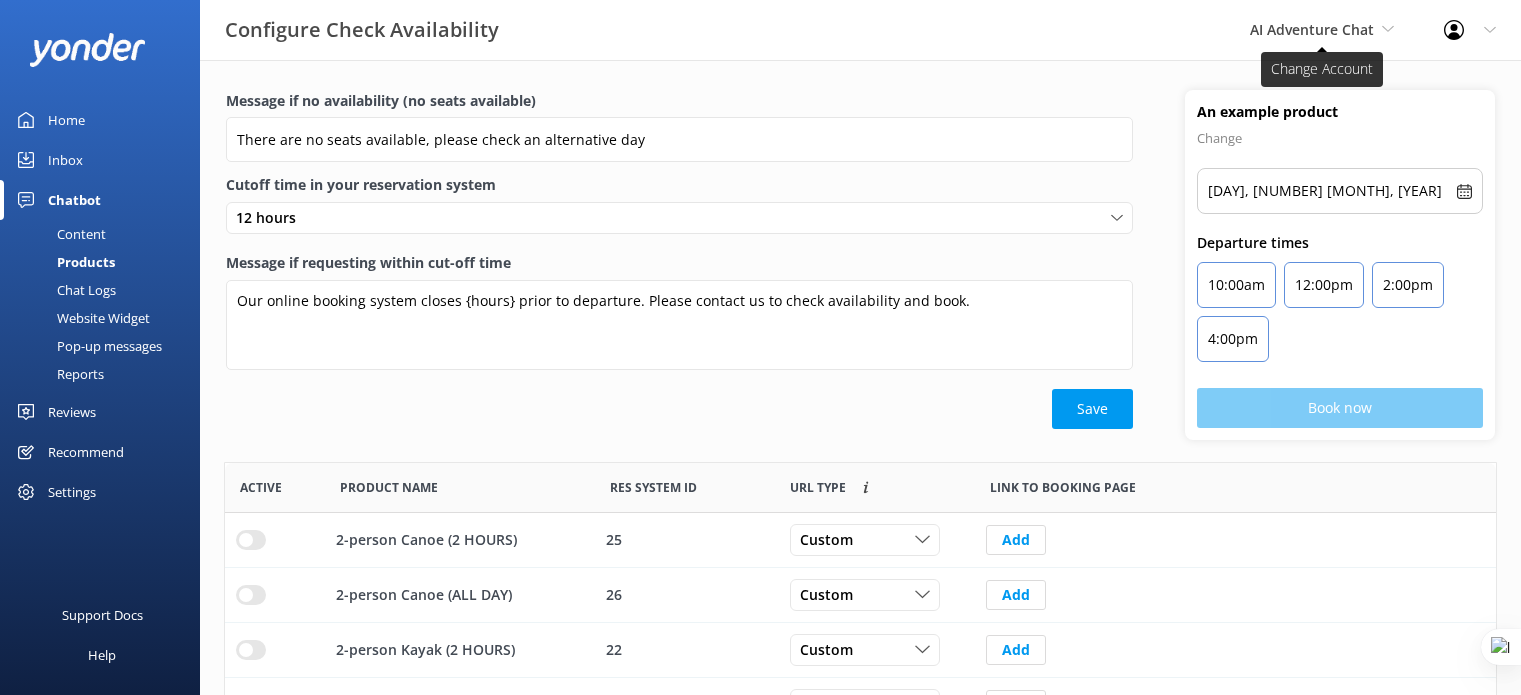 scroll, scrollTop: 128, scrollLeft: 0, axis: vertical 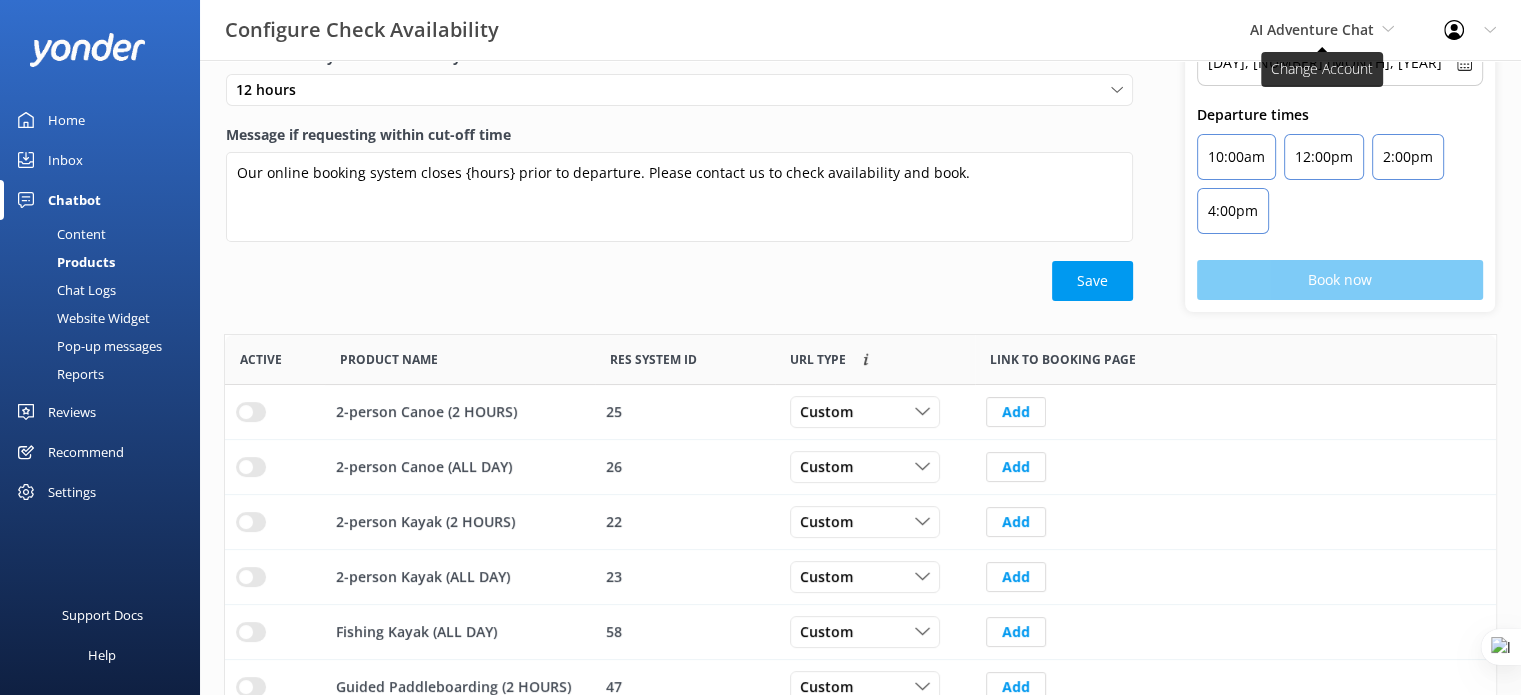 click on "AI Adventure Chat" at bounding box center [1312, 29] 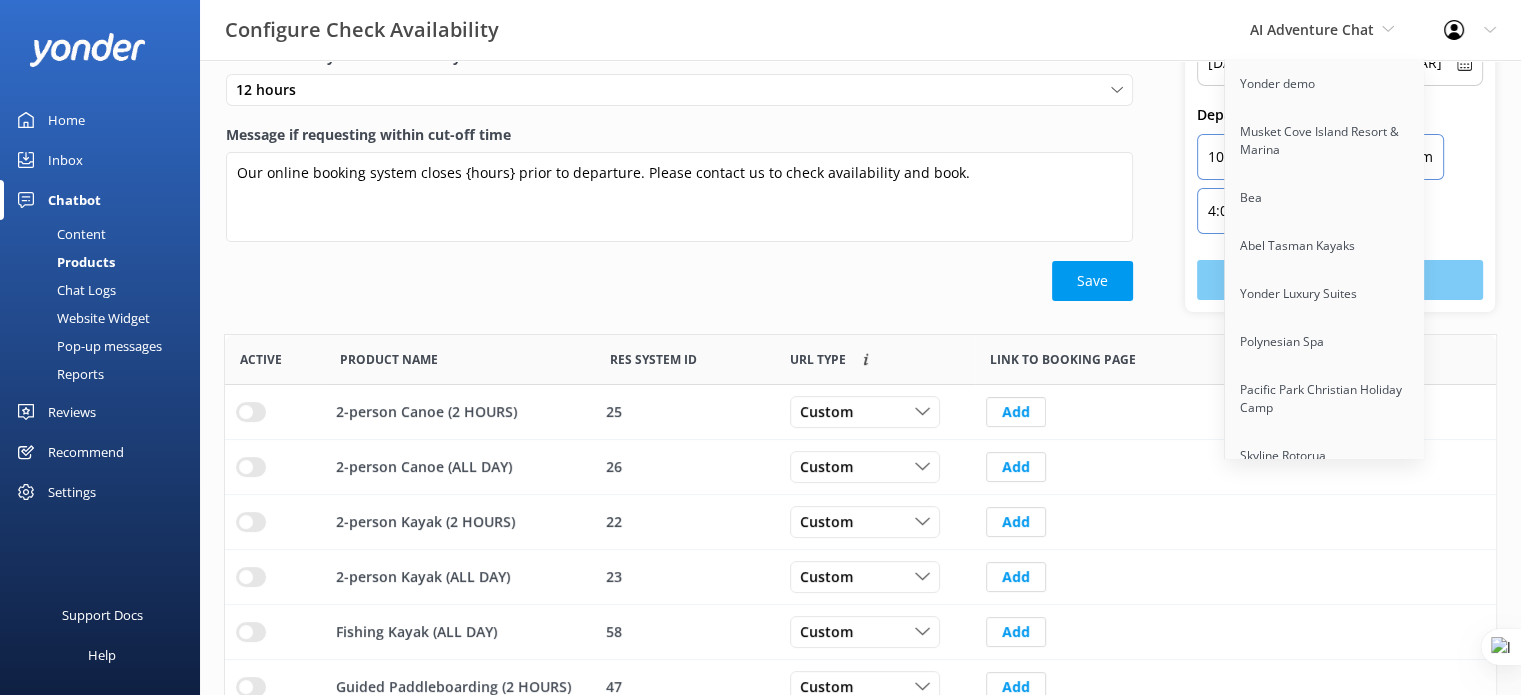 scroll, scrollTop: 4834, scrollLeft: 0, axis: vertical 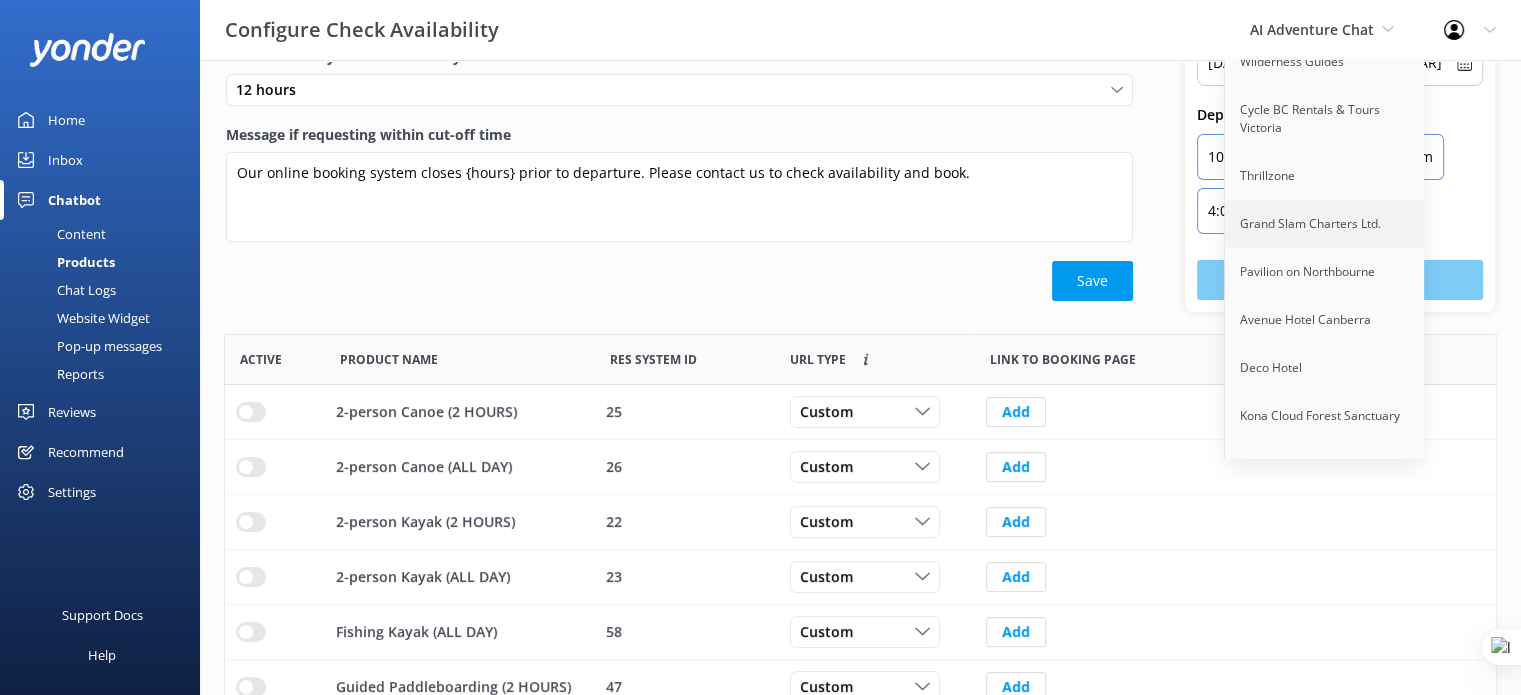 click on "Grand Slam Charters Ltd." at bounding box center (1325, 224) 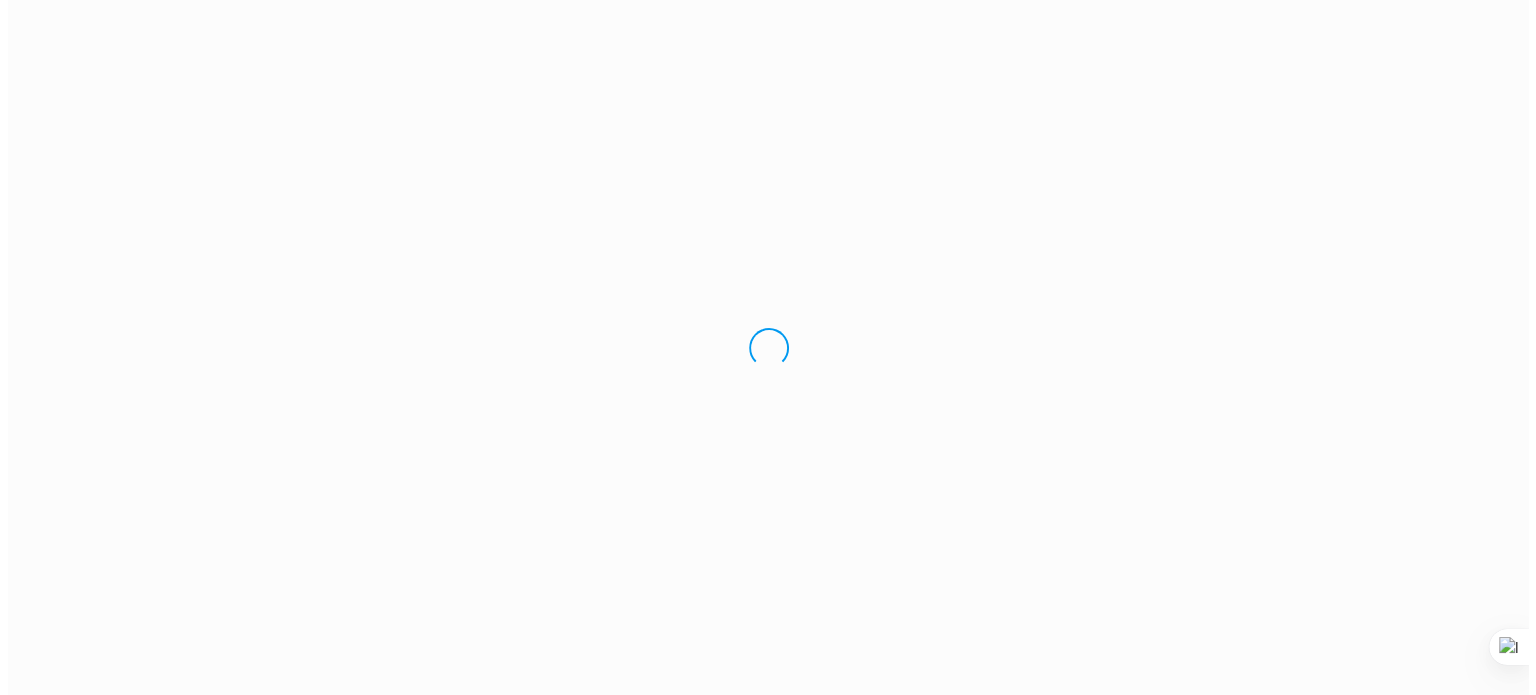 scroll, scrollTop: 0, scrollLeft: 0, axis: both 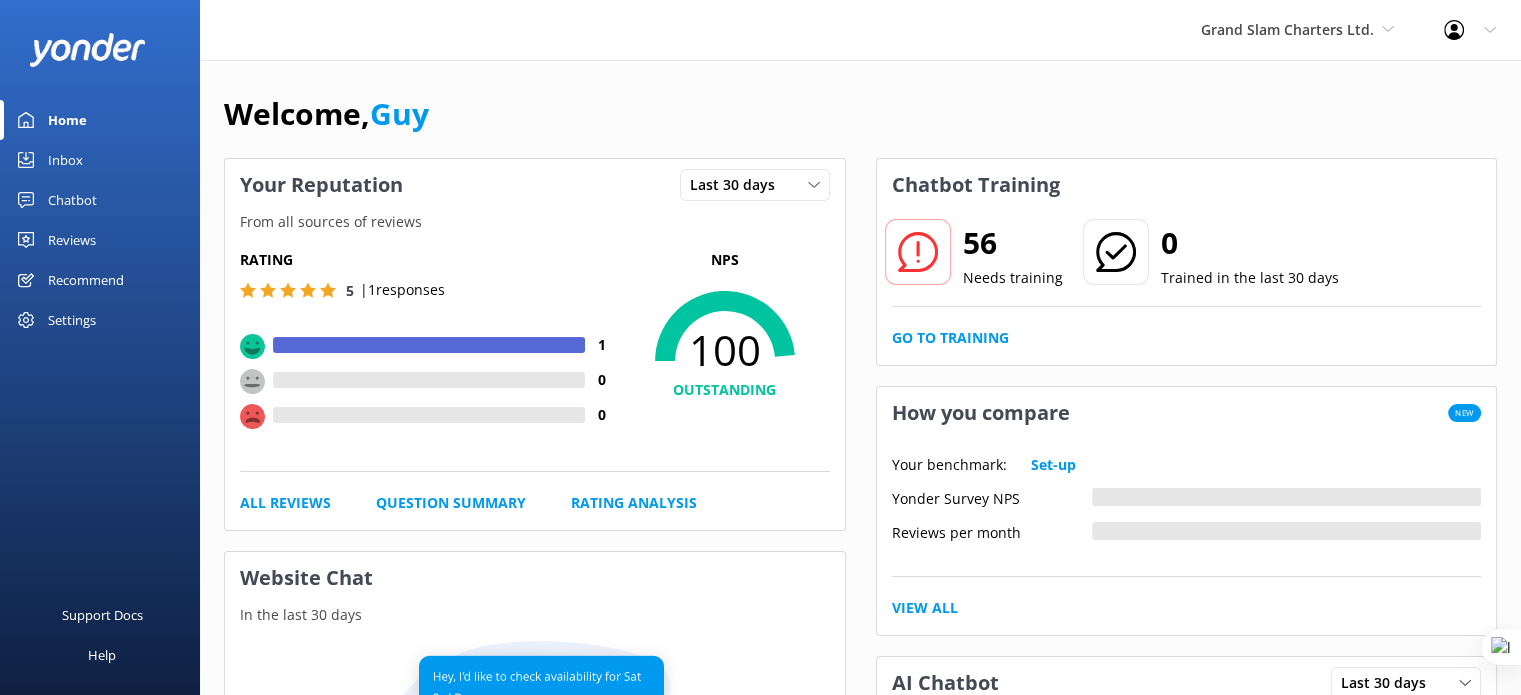 click on "Chatbot" at bounding box center (72, 200) 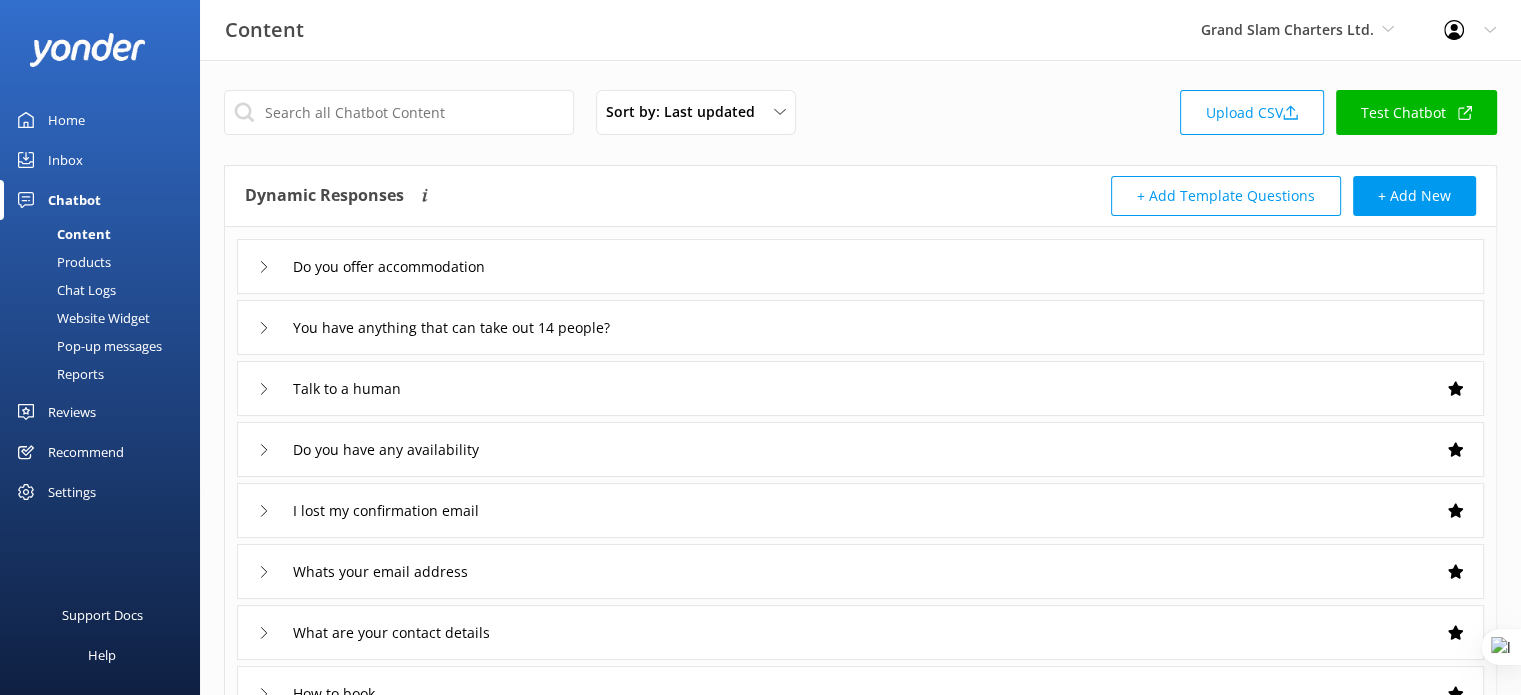 click on "Website Widget" at bounding box center [81, 318] 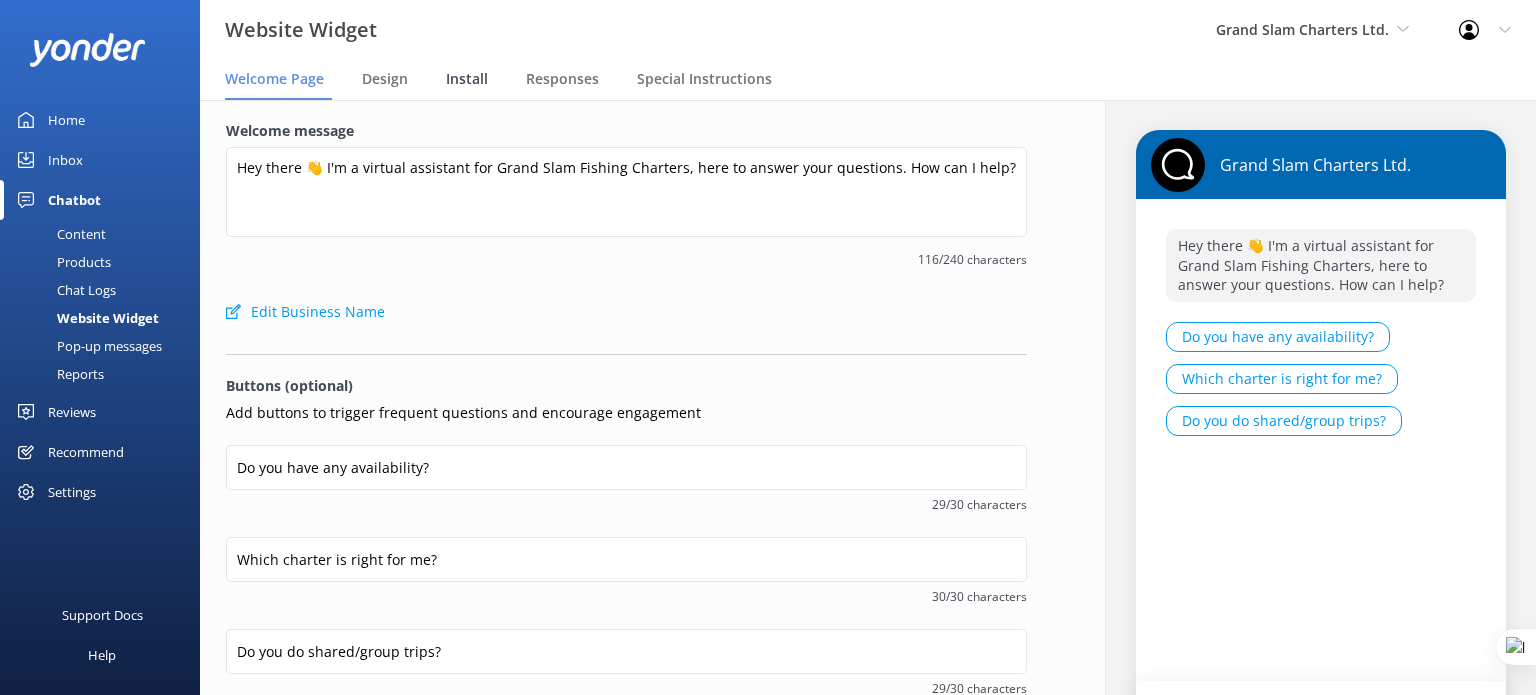 click on "Install" at bounding box center [467, 79] 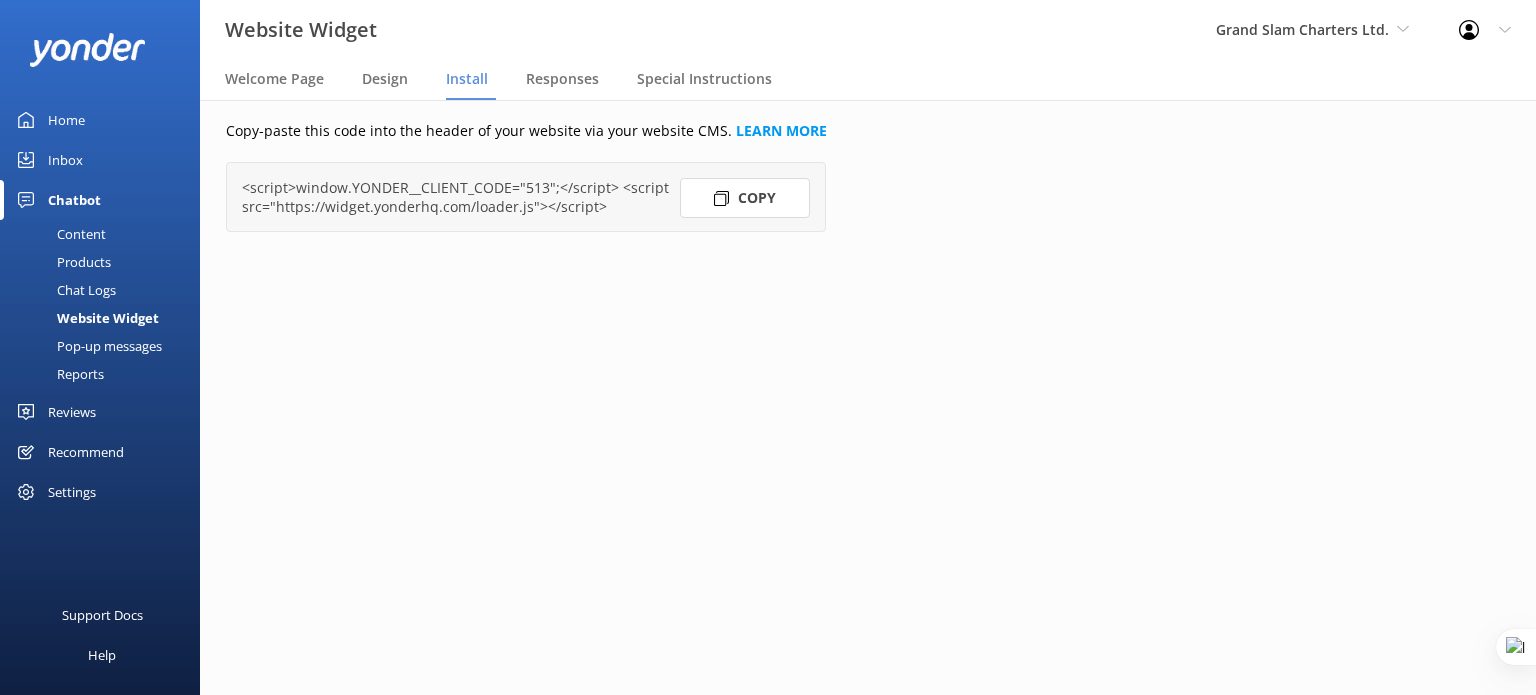 click on "Copy" at bounding box center (745, 198) 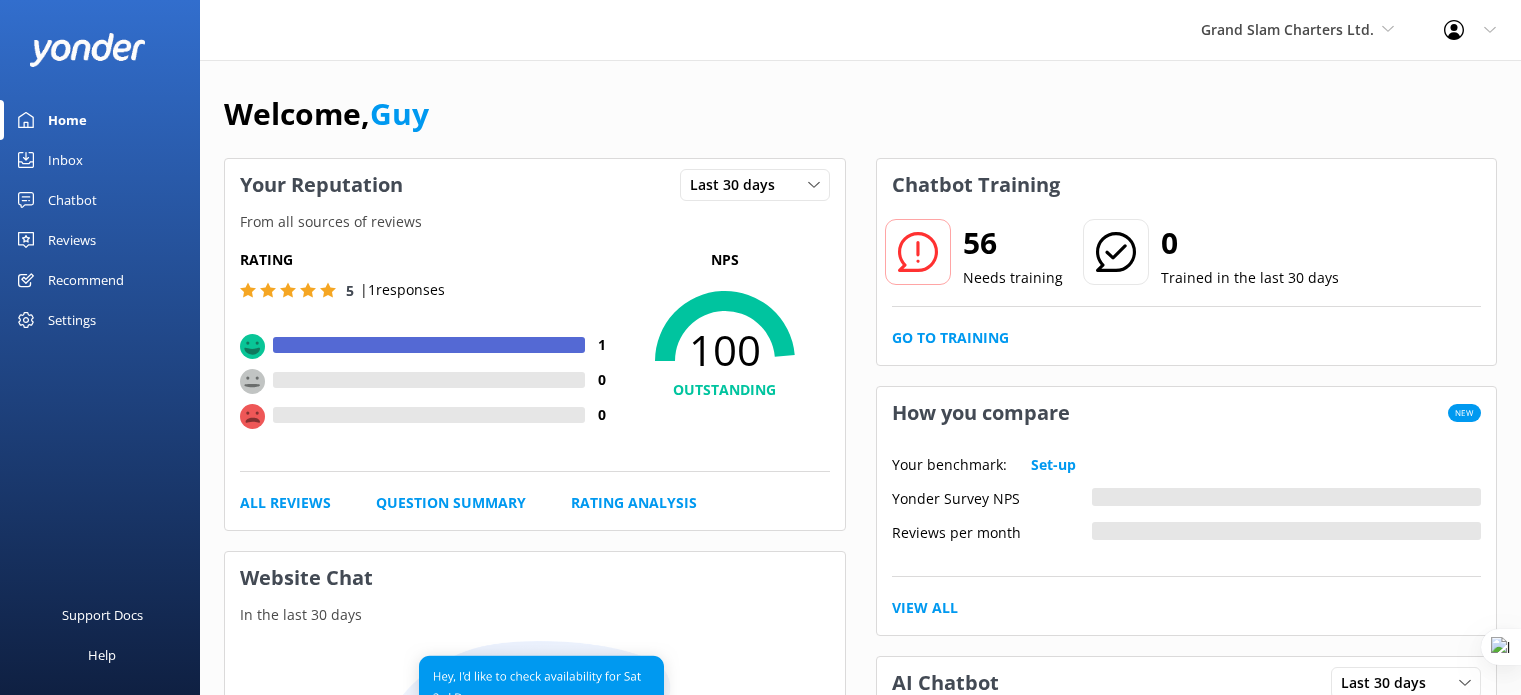 scroll, scrollTop: 0, scrollLeft: 0, axis: both 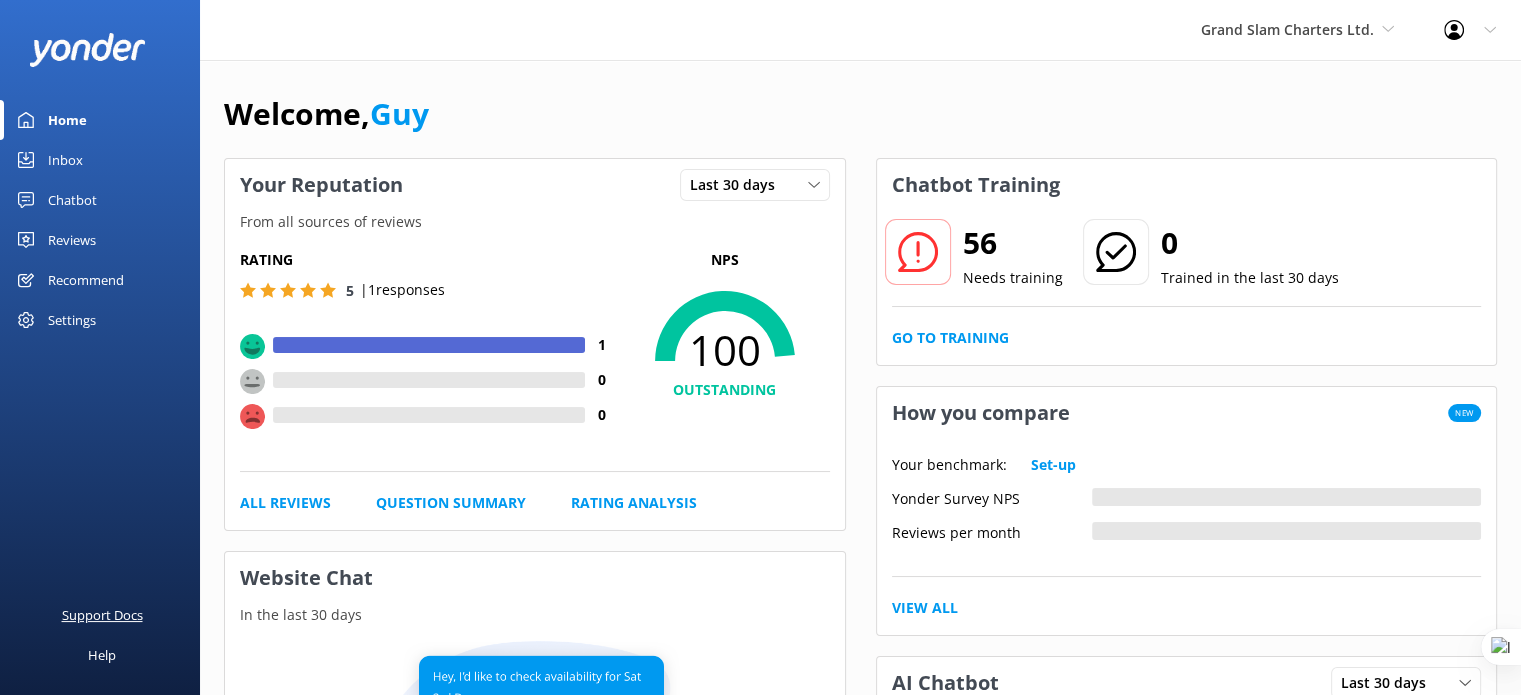 click on "Support Docs" at bounding box center (102, 615) 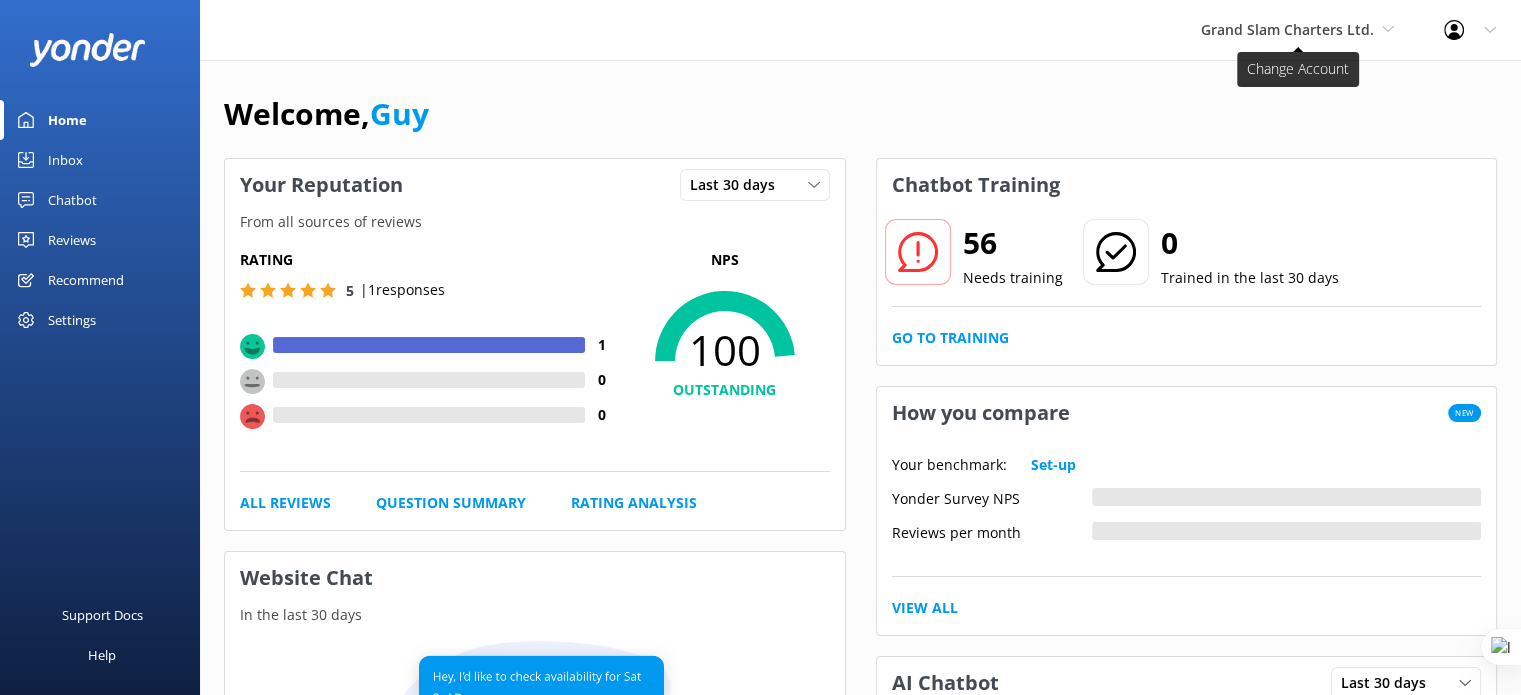 click on "Grand Slam Charters Ltd." at bounding box center [1287, 29] 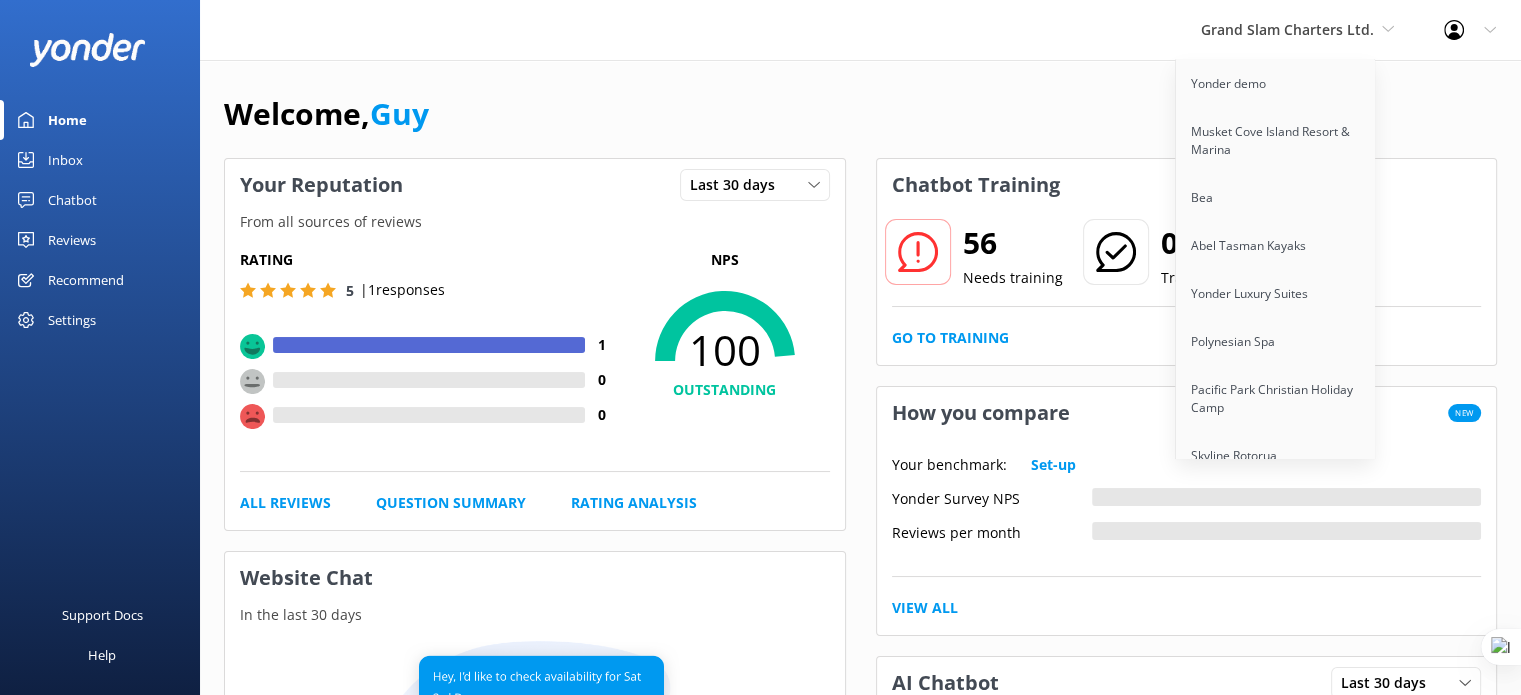 click on "Welcome,  Guy" at bounding box center (860, 124) 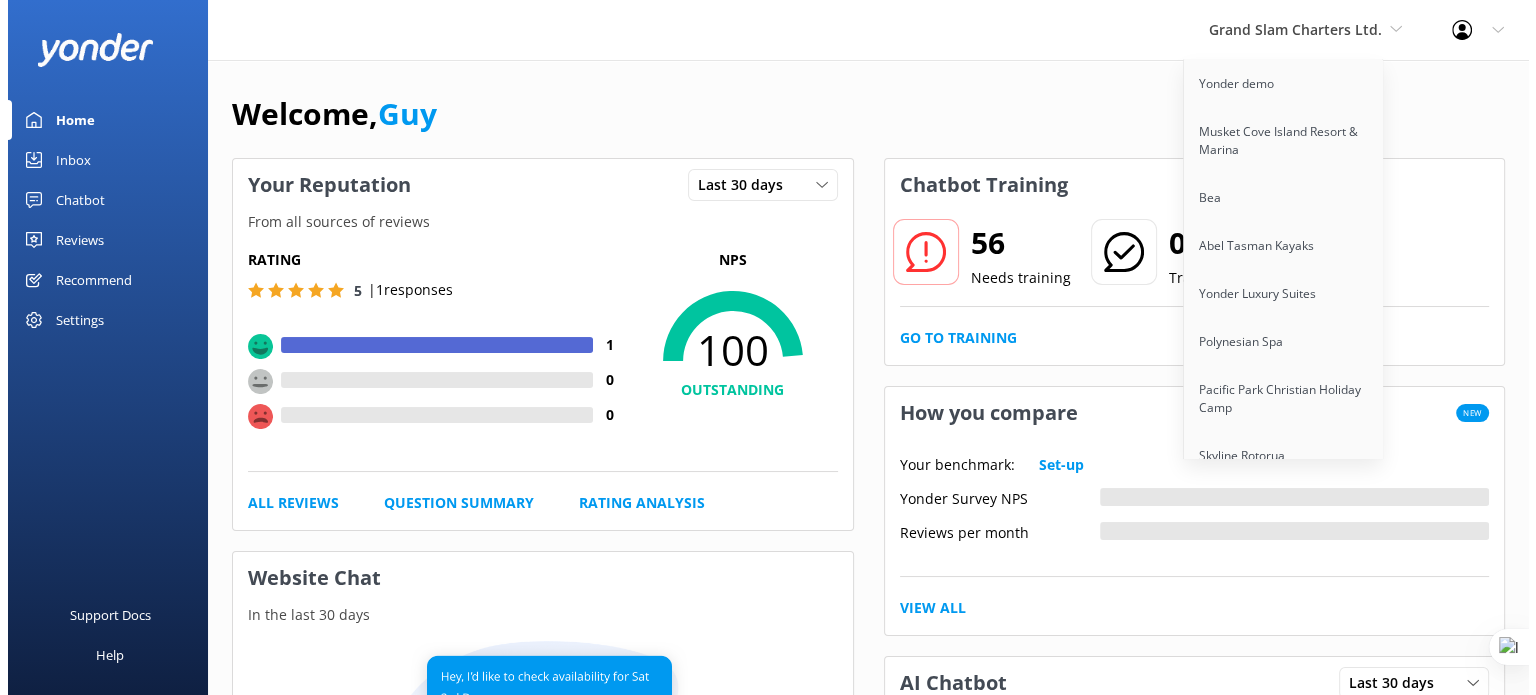 scroll, scrollTop: 4624, scrollLeft: 0, axis: vertical 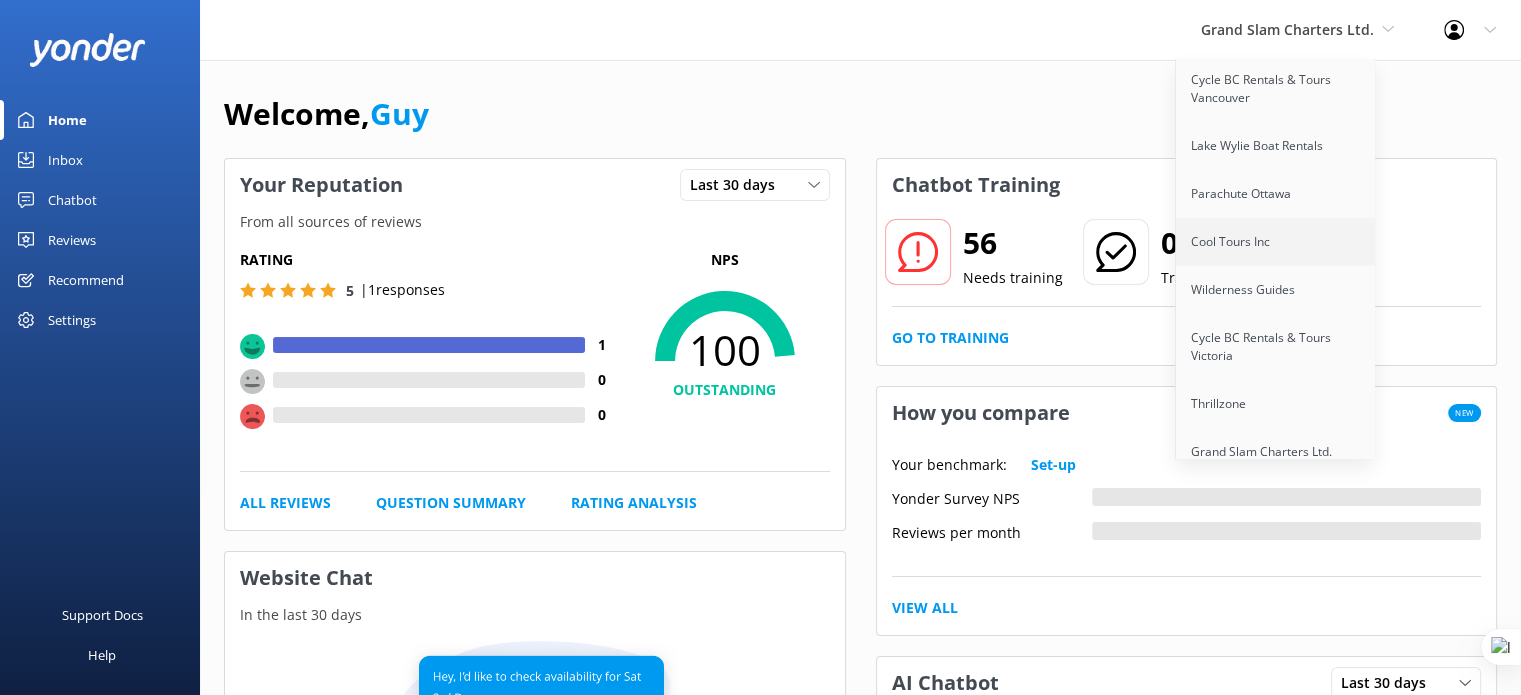 click on "Cool Tours Inc" at bounding box center (1276, 242) 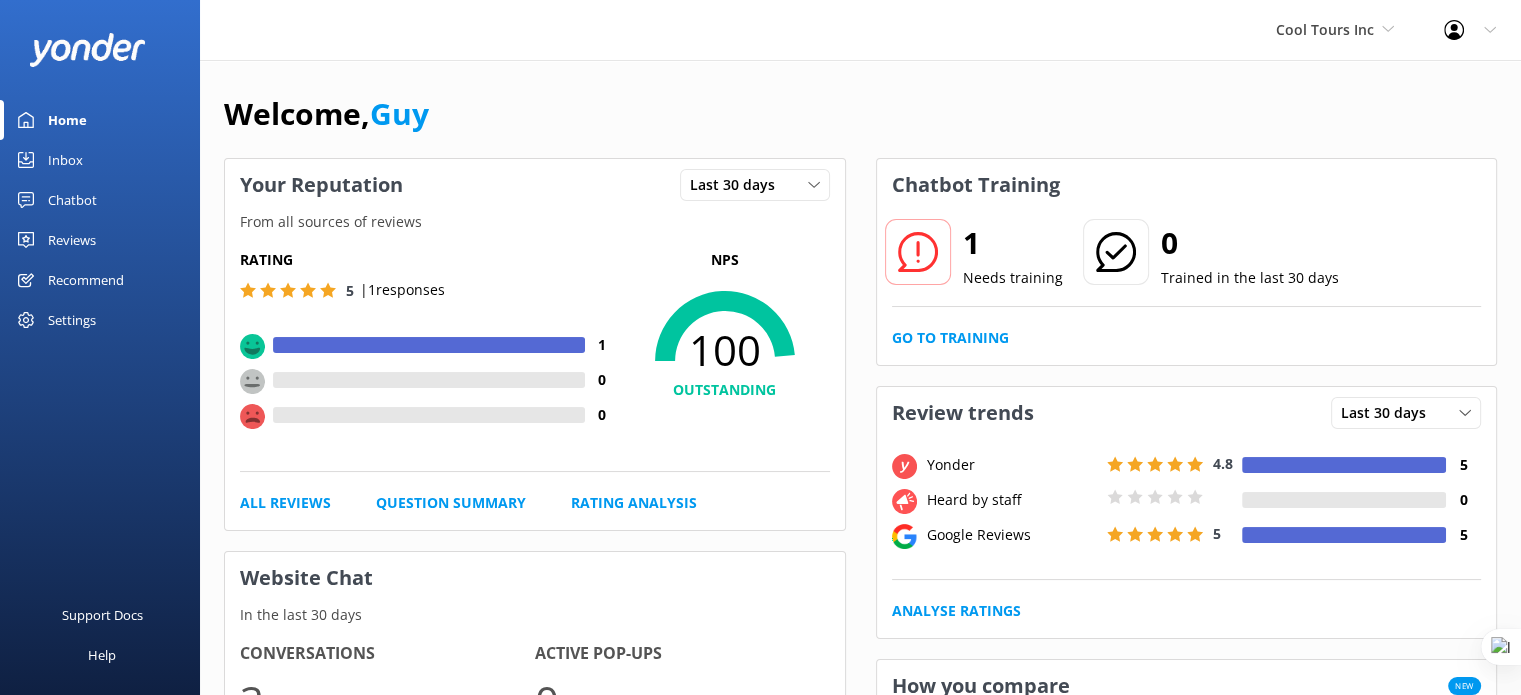click on "Settings" at bounding box center [72, 320] 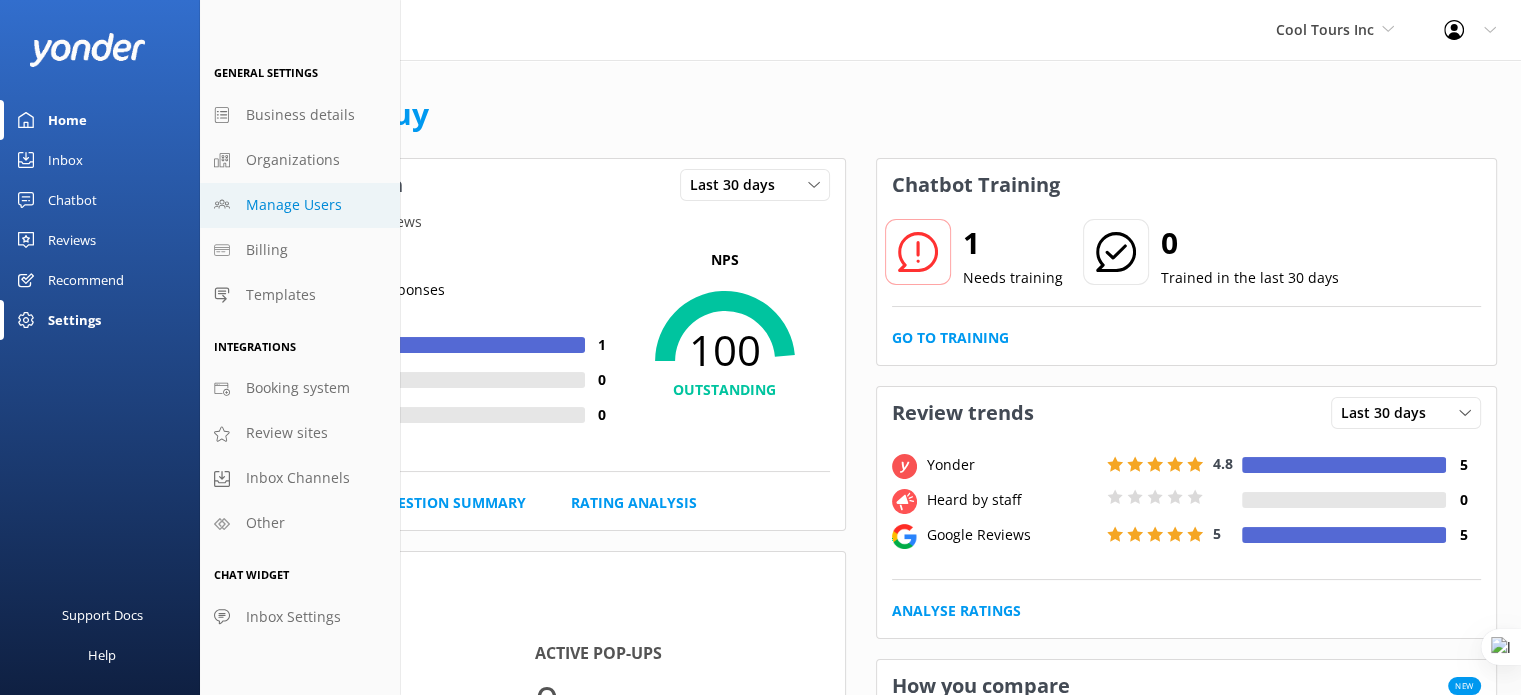 click on "Manage Users" at bounding box center (294, 205) 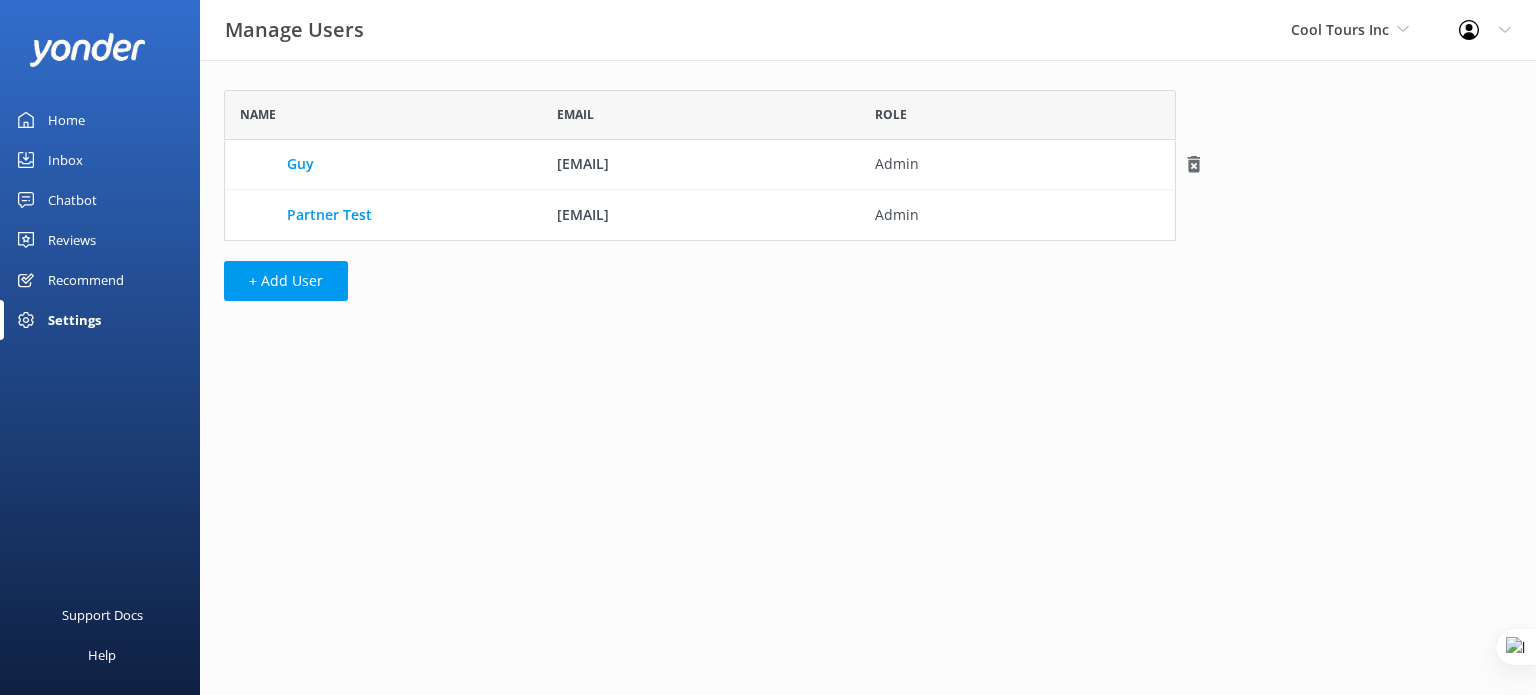 scroll, scrollTop: 16, scrollLeft: 16, axis: both 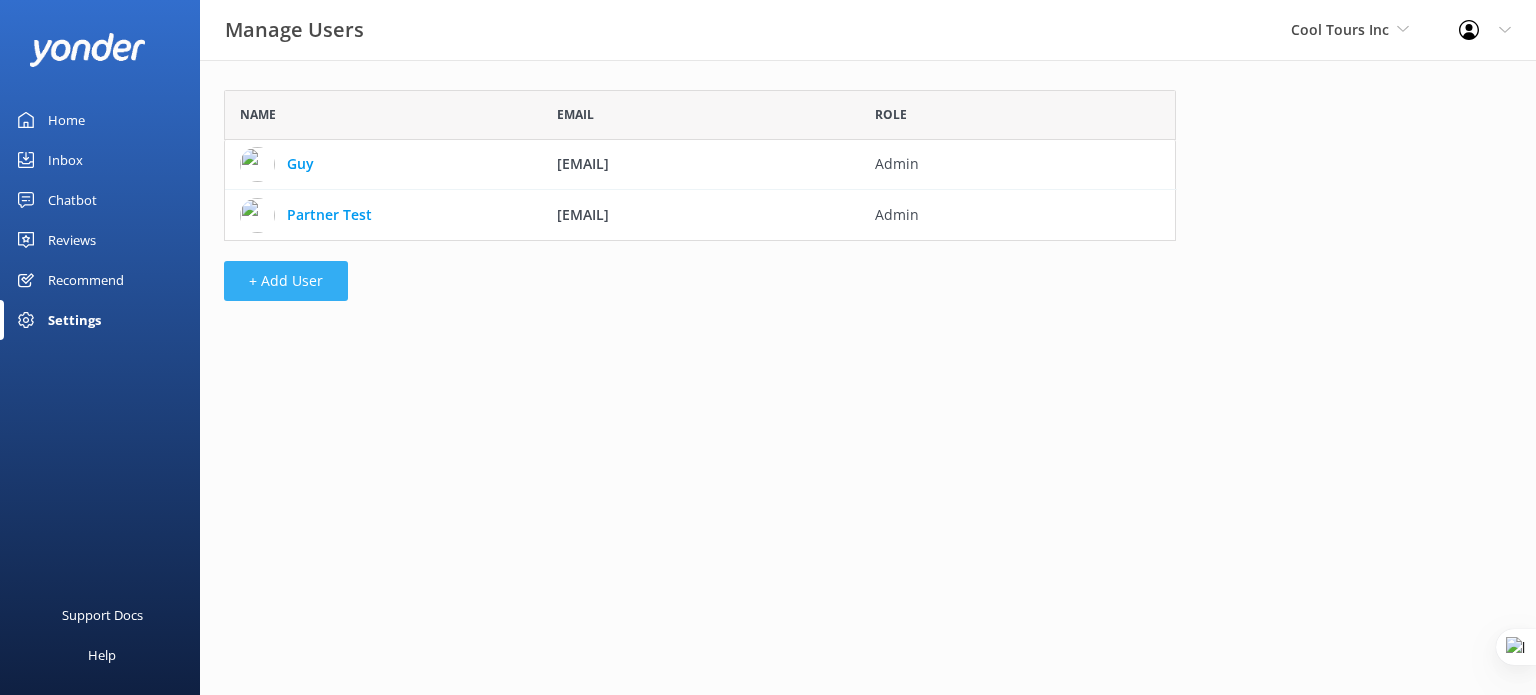 click on "+ Add User" at bounding box center [286, 281] 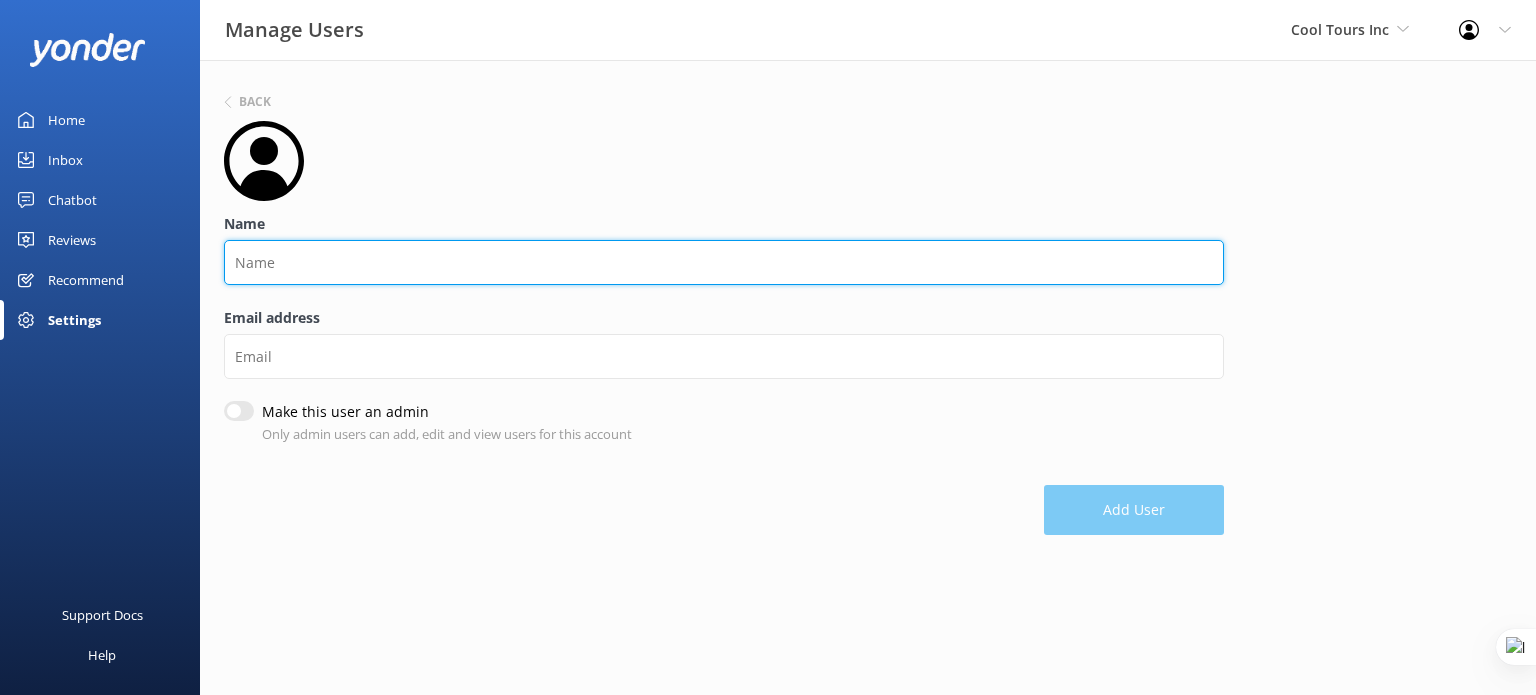 click on "Name" at bounding box center (724, 262) 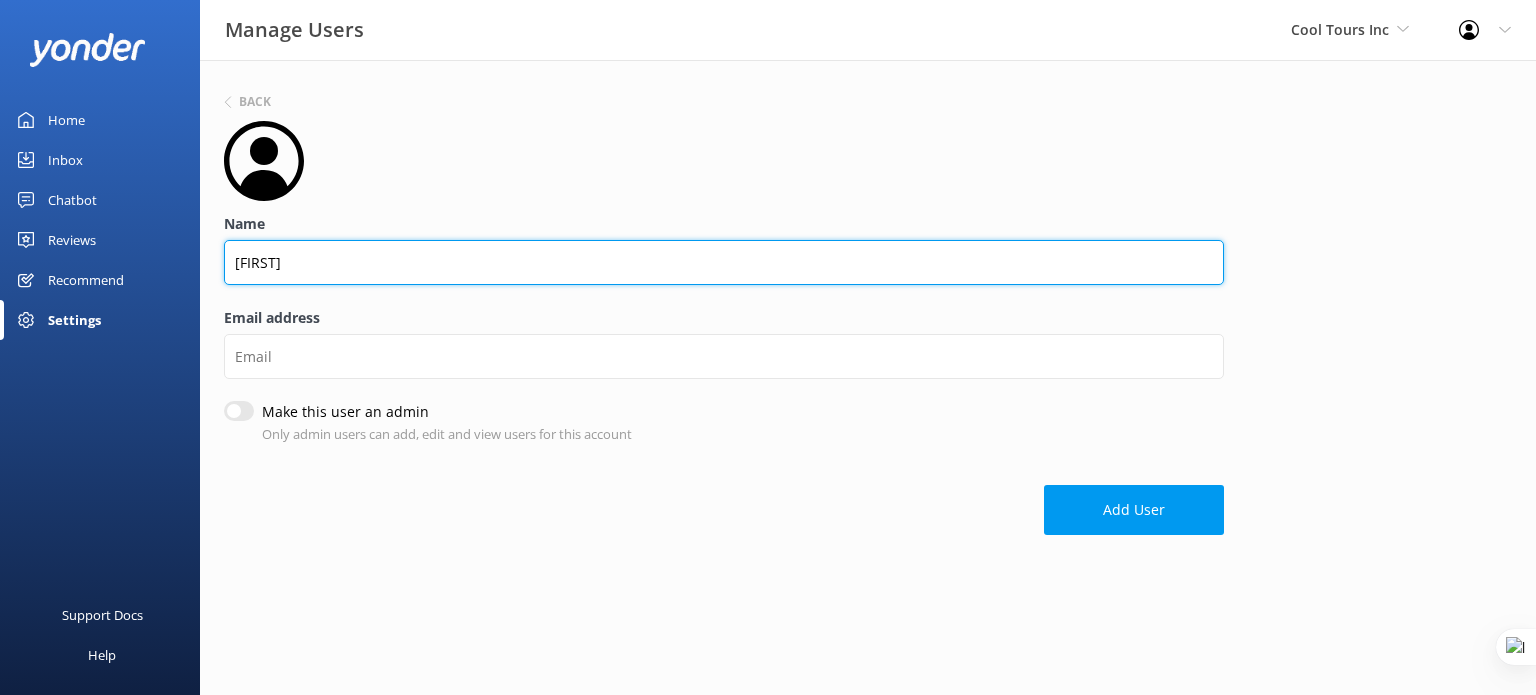 type on "Kendall Malone" 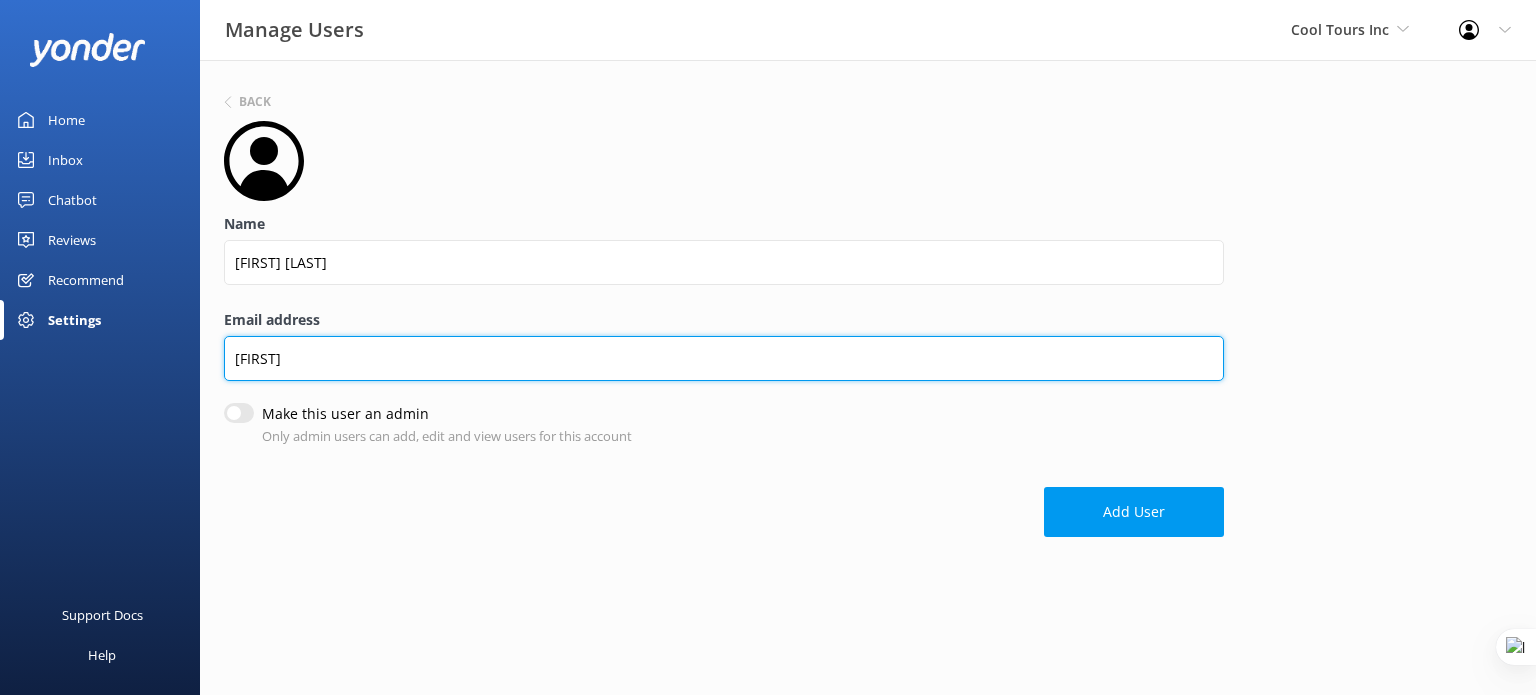 type on "[EMAIL]" 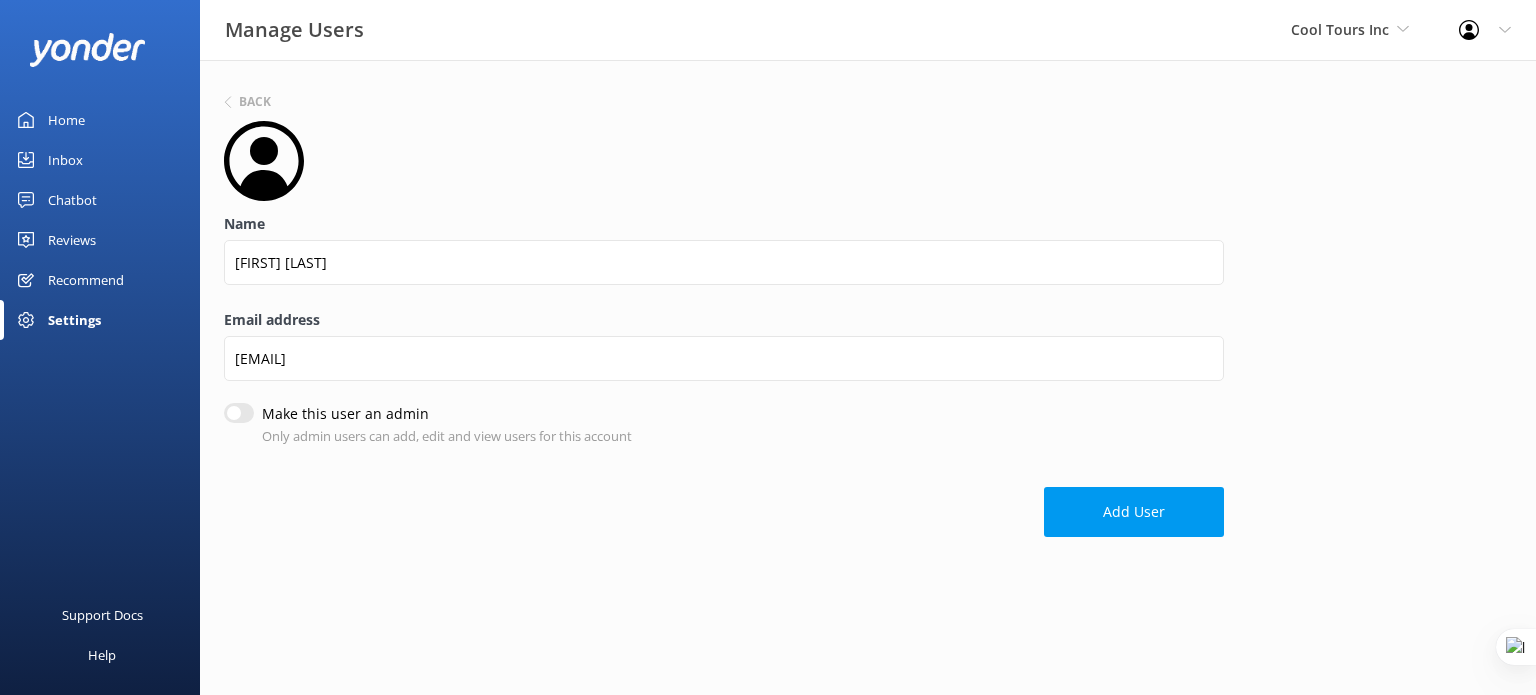 click on "Make this user an admin" at bounding box center (239, 413) 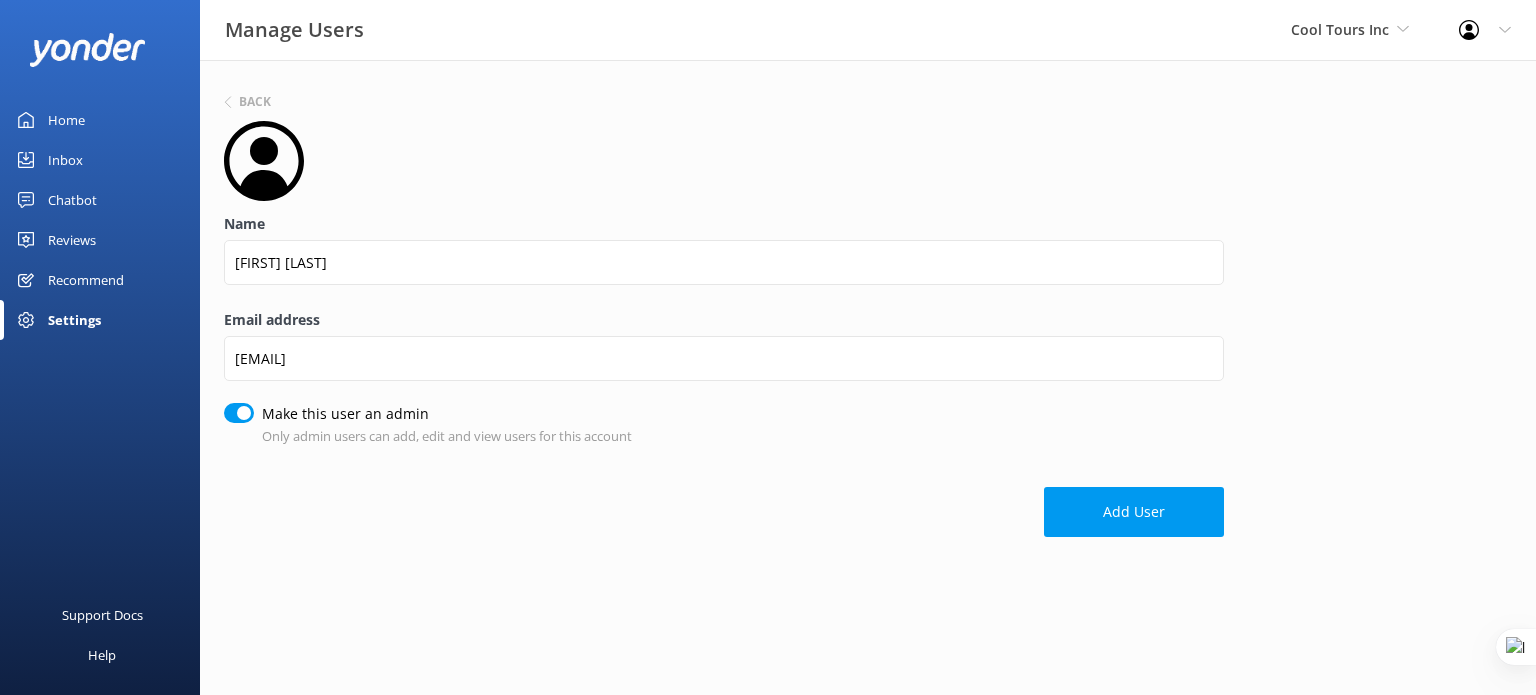 checkbox on "true" 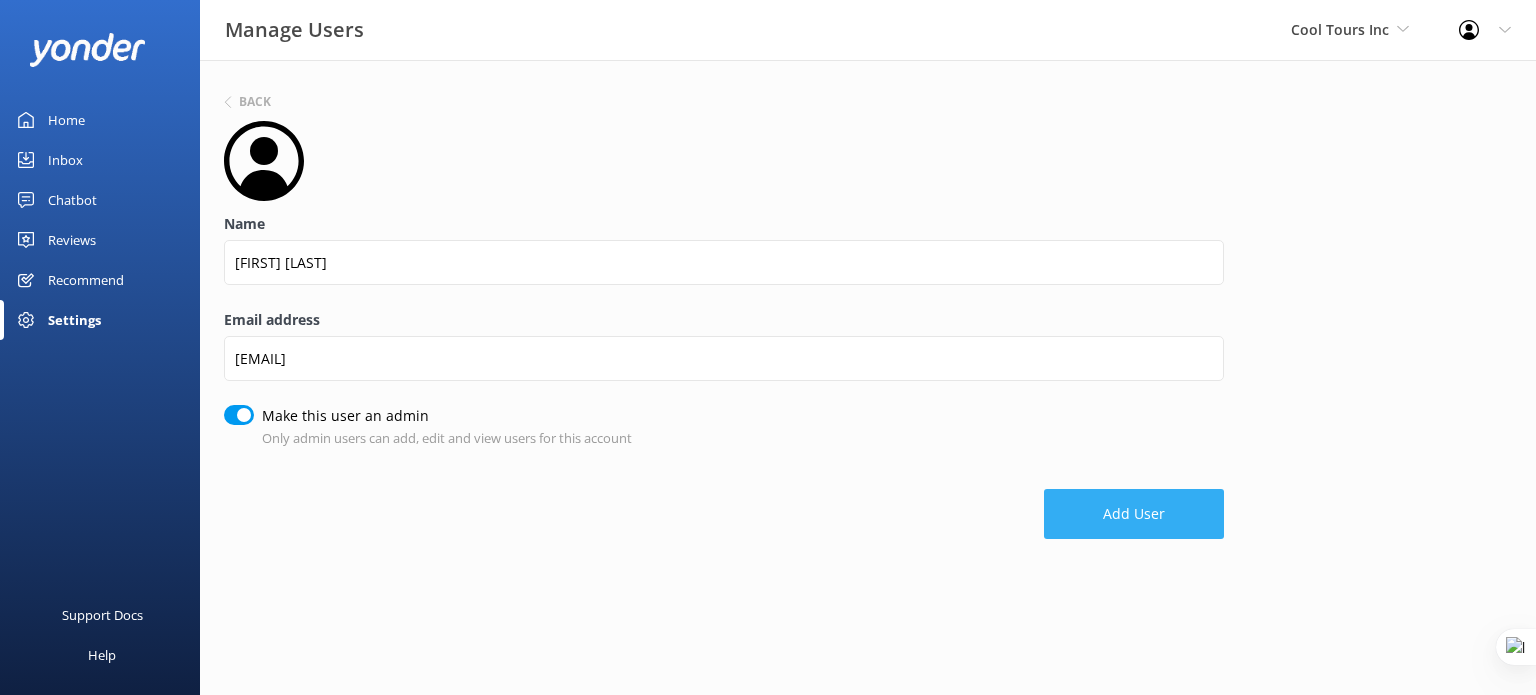 click on "Add User" at bounding box center (1134, 514) 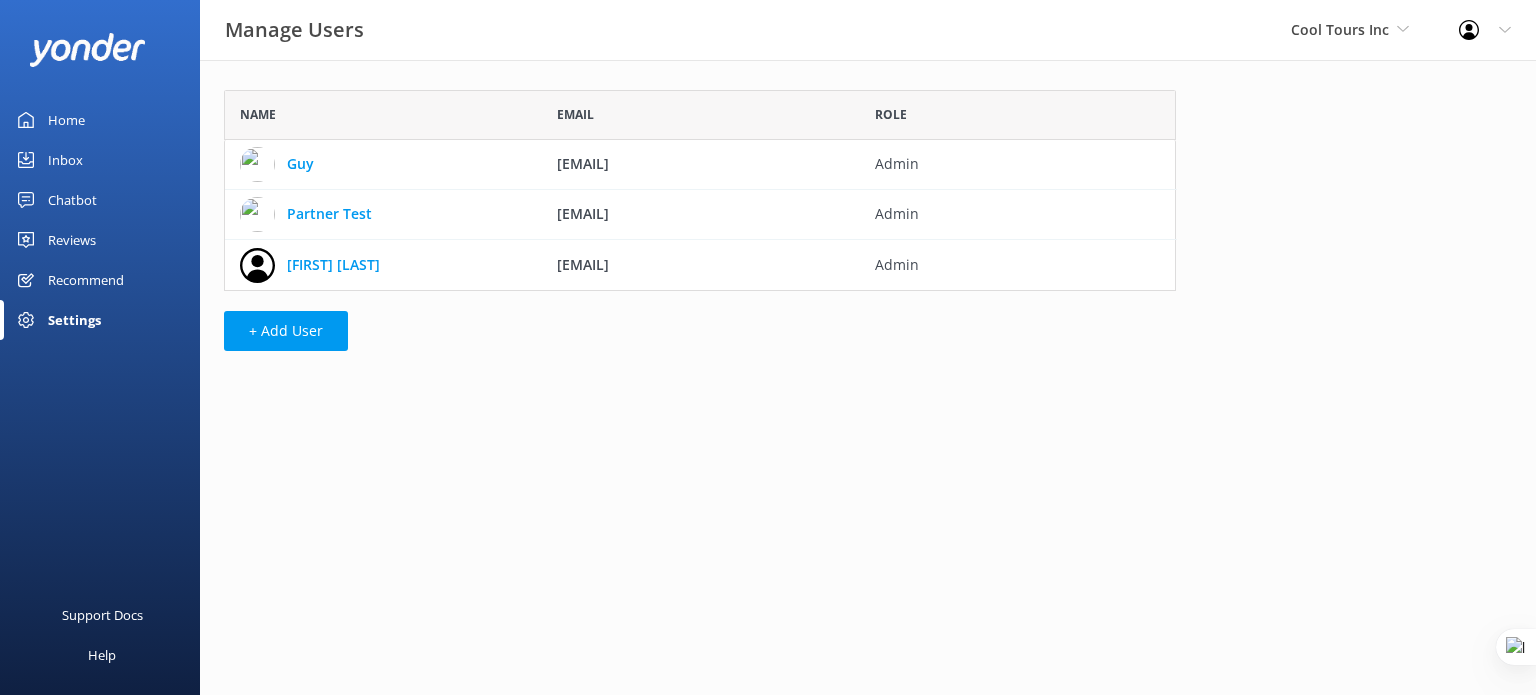 scroll, scrollTop: 16, scrollLeft: 16, axis: both 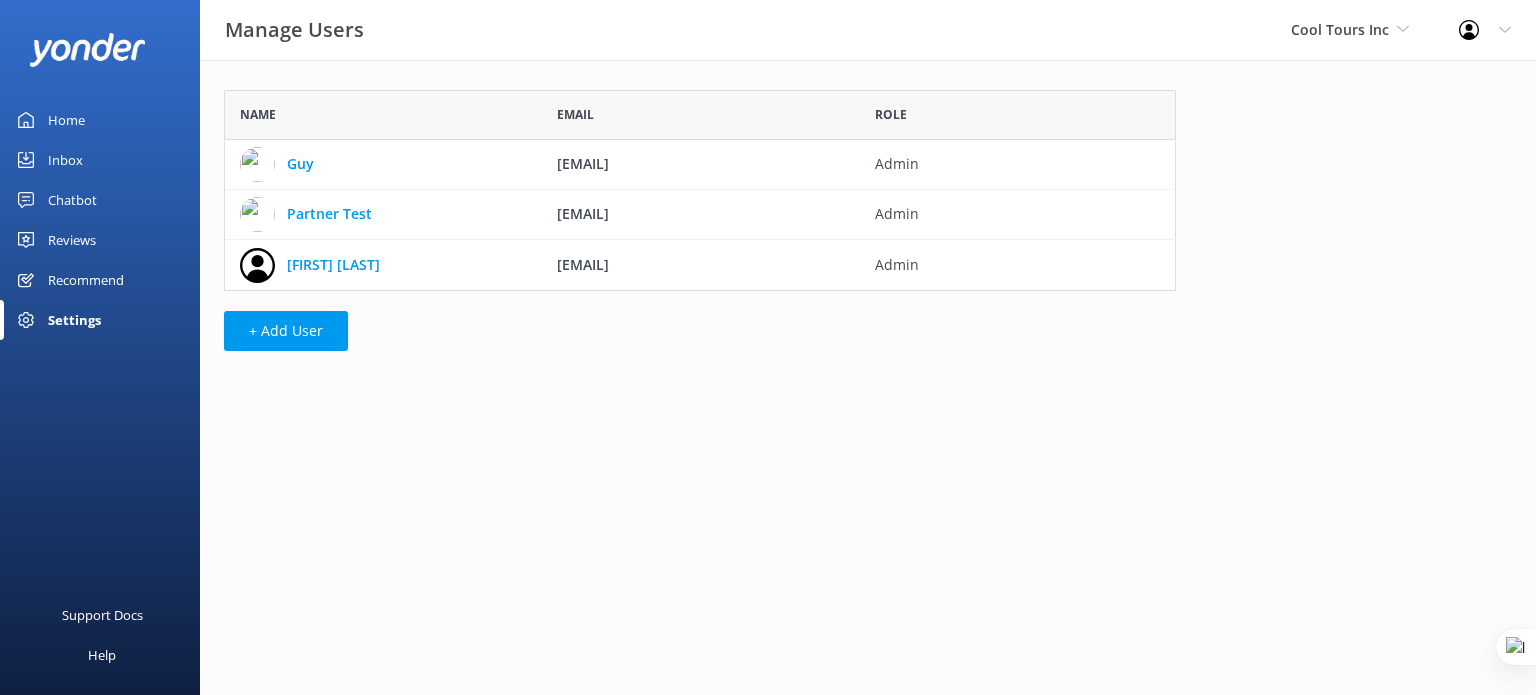 click on "Home" at bounding box center (100, 120) 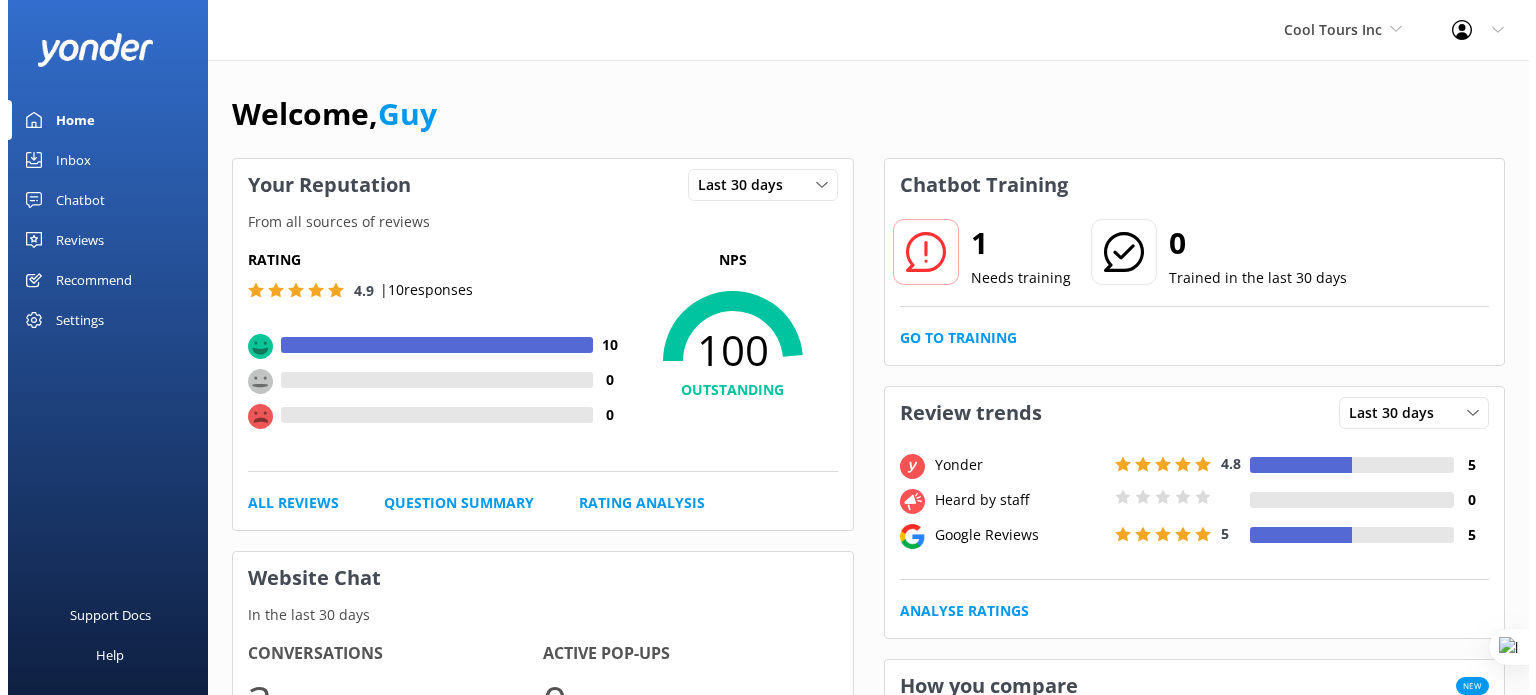 scroll, scrollTop: 0, scrollLeft: 0, axis: both 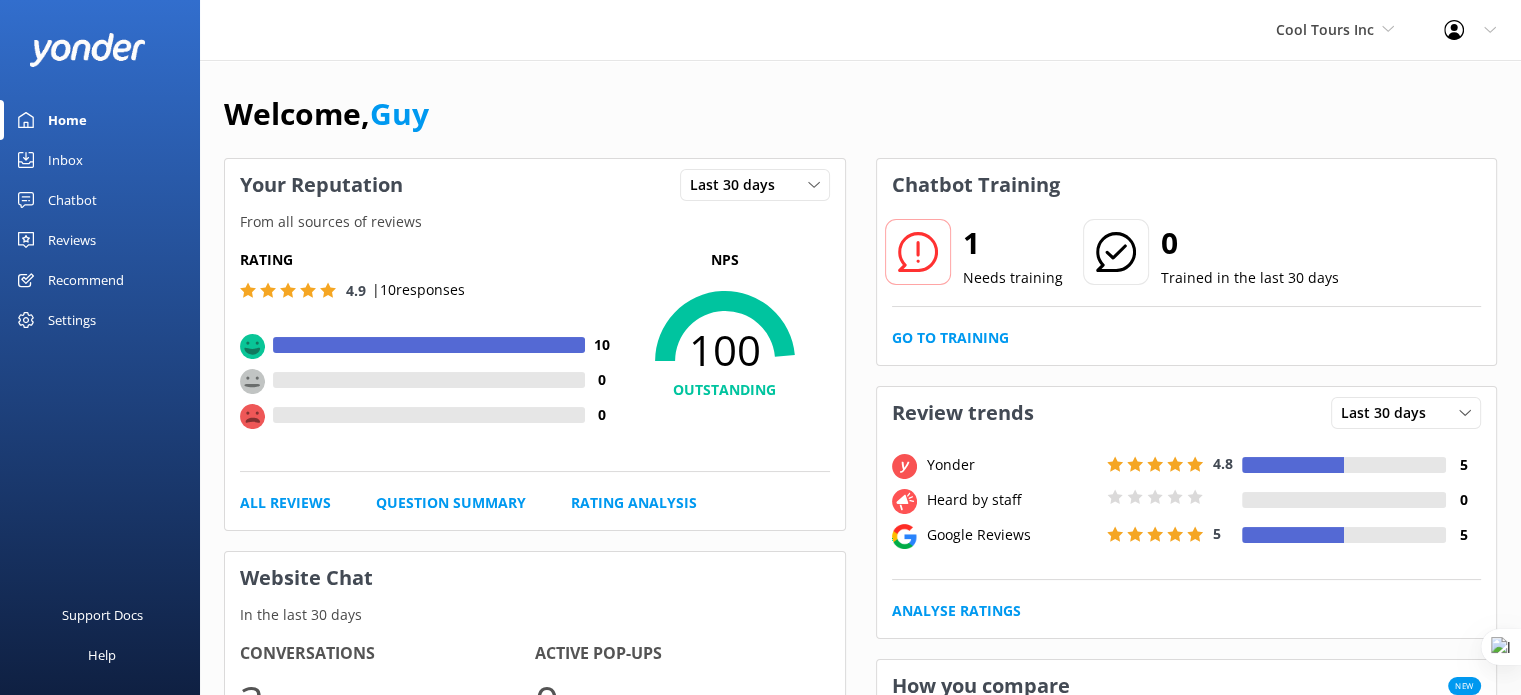click on "Settings" at bounding box center (72, 320) 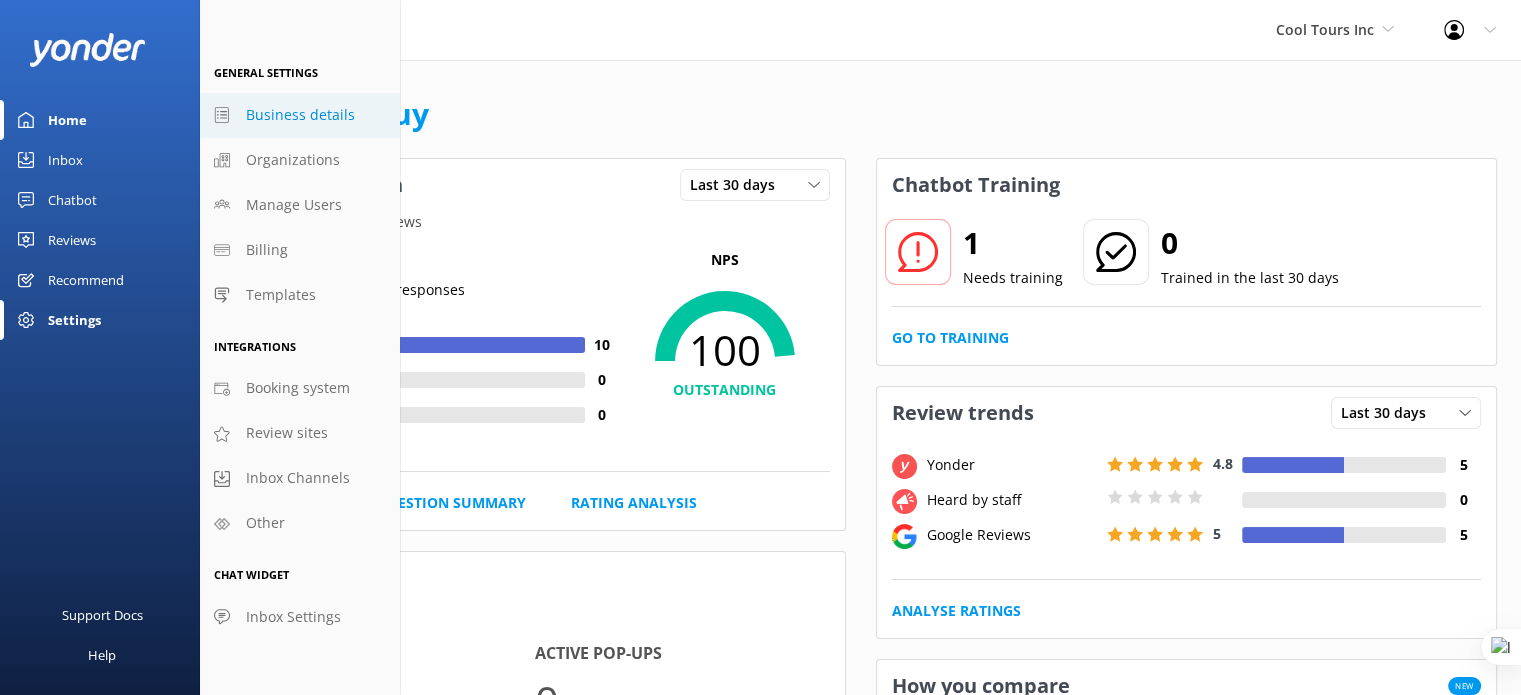 click on "Business details" at bounding box center [300, 115] 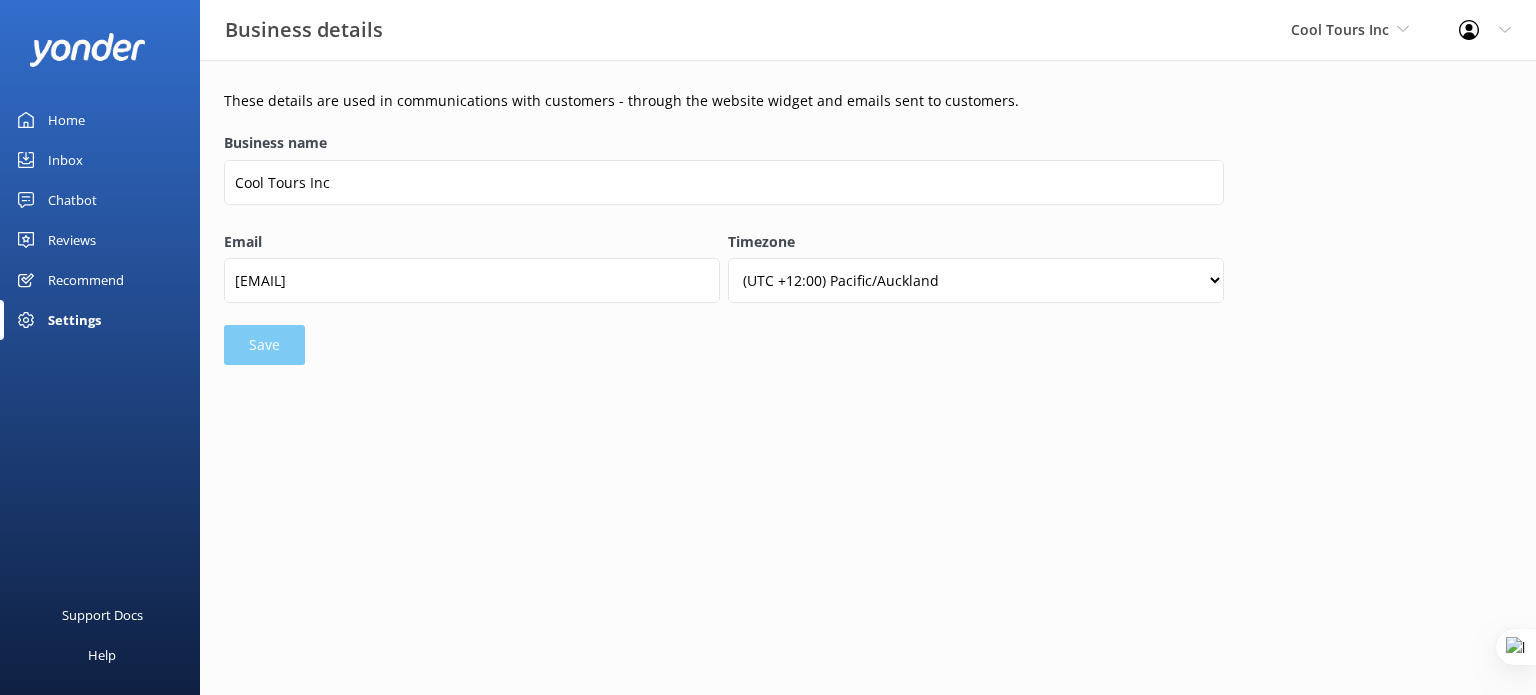 click on "Settings" at bounding box center [74, 320] 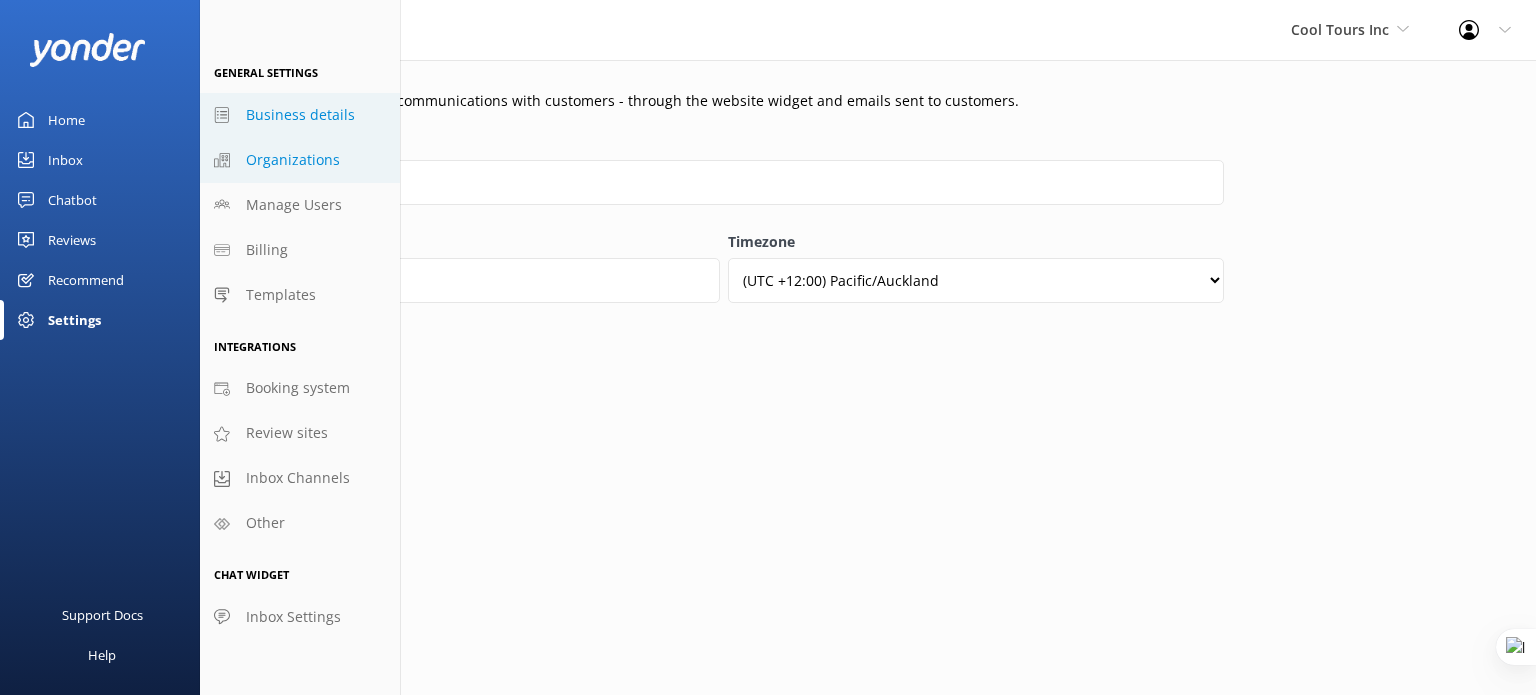 click on "Organizations" at bounding box center (293, 160) 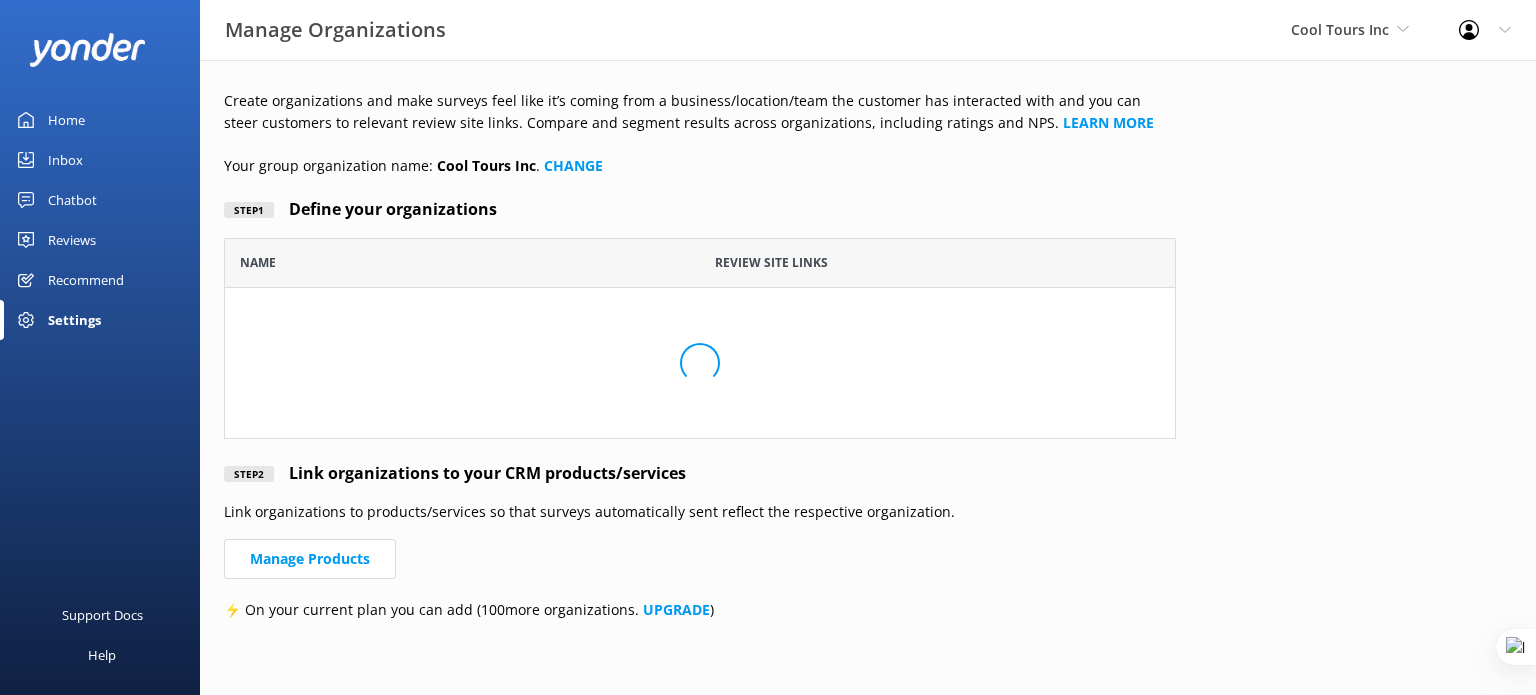scroll, scrollTop: 16, scrollLeft: 16, axis: both 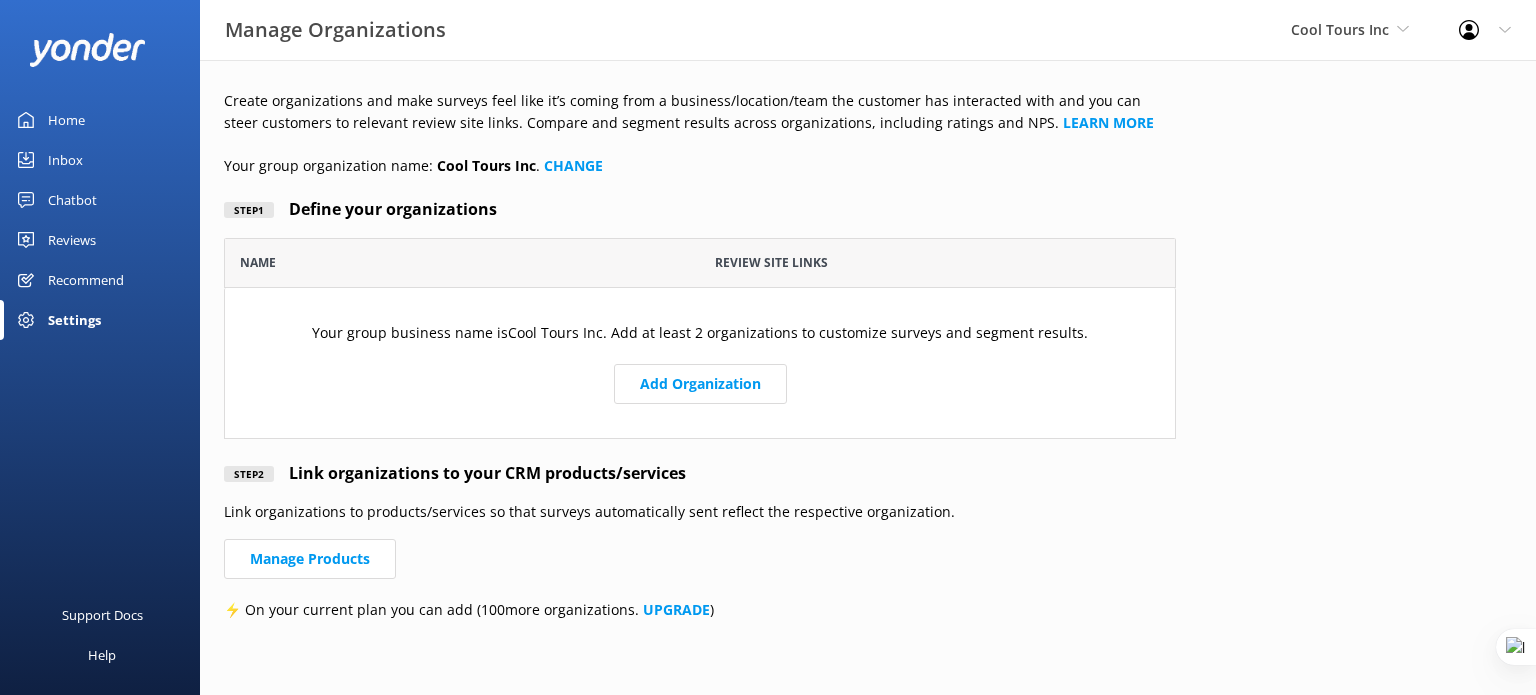 click on "Settings" at bounding box center (74, 320) 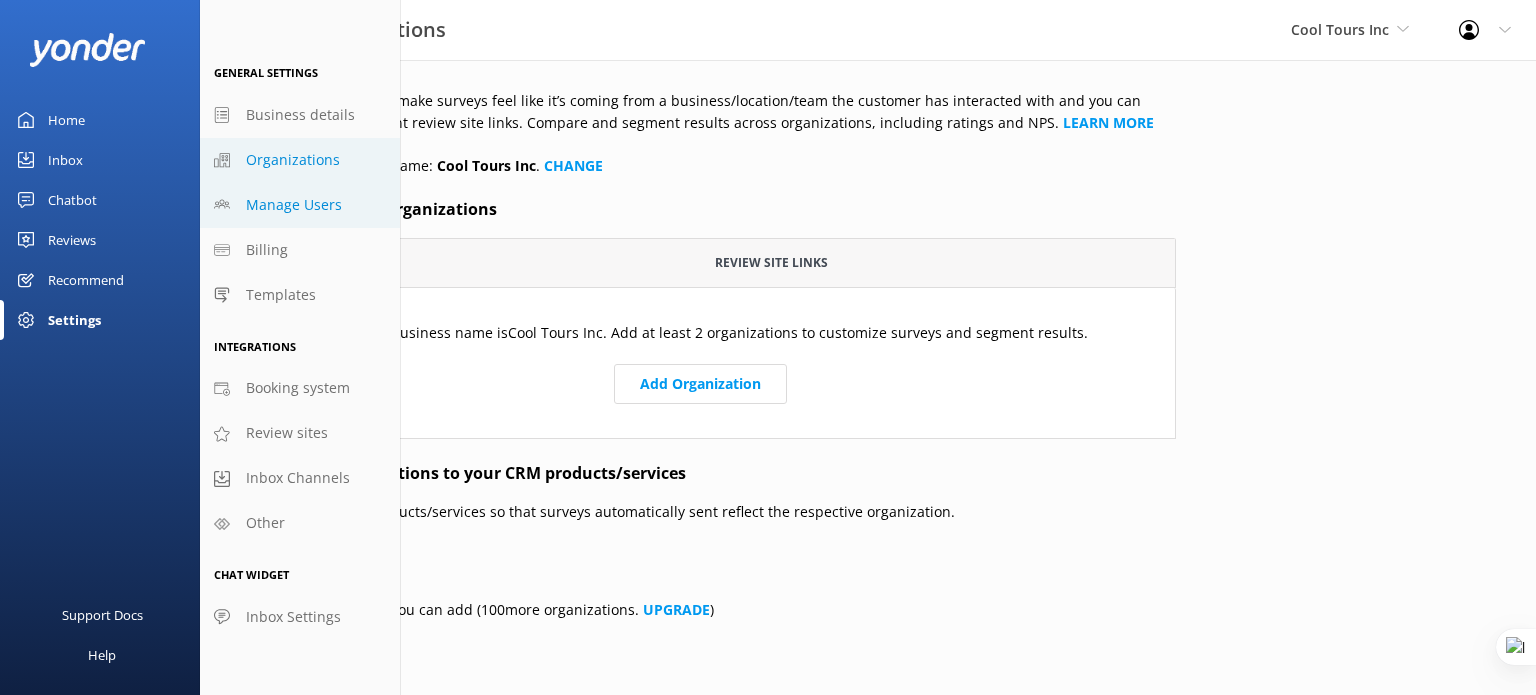 click on "Manage Users" at bounding box center [294, 205] 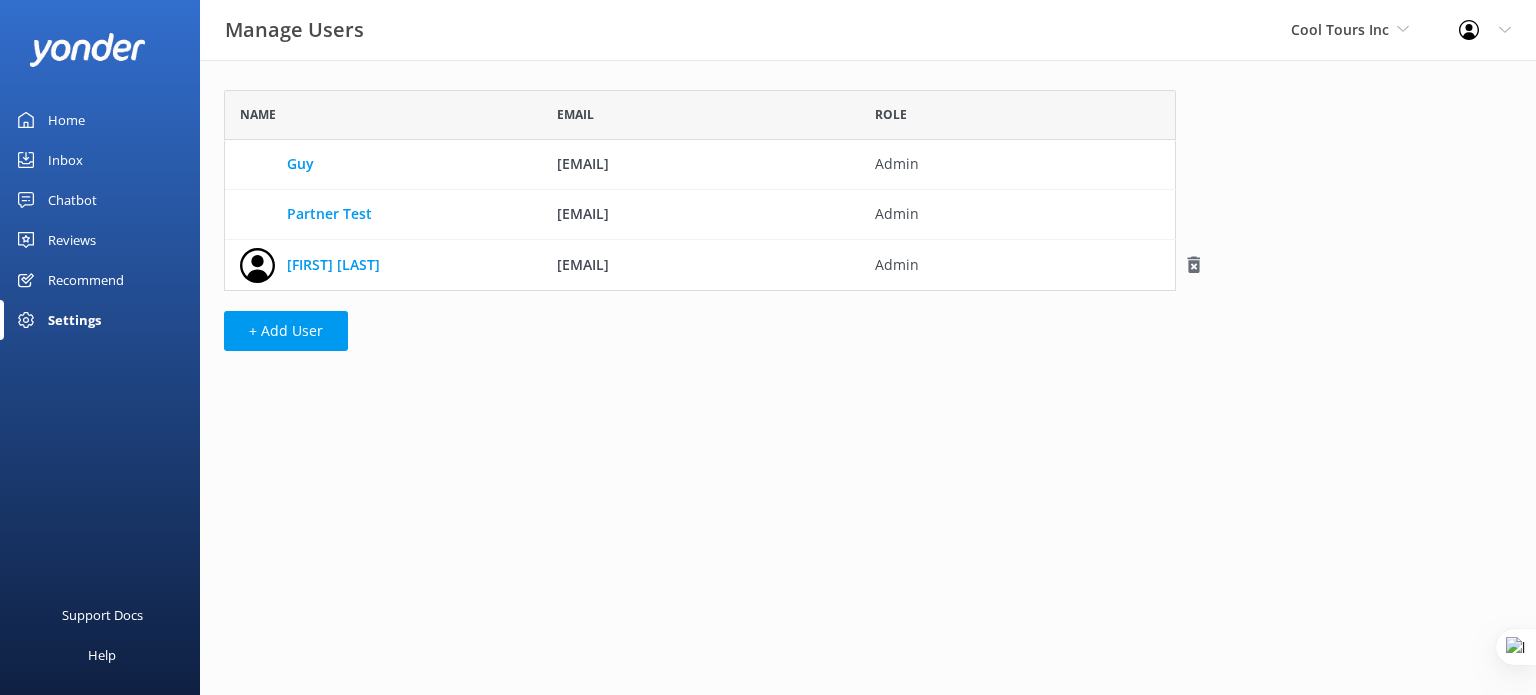 scroll, scrollTop: 16, scrollLeft: 16, axis: both 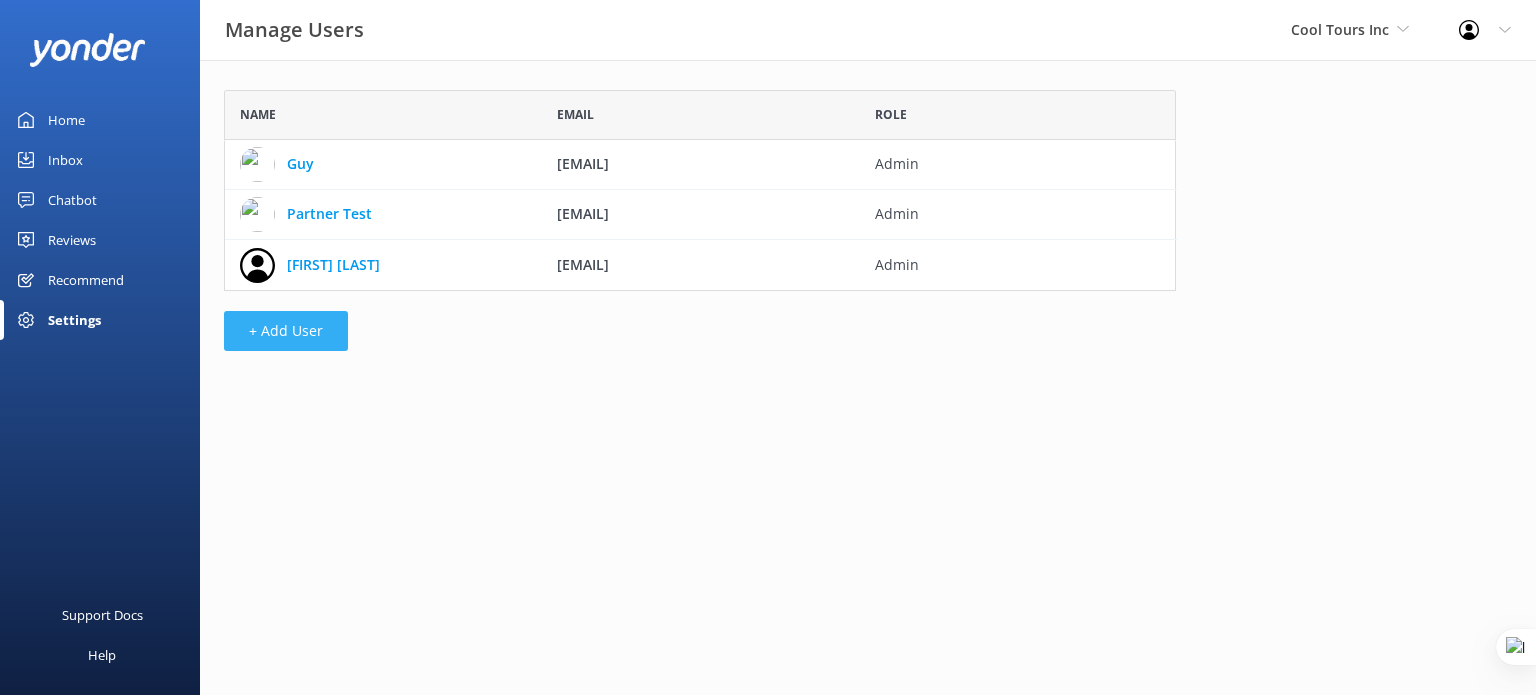 click on "+ Add User" at bounding box center (286, 331) 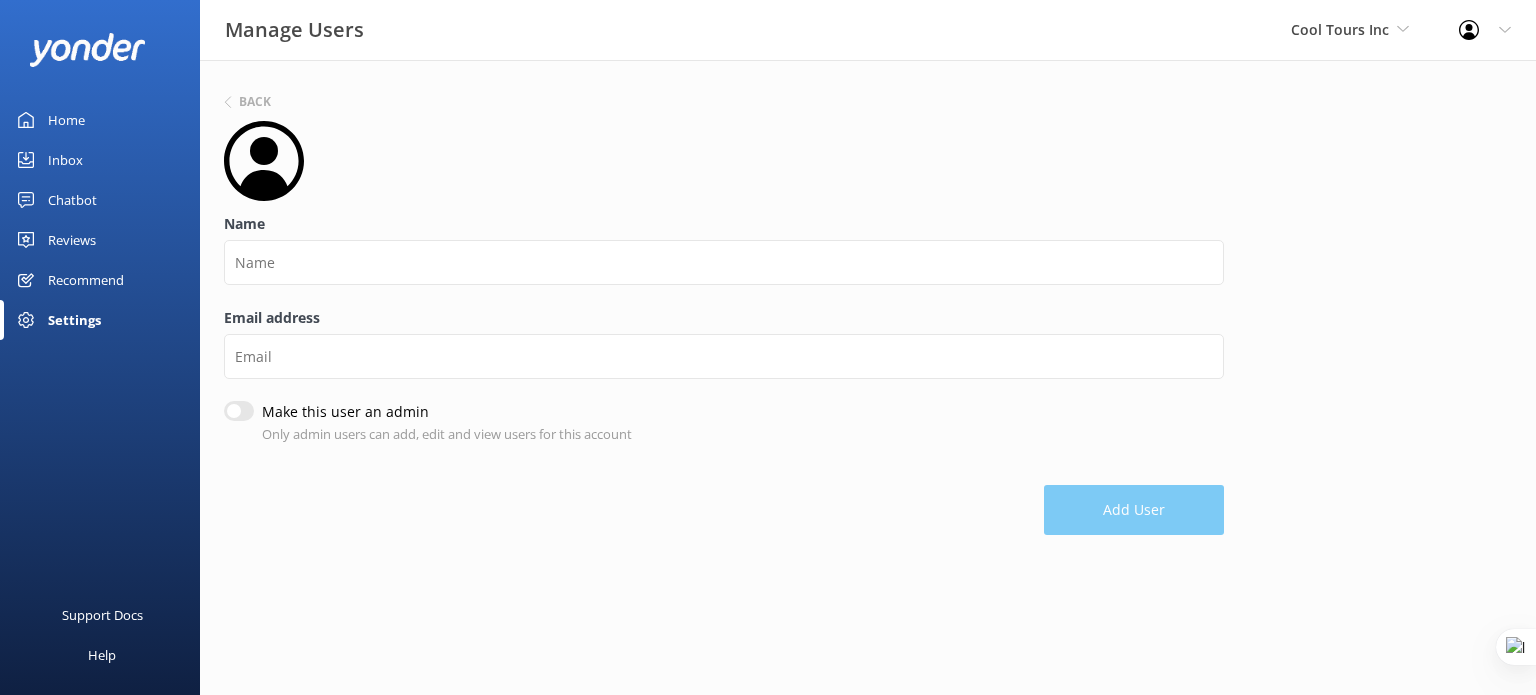 click on "Make this user an admin" at bounding box center [239, 411] 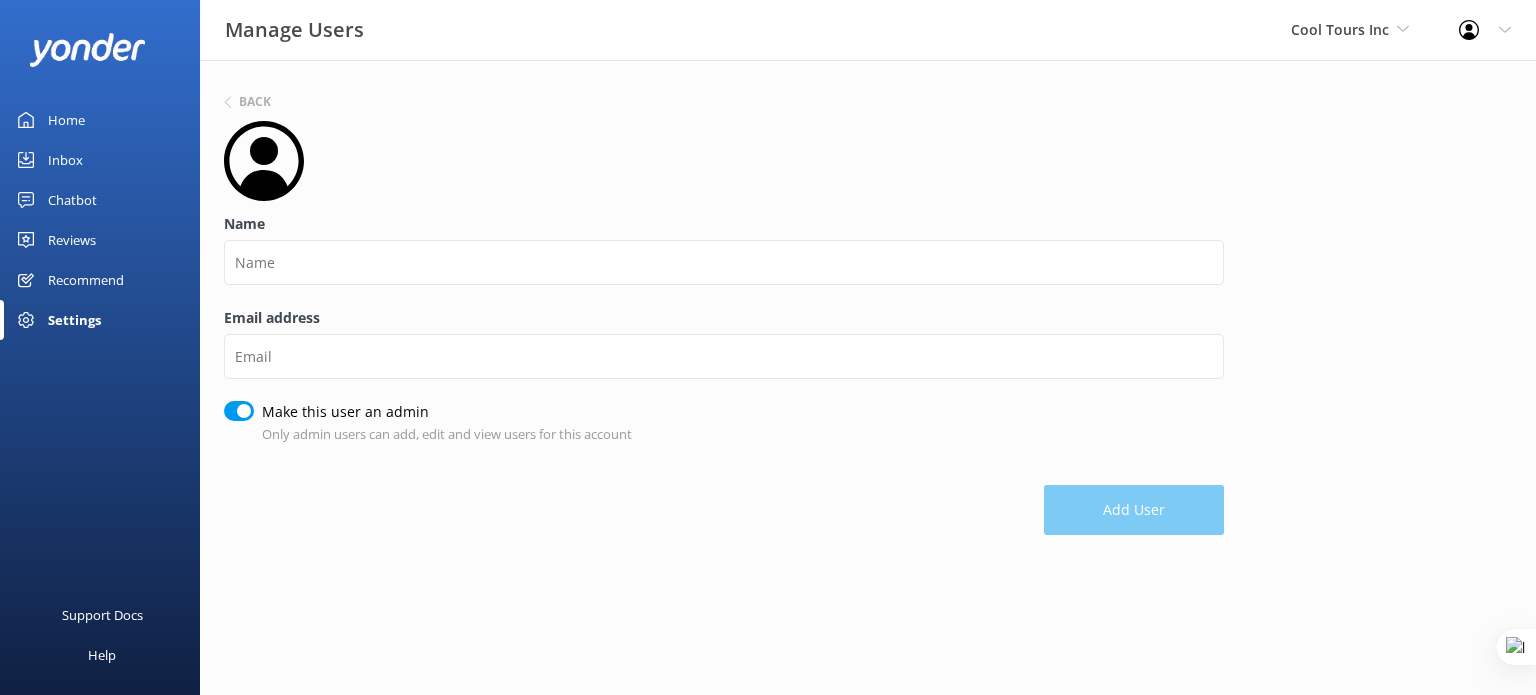 click on "Make this user an admin" at bounding box center [239, 411] 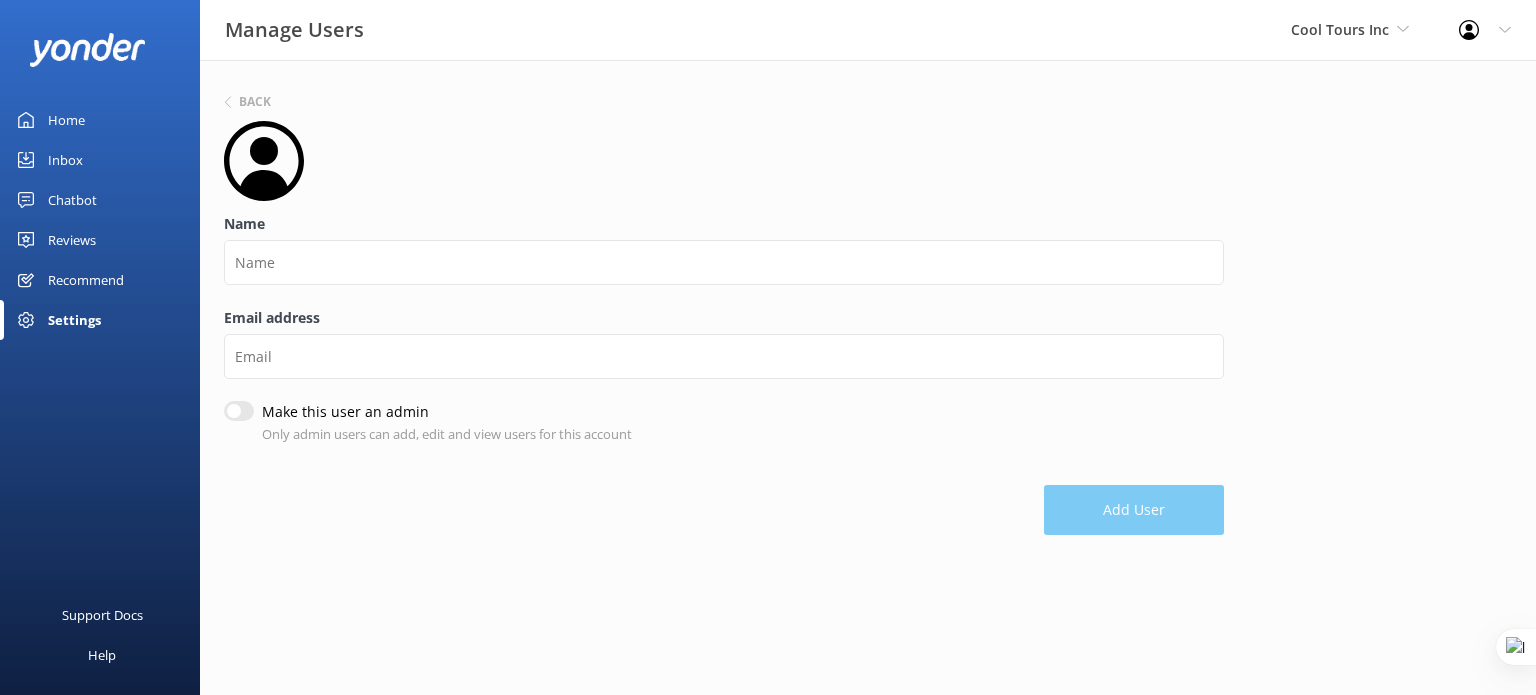 checkbox on "false" 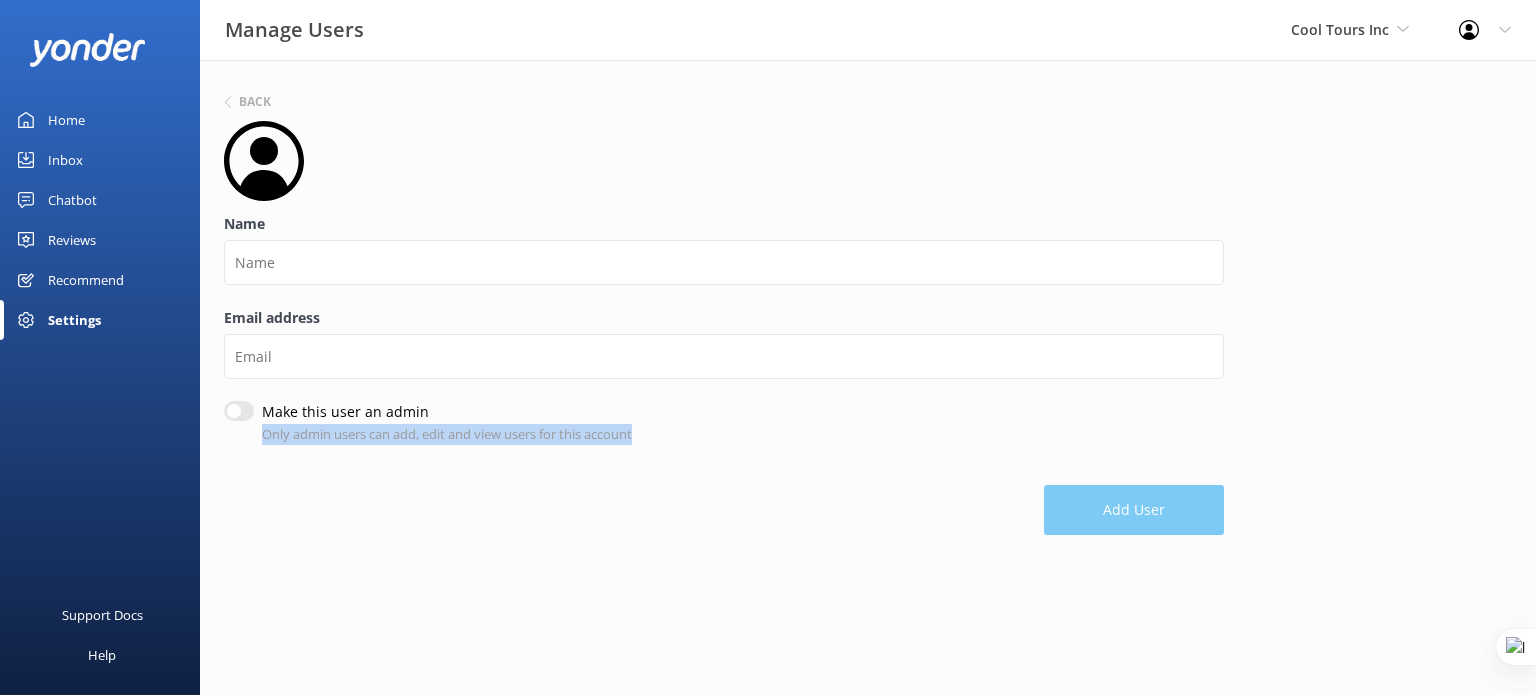 drag, startPoint x: 256, startPoint y: 436, endPoint x: 684, endPoint y: 438, distance: 428.00467 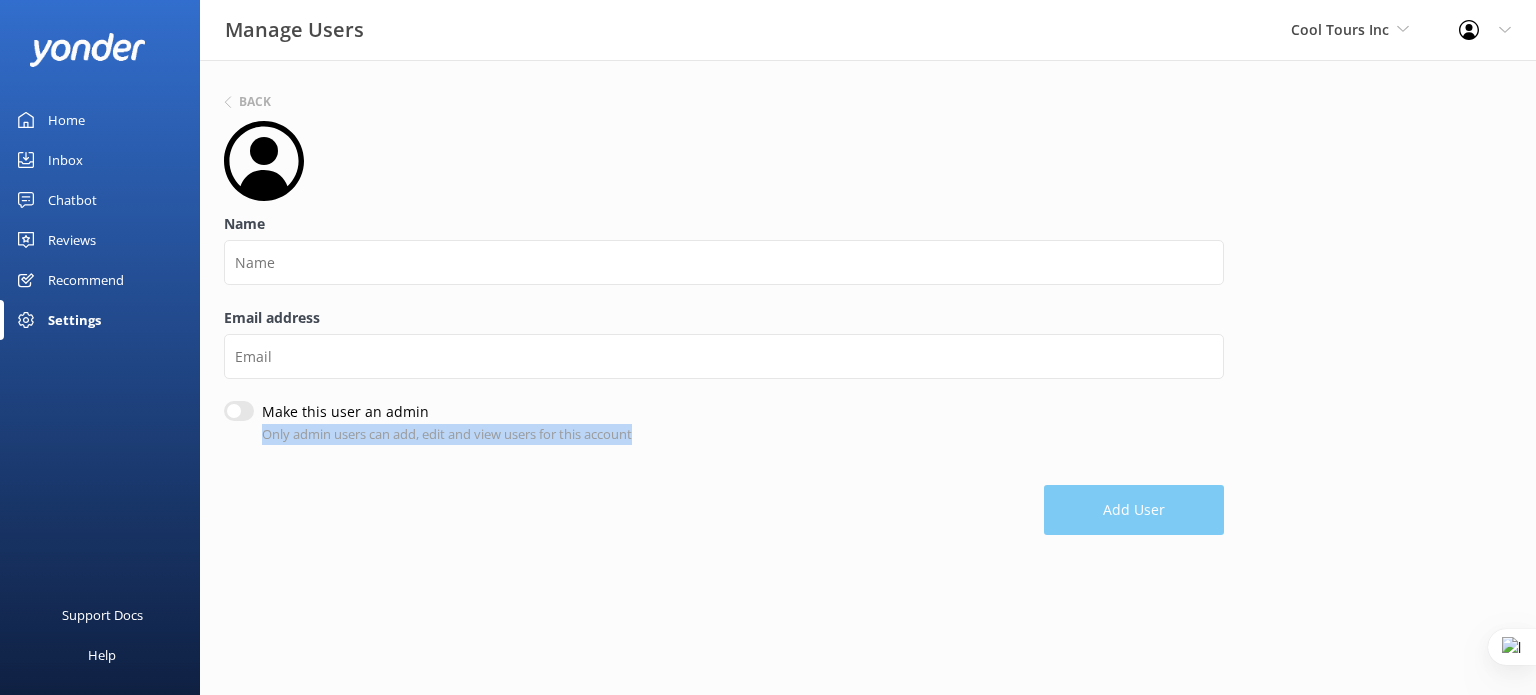 click on "Only admin users can add, edit and view
users for this account" at bounding box center [447, 434] 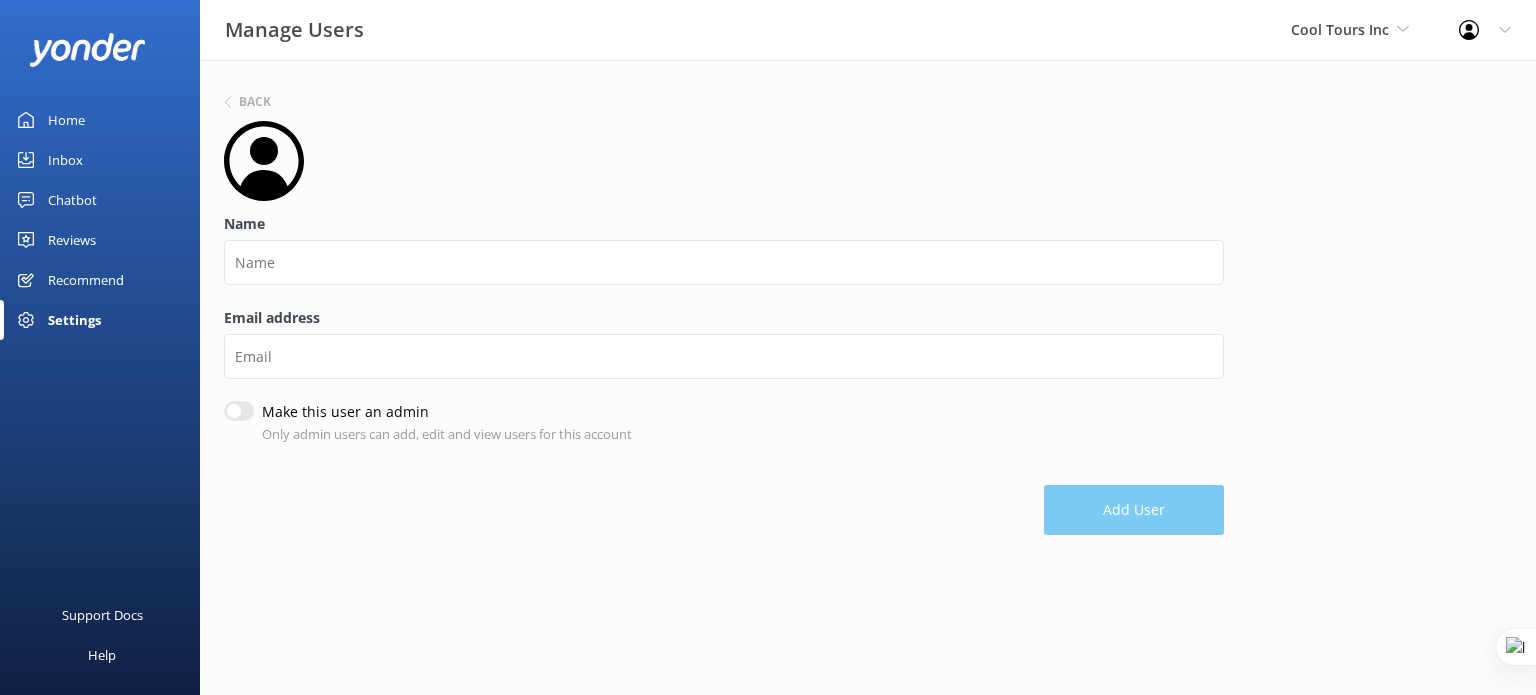 click on "Settings" at bounding box center [74, 320] 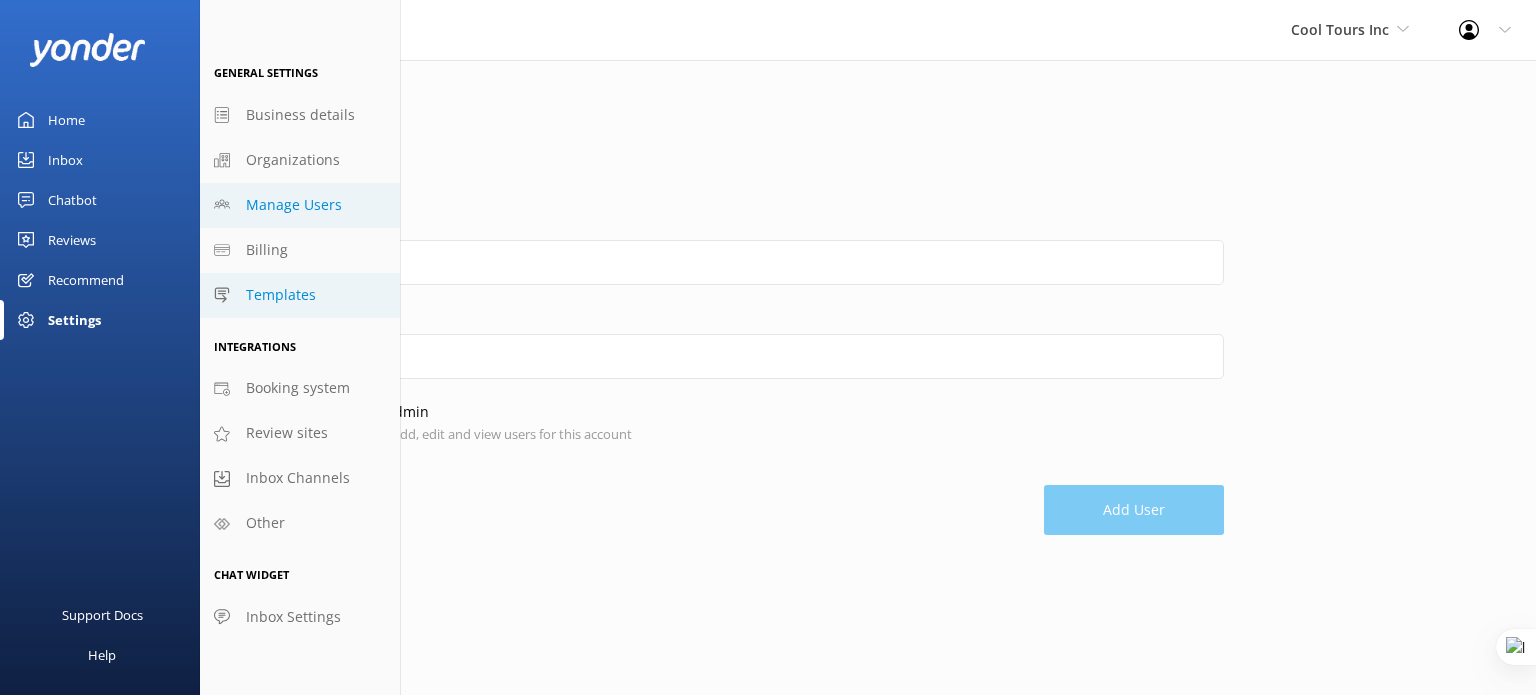 click on "Templates" at bounding box center [281, 295] 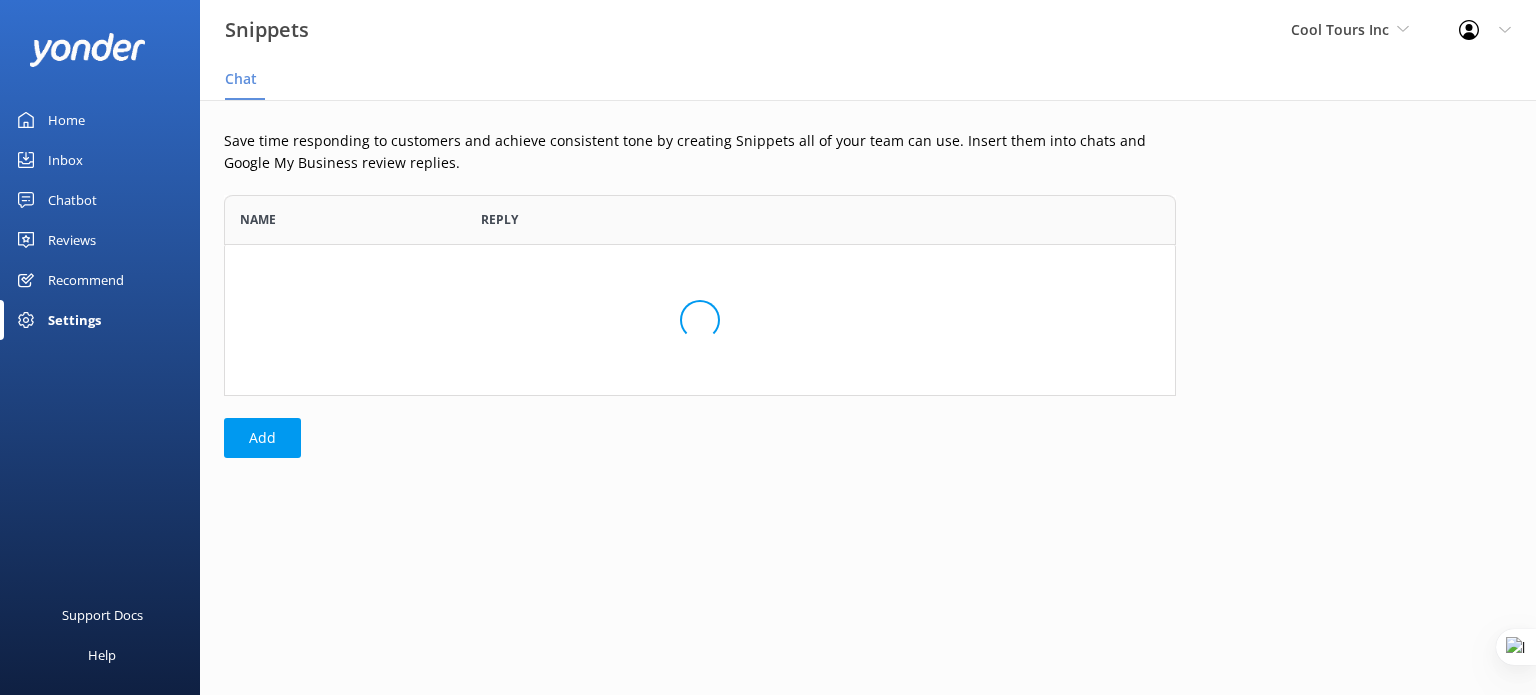 scroll, scrollTop: 16, scrollLeft: 16, axis: both 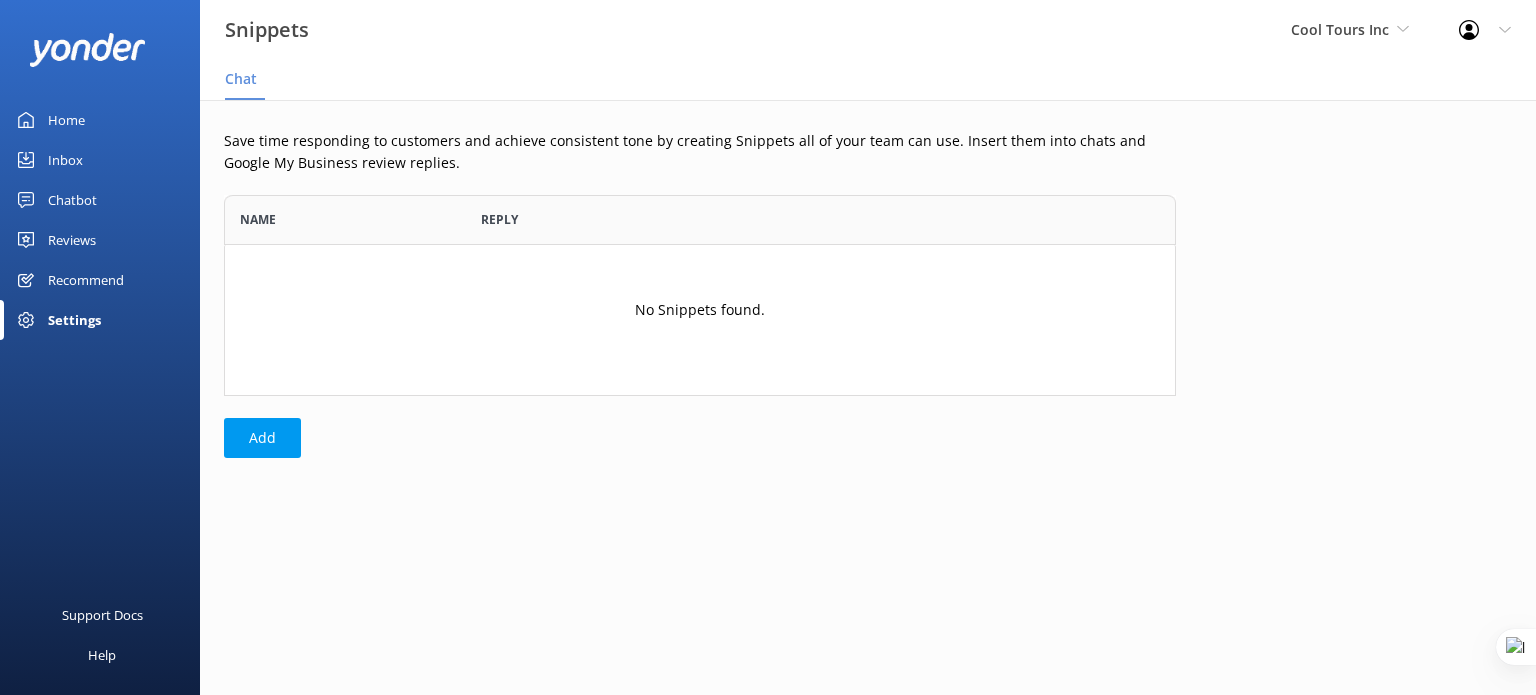 click on "Settings" at bounding box center [100, 320] 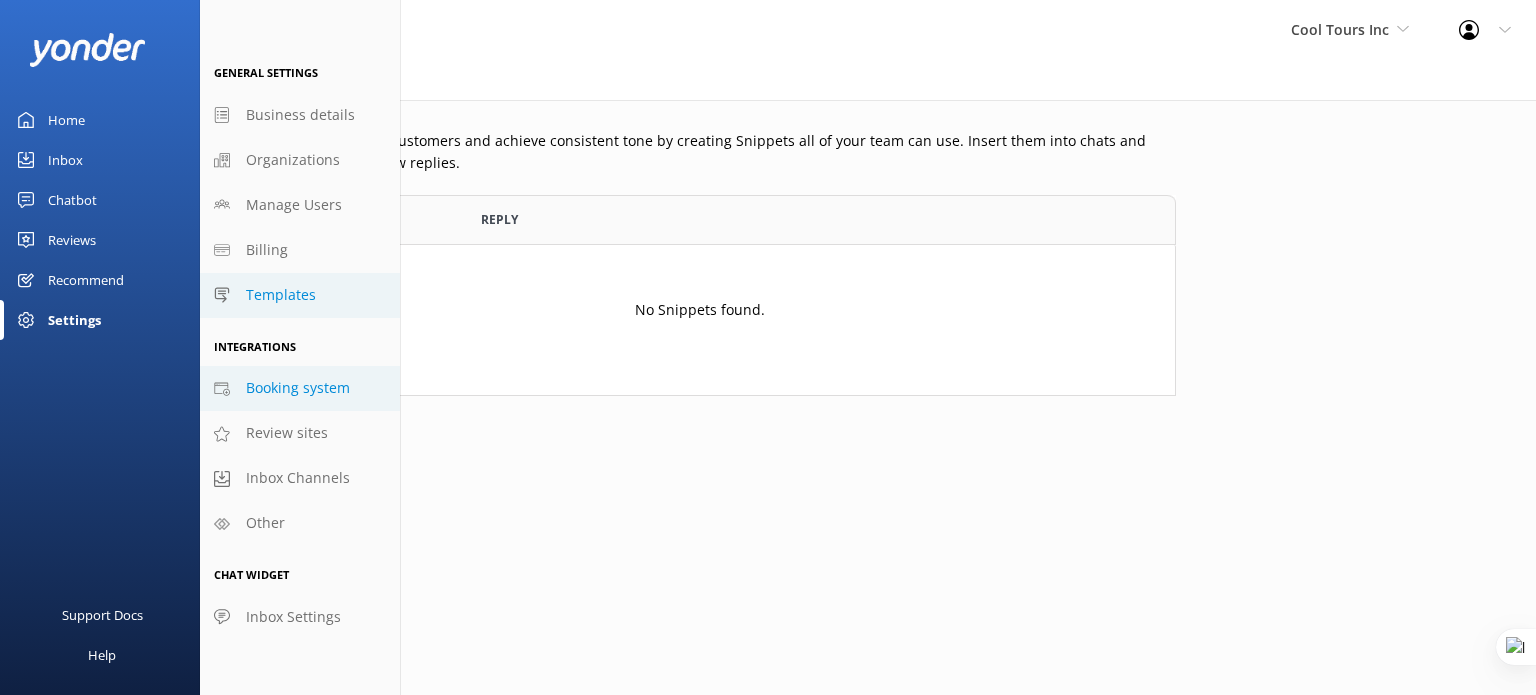 click on "Booking system" at bounding box center (298, 388) 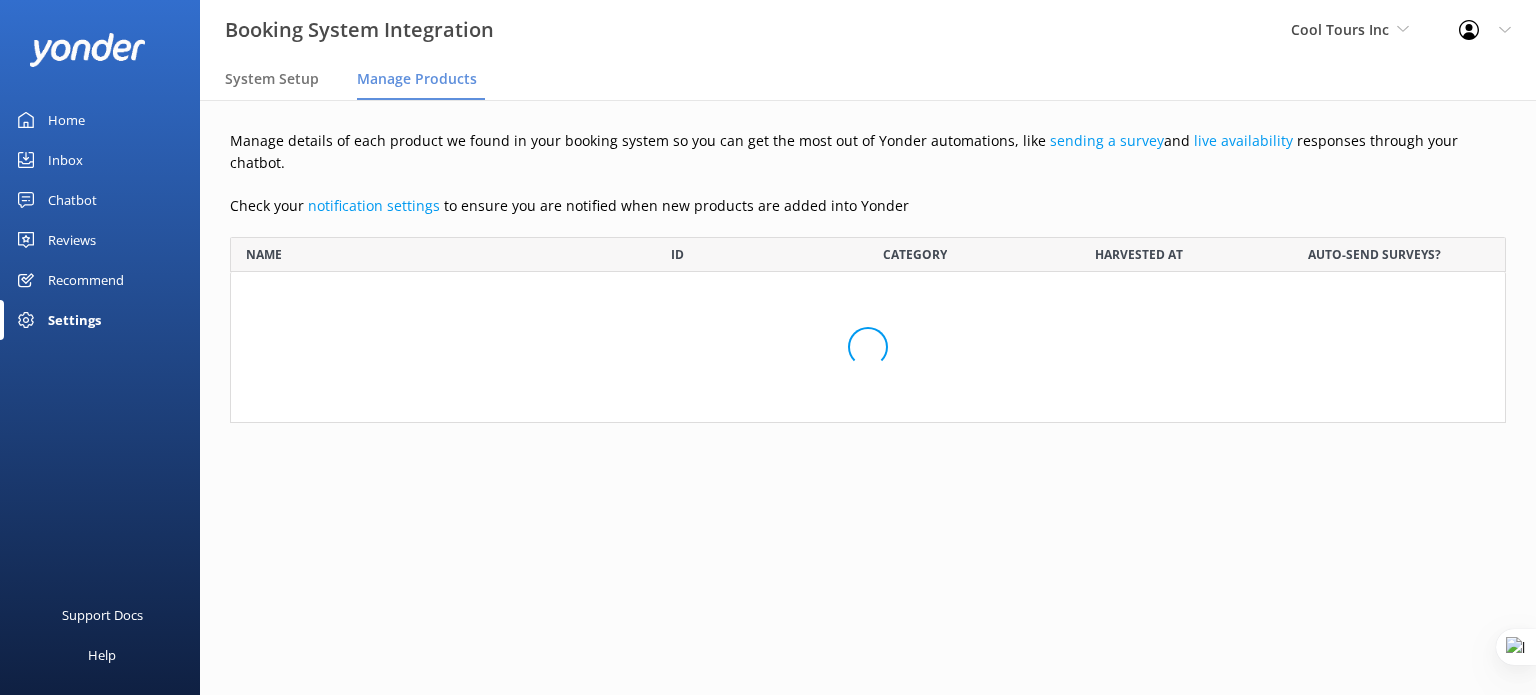 scroll, scrollTop: 16, scrollLeft: 16, axis: both 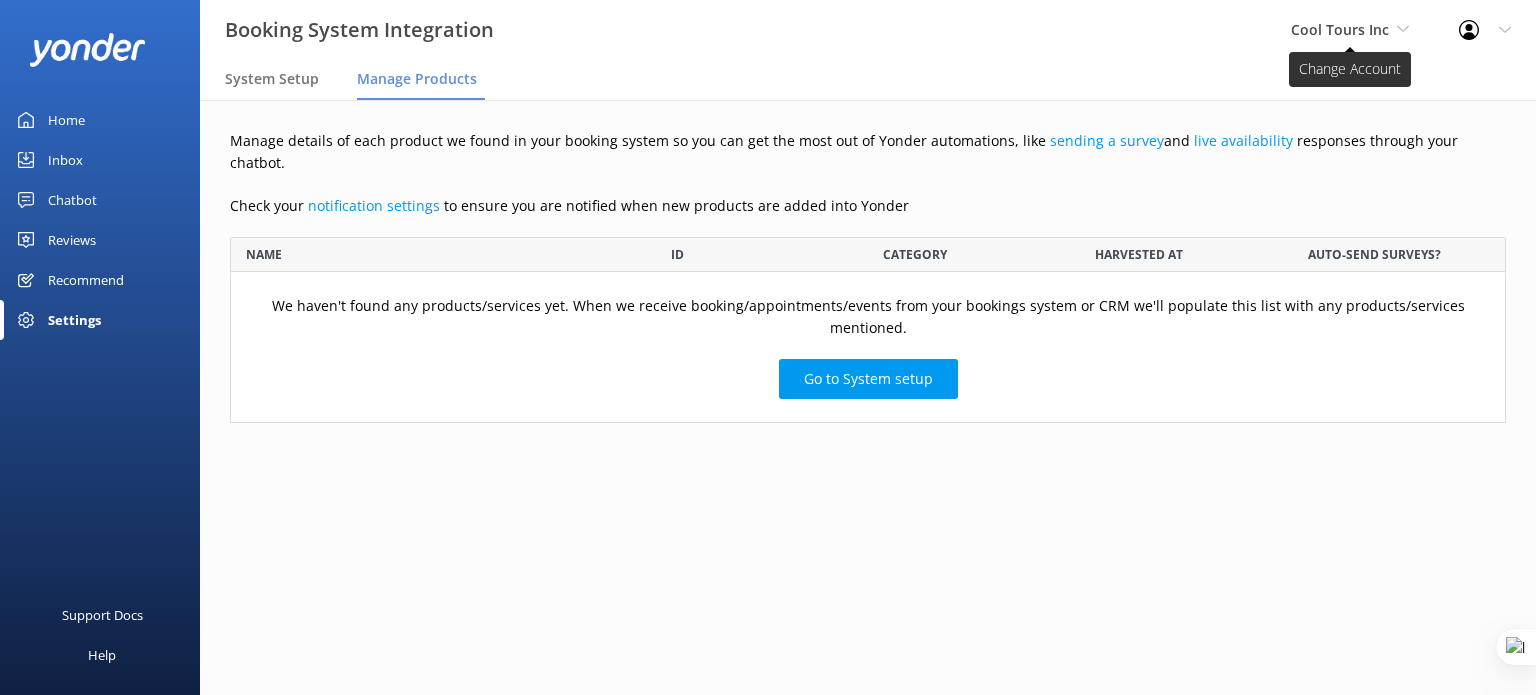 click on "Cool Tours Inc" at bounding box center (1340, 29) 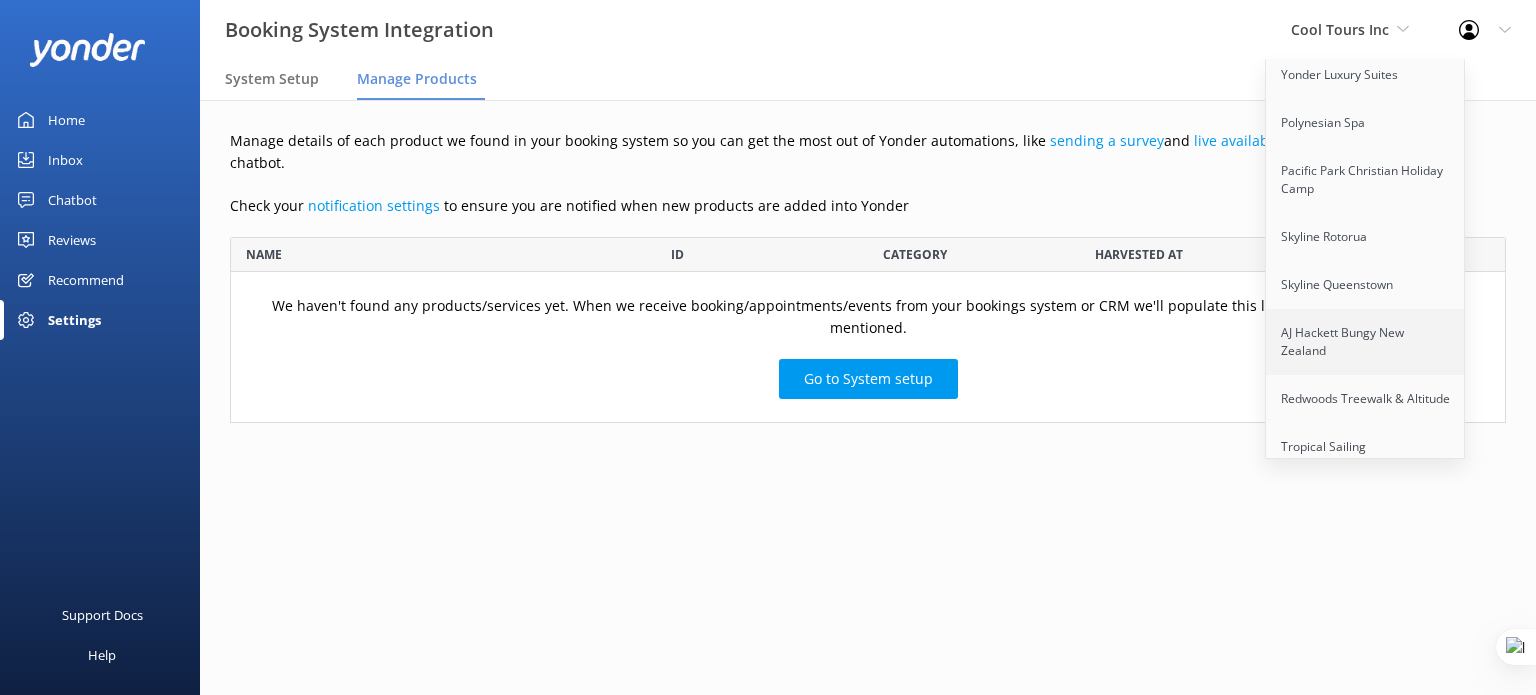 scroll, scrollTop: 224, scrollLeft: 0, axis: vertical 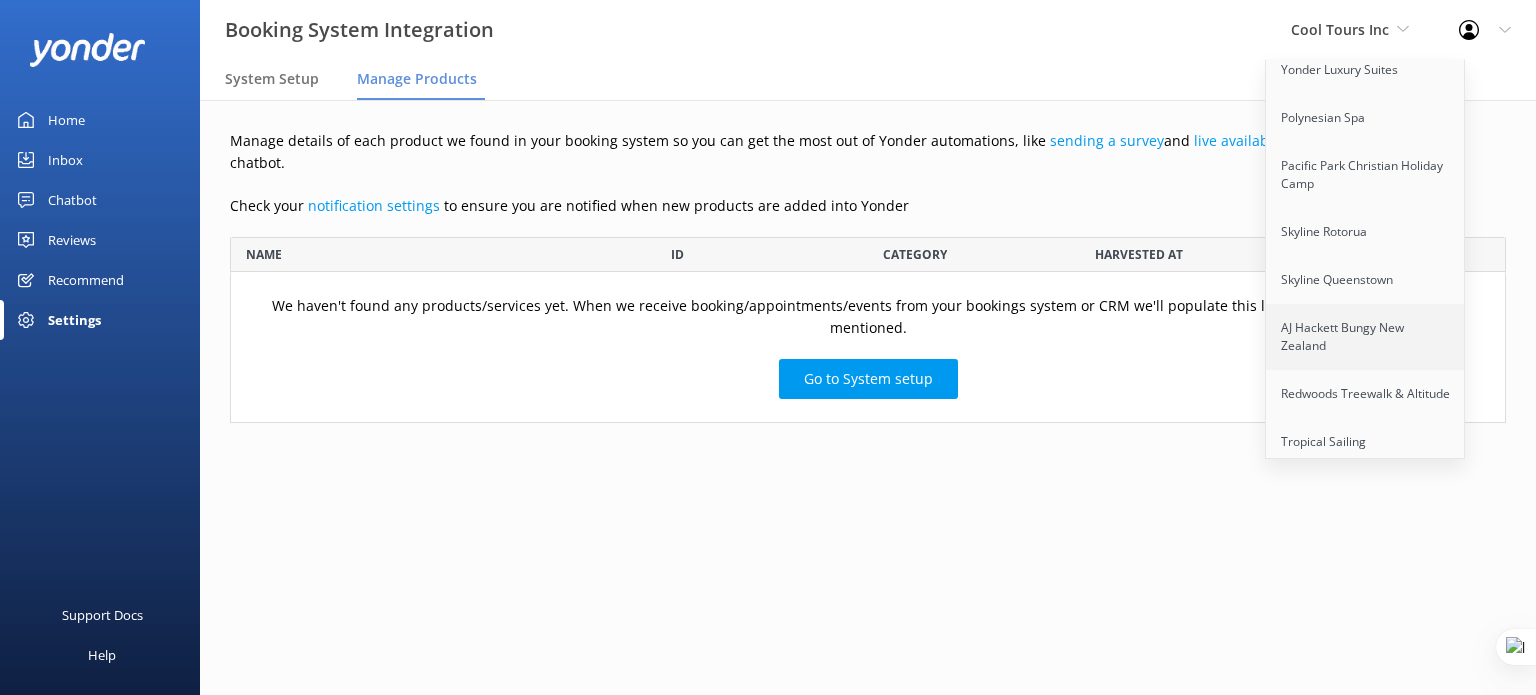 click on "AJ Hackett Bungy New Zealand" at bounding box center (1366, 337) 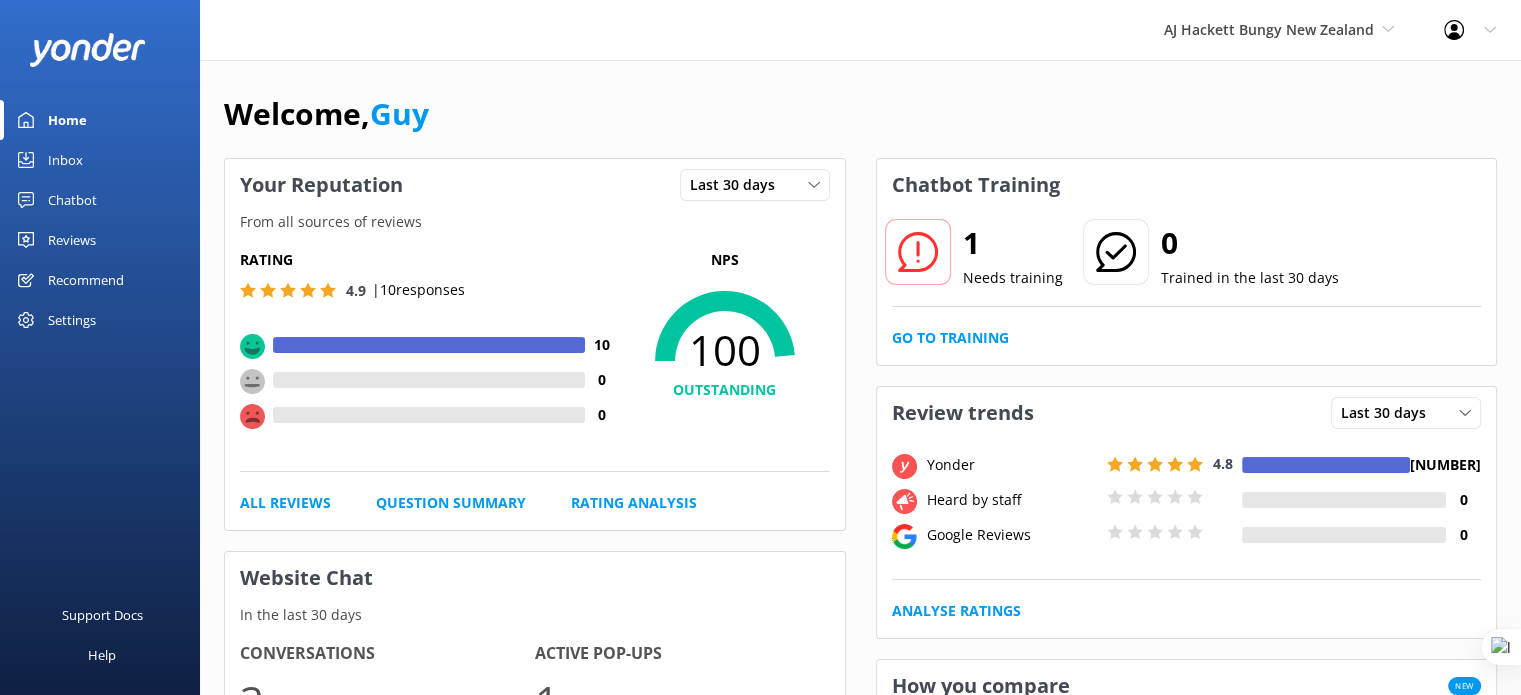 click on "Settings" at bounding box center [72, 320] 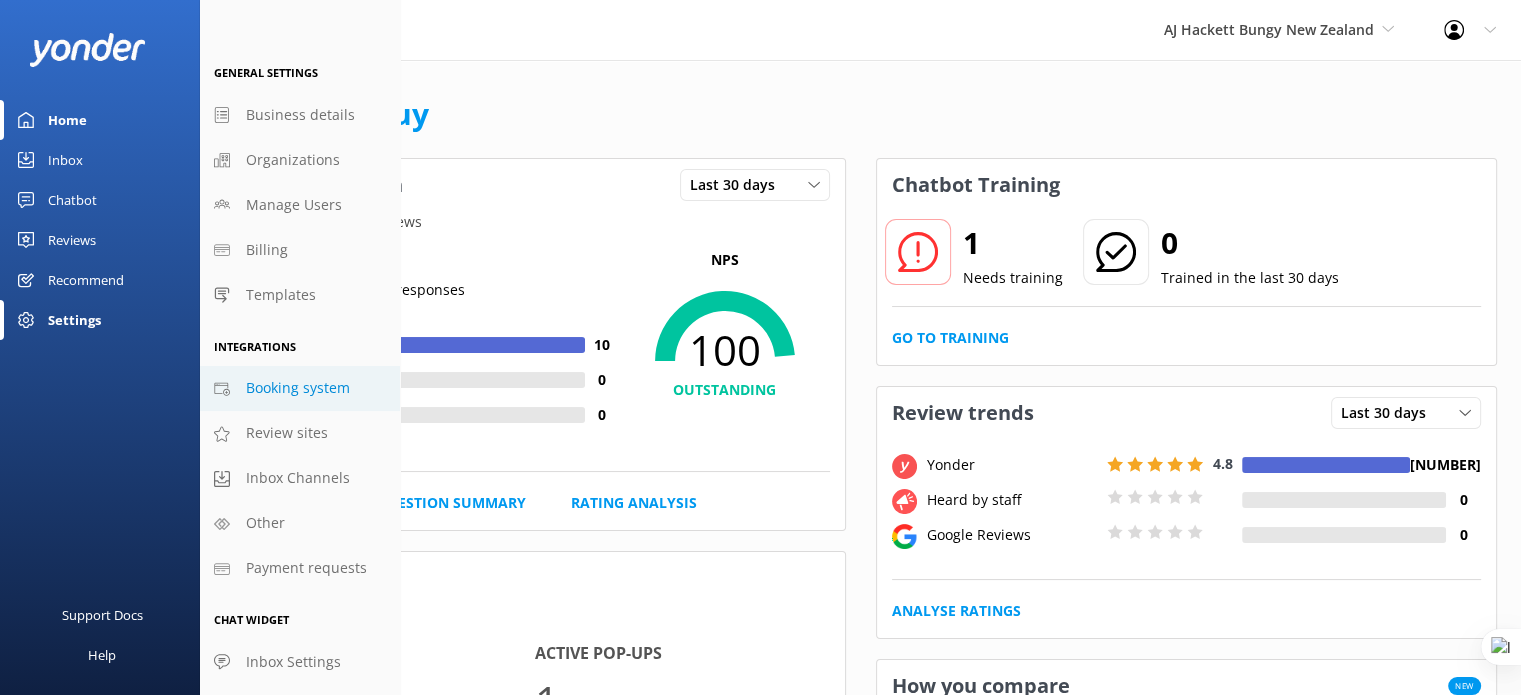 click on "Booking system" at bounding box center (298, 388) 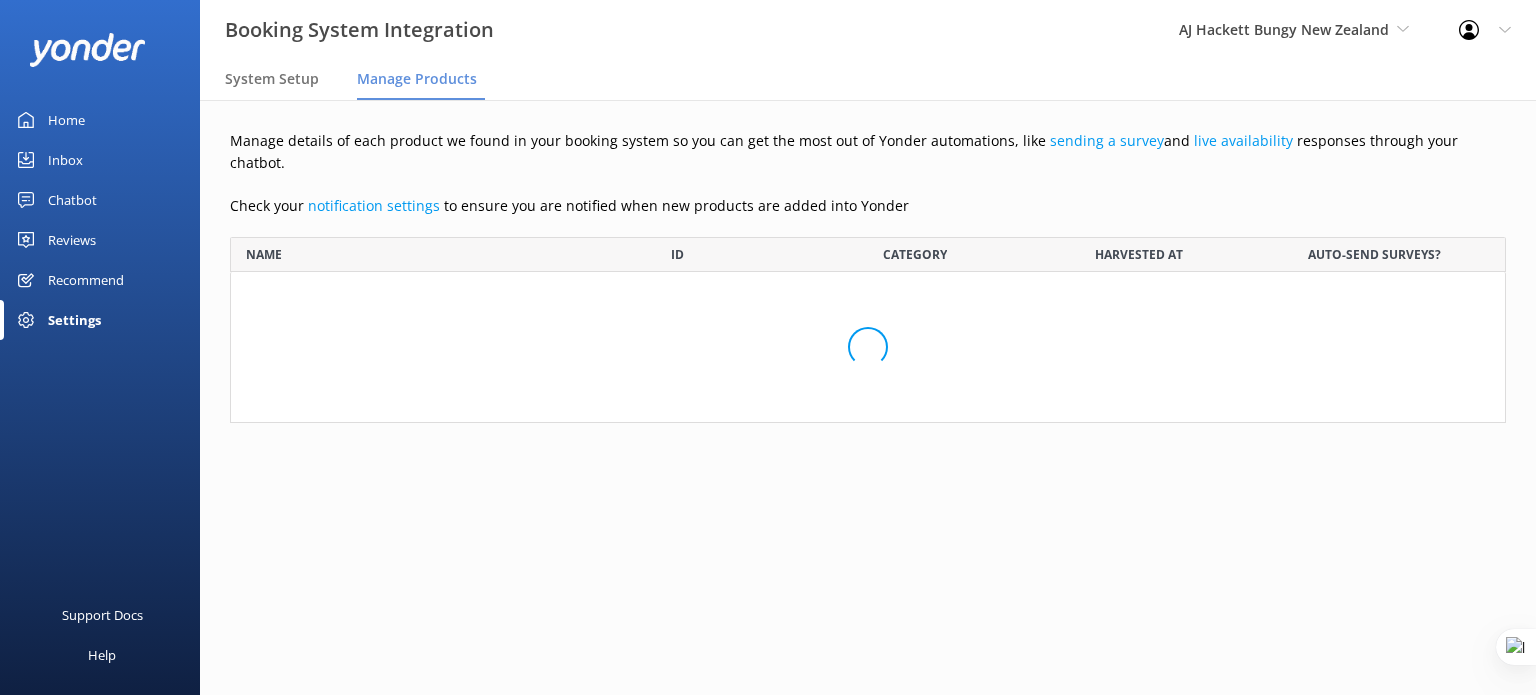scroll, scrollTop: 16, scrollLeft: 16, axis: both 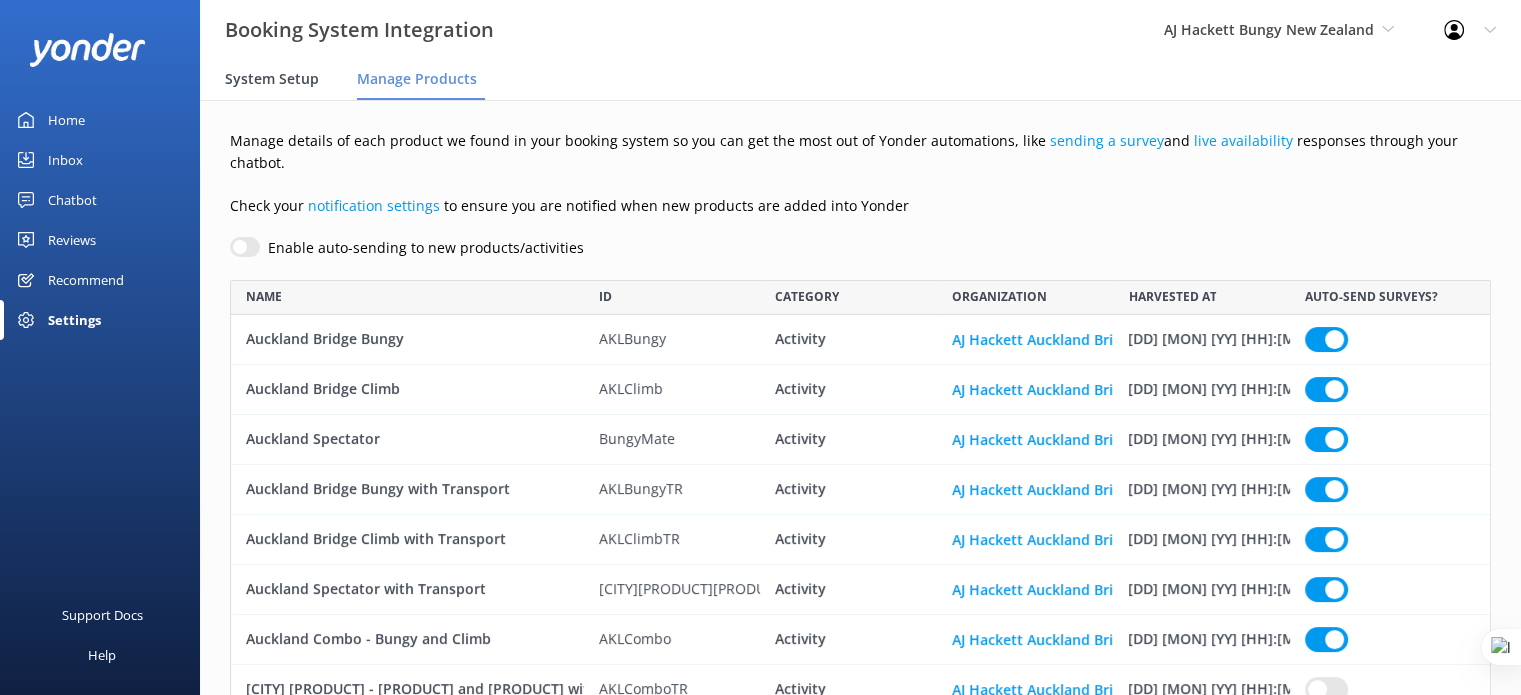 click on "System Setup" at bounding box center (272, 79) 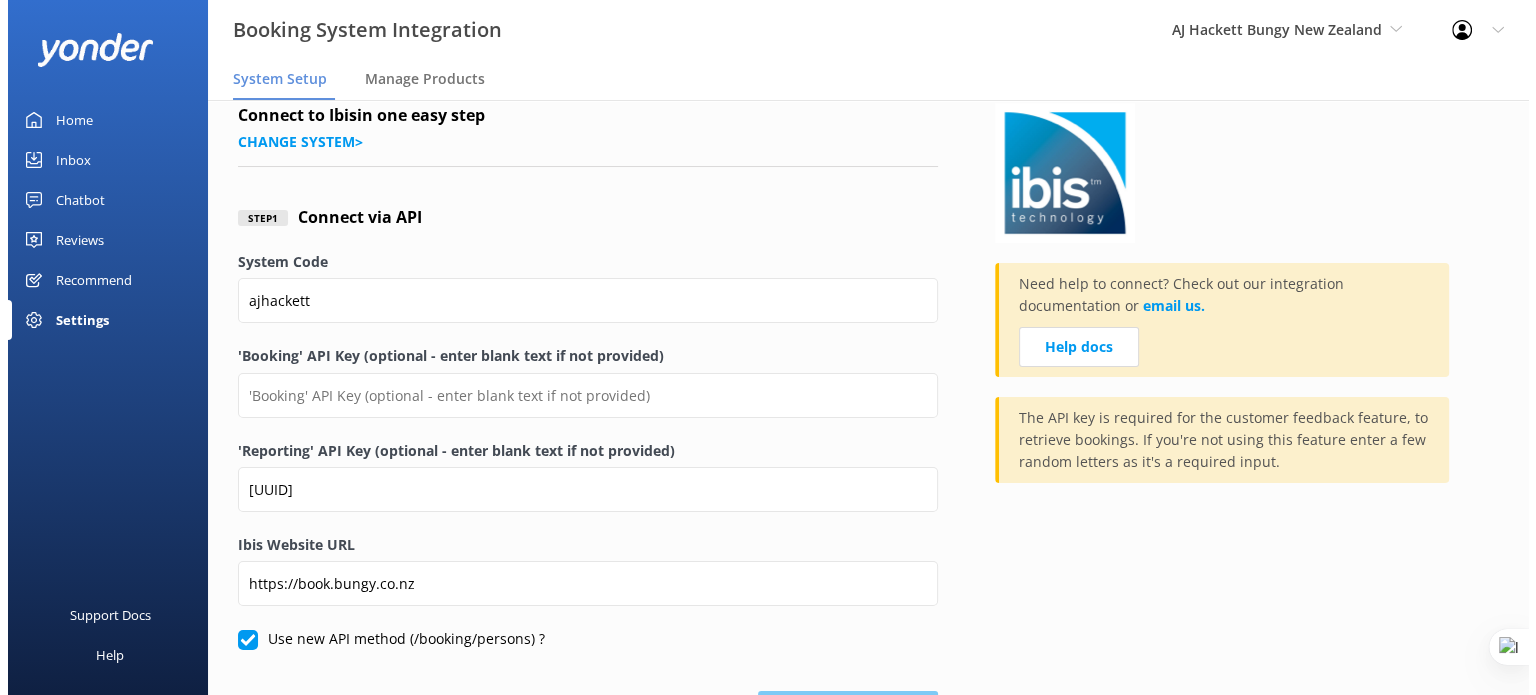 scroll, scrollTop: 0, scrollLeft: 0, axis: both 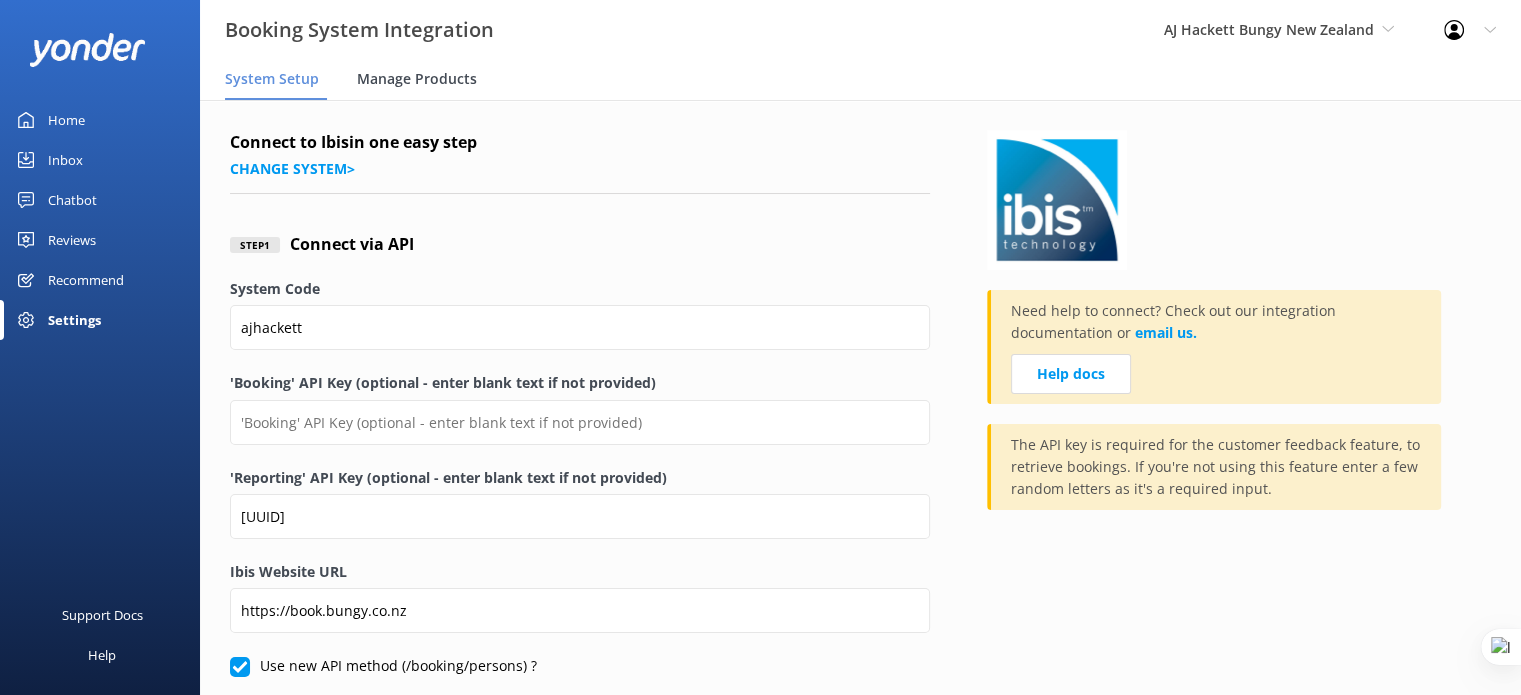 click on "Manage Products" at bounding box center [417, 79] 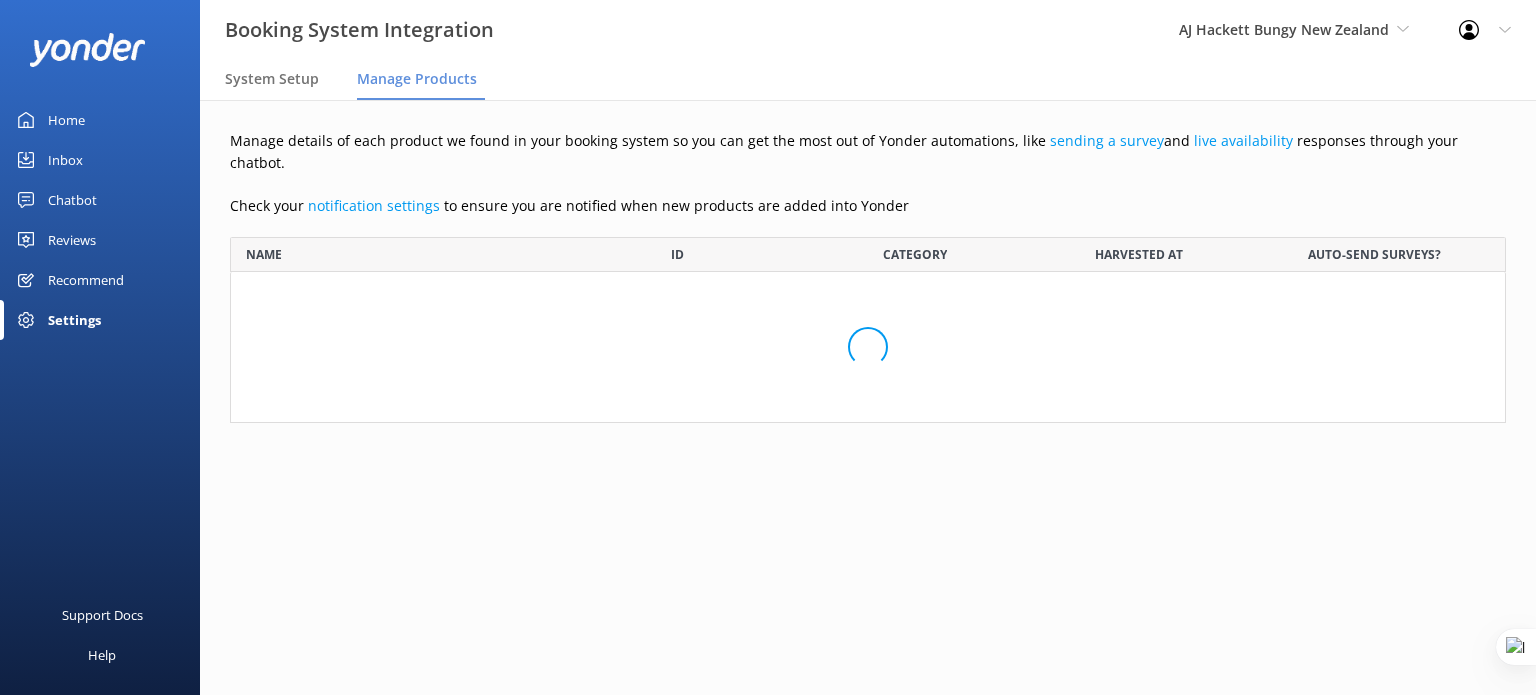 scroll, scrollTop: 16, scrollLeft: 16, axis: both 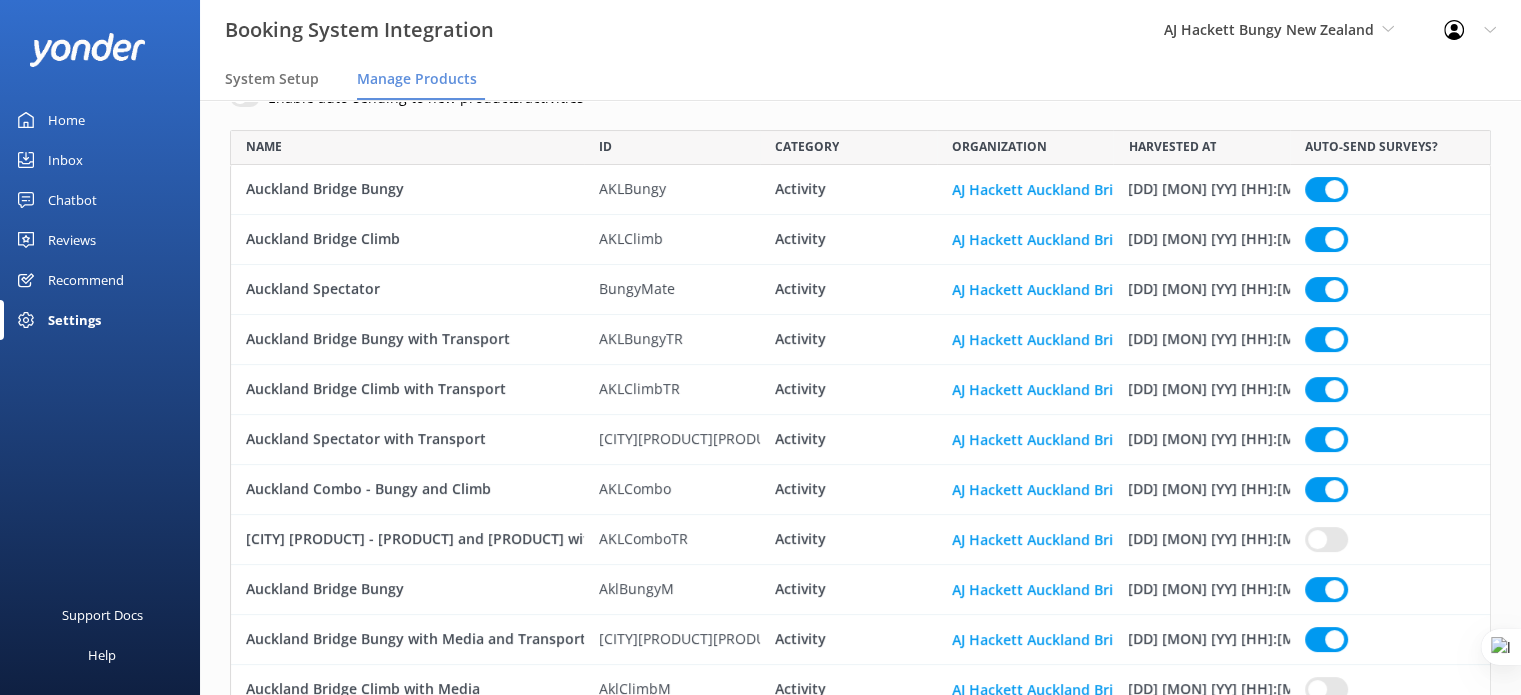 click on "Settings" at bounding box center [74, 320] 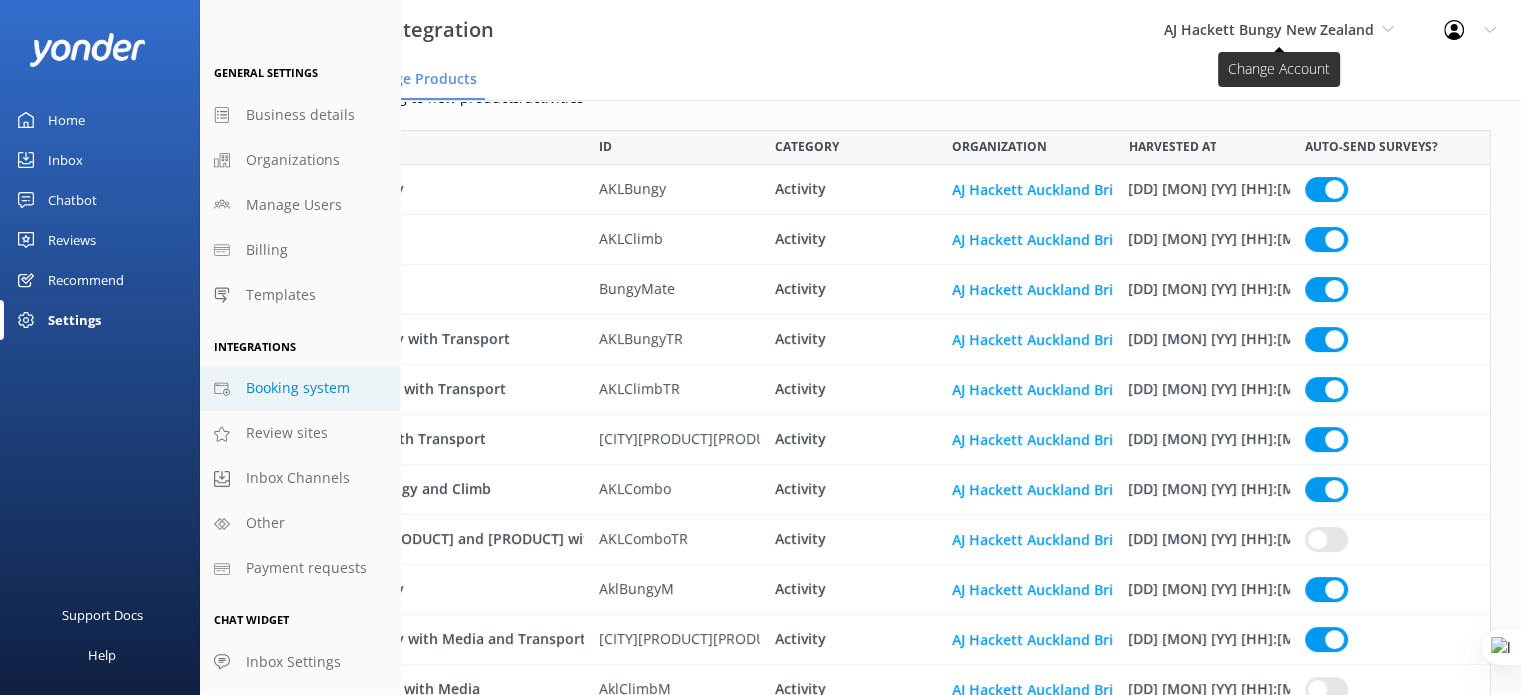 click on "AJ Hackett Bungy New Zealand" at bounding box center [1279, 30] 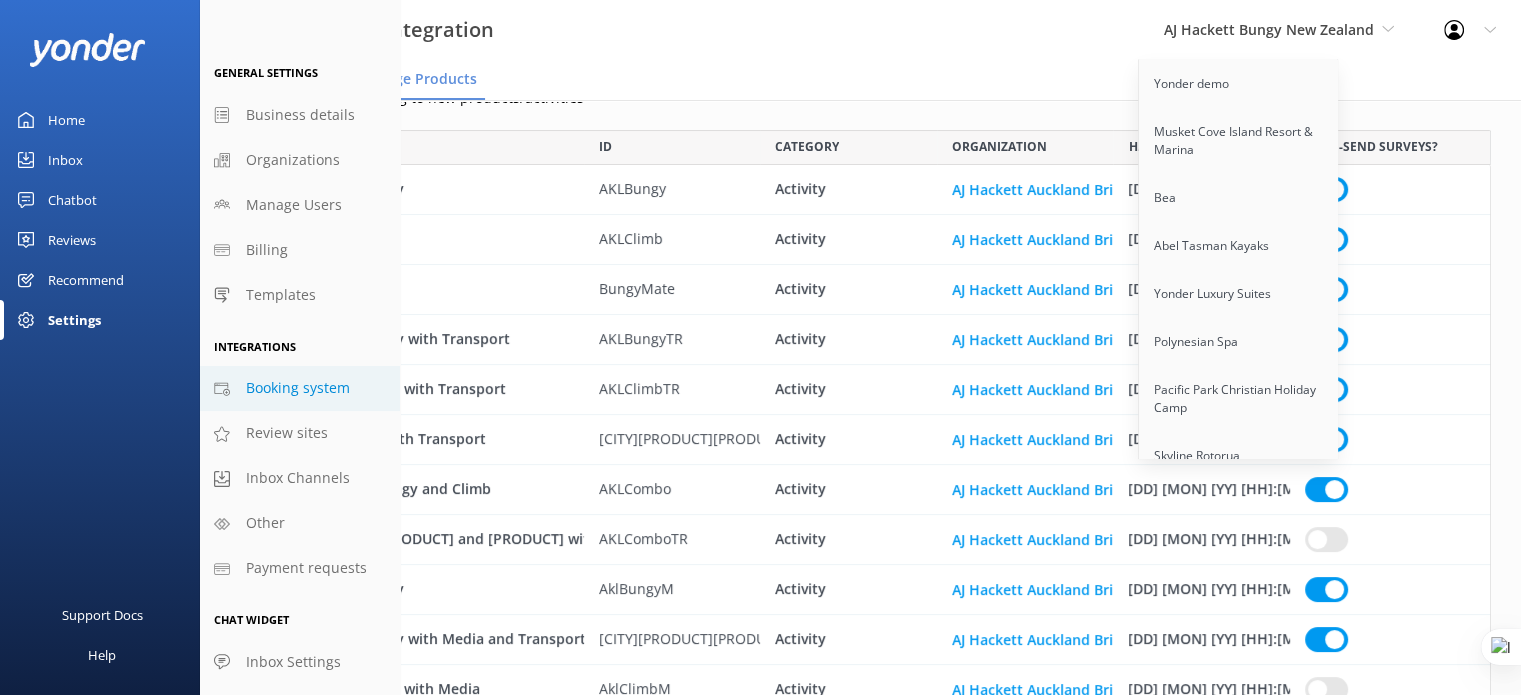 scroll, scrollTop: 4624, scrollLeft: 0, axis: vertical 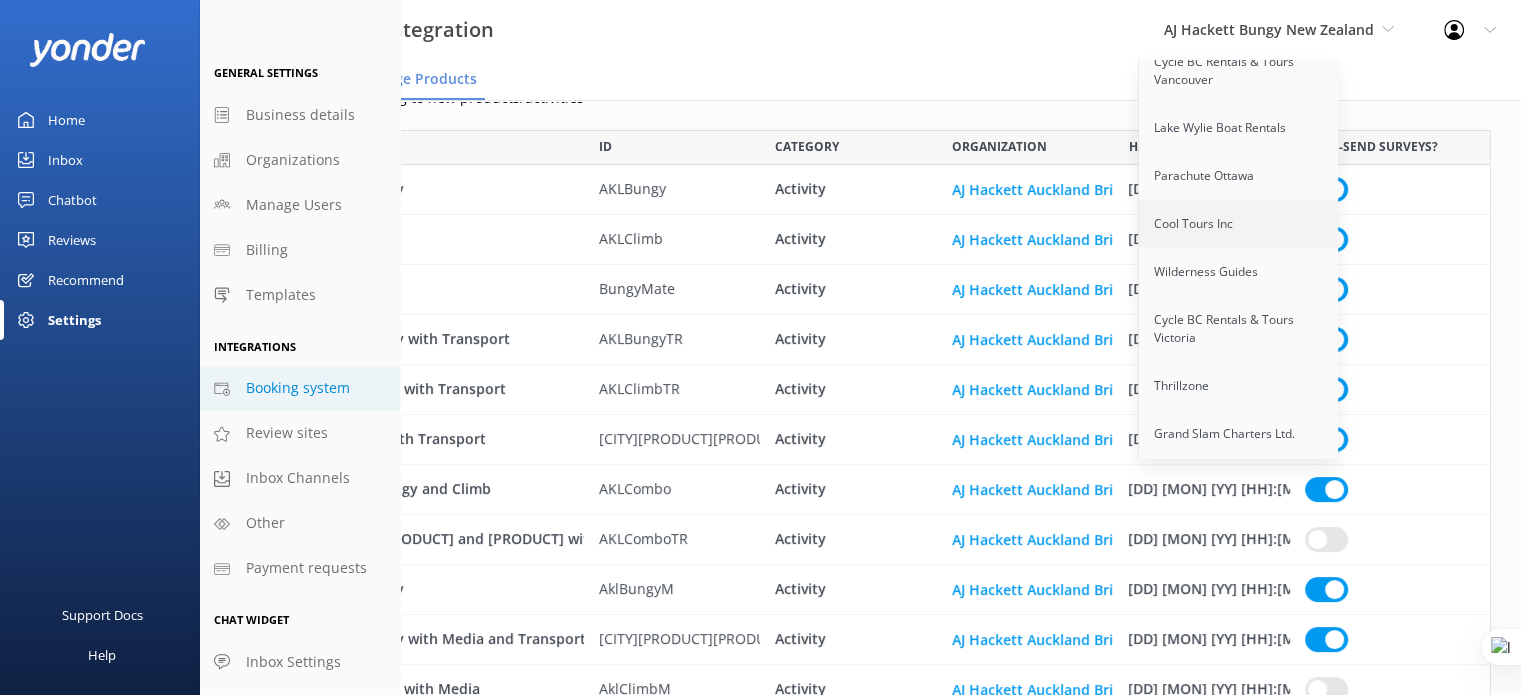 click on "Cool Tours Inc" at bounding box center [1239, 224] 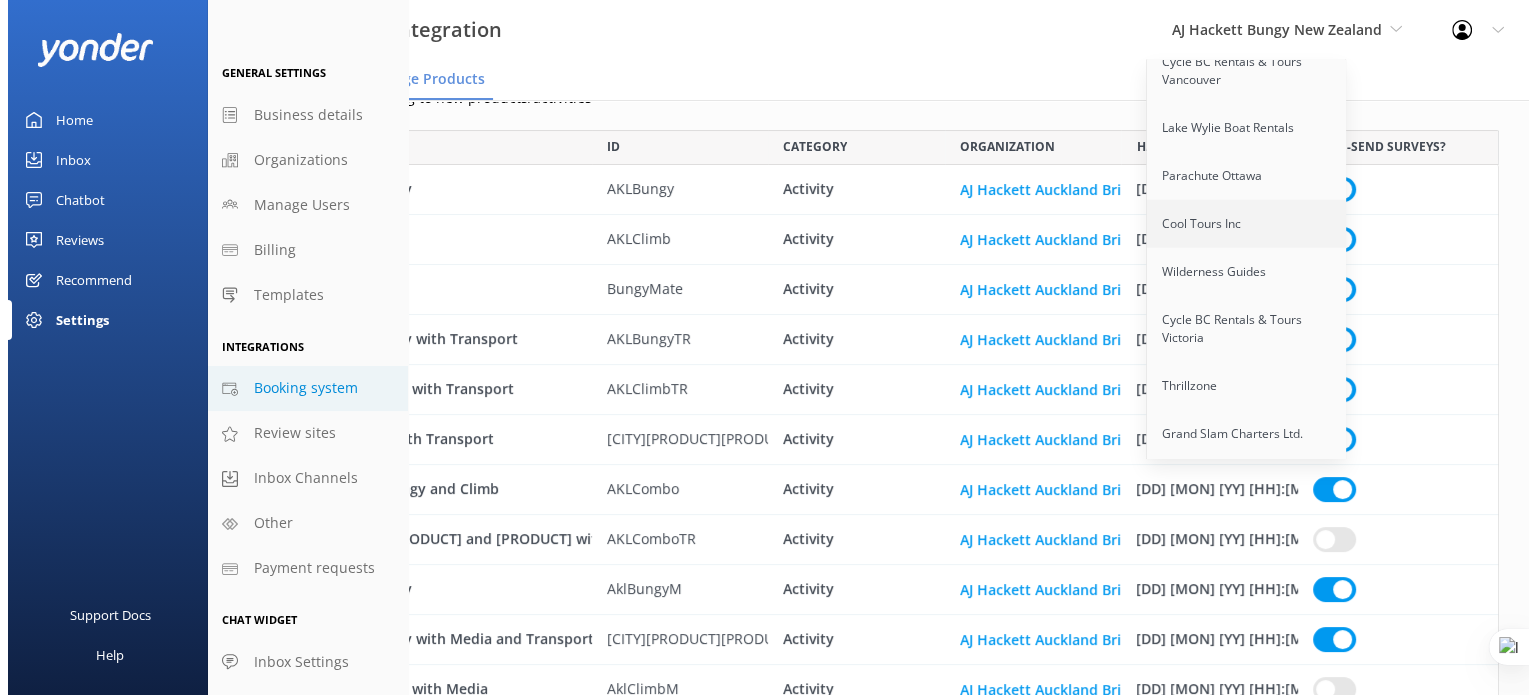 scroll, scrollTop: 0, scrollLeft: 0, axis: both 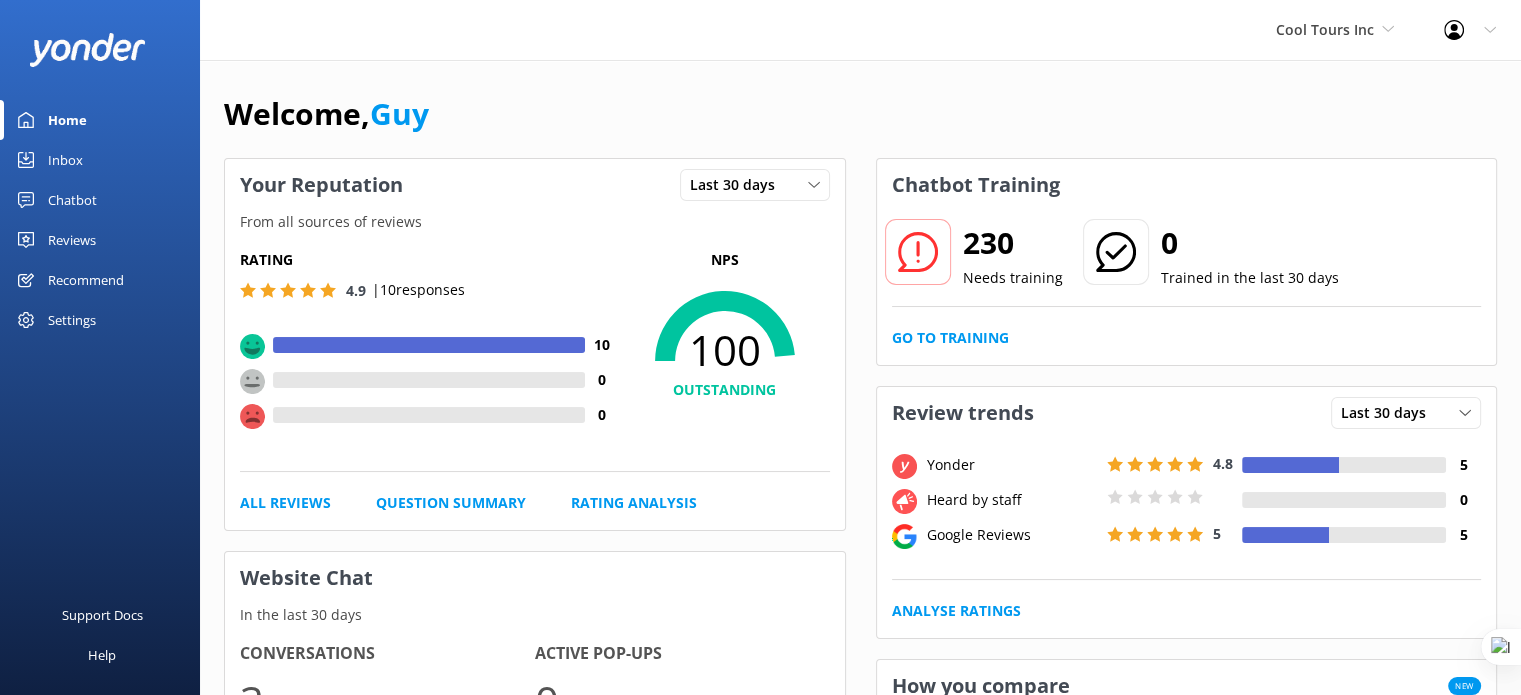 click on "Settings" at bounding box center [72, 320] 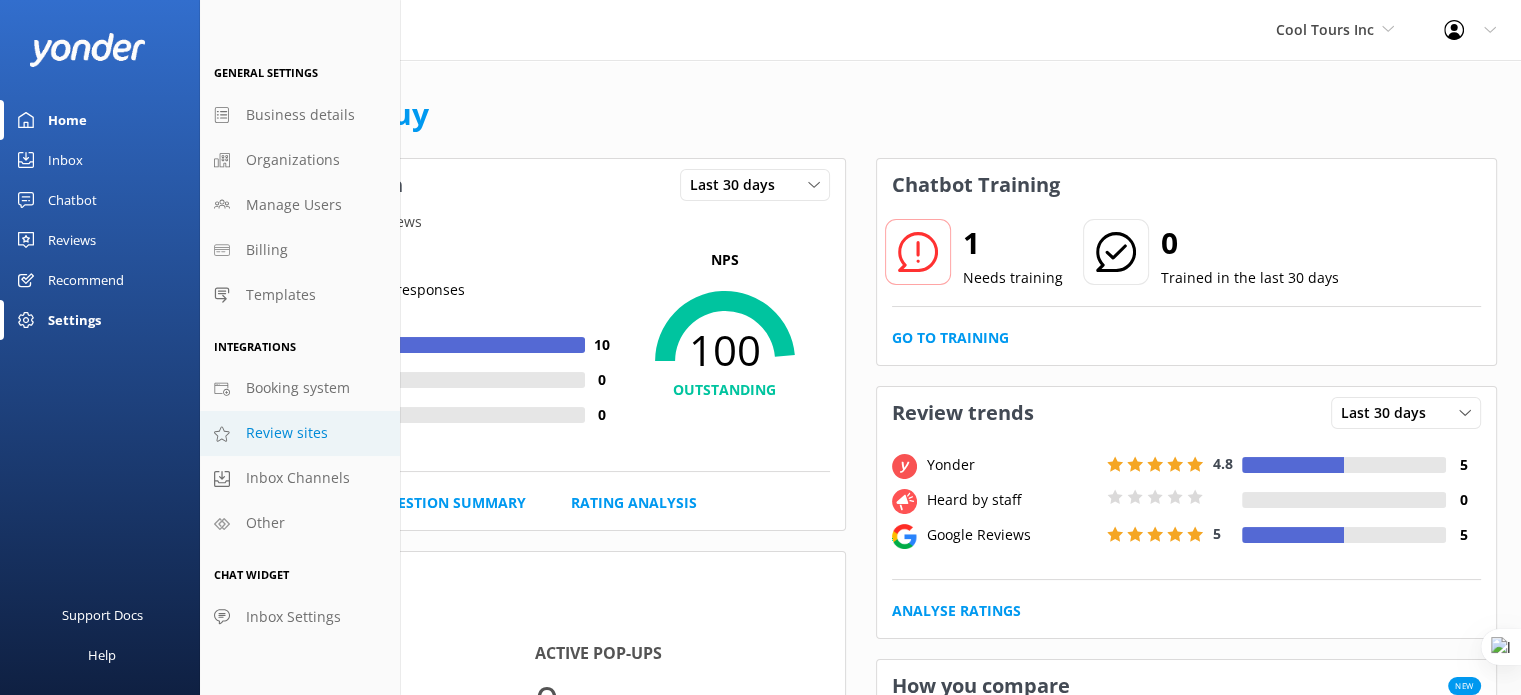 click on "Review sites" at bounding box center (287, 433) 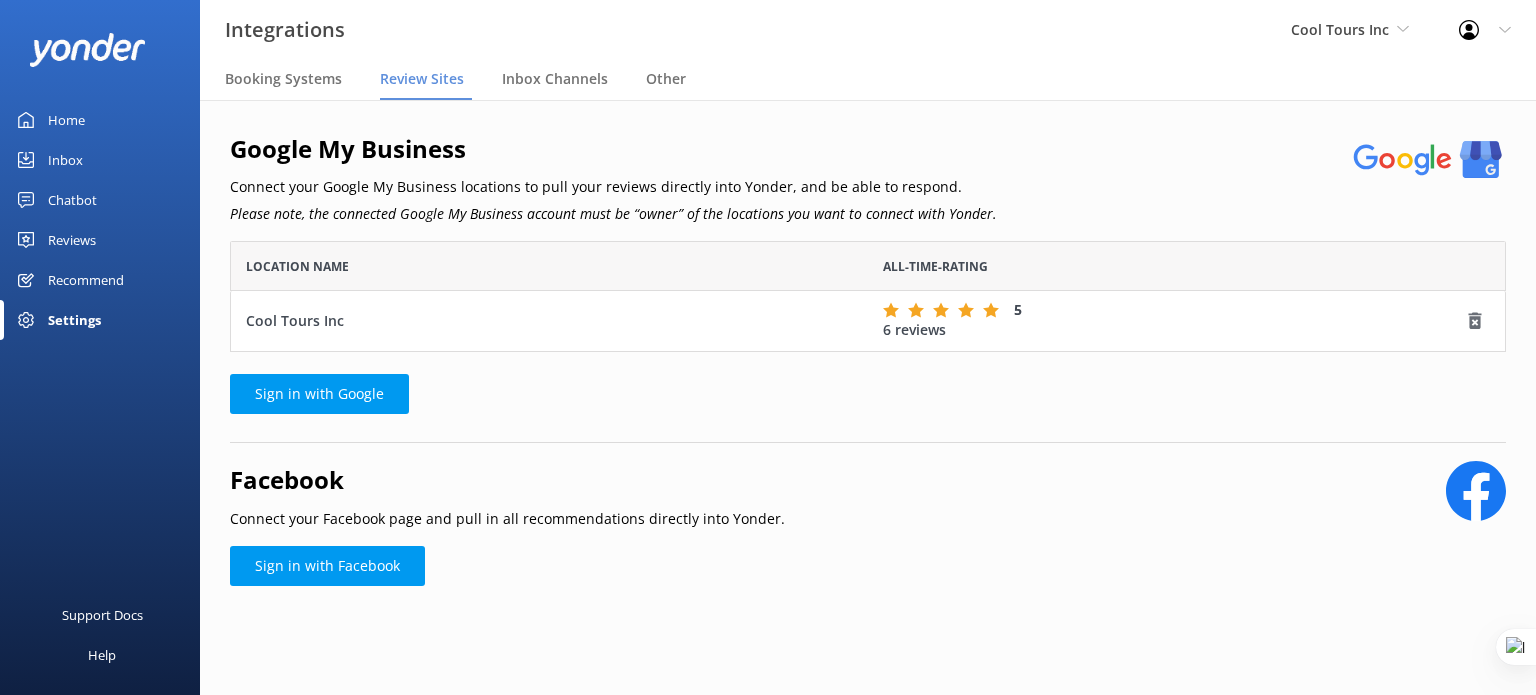 scroll, scrollTop: 16, scrollLeft: 16, axis: both 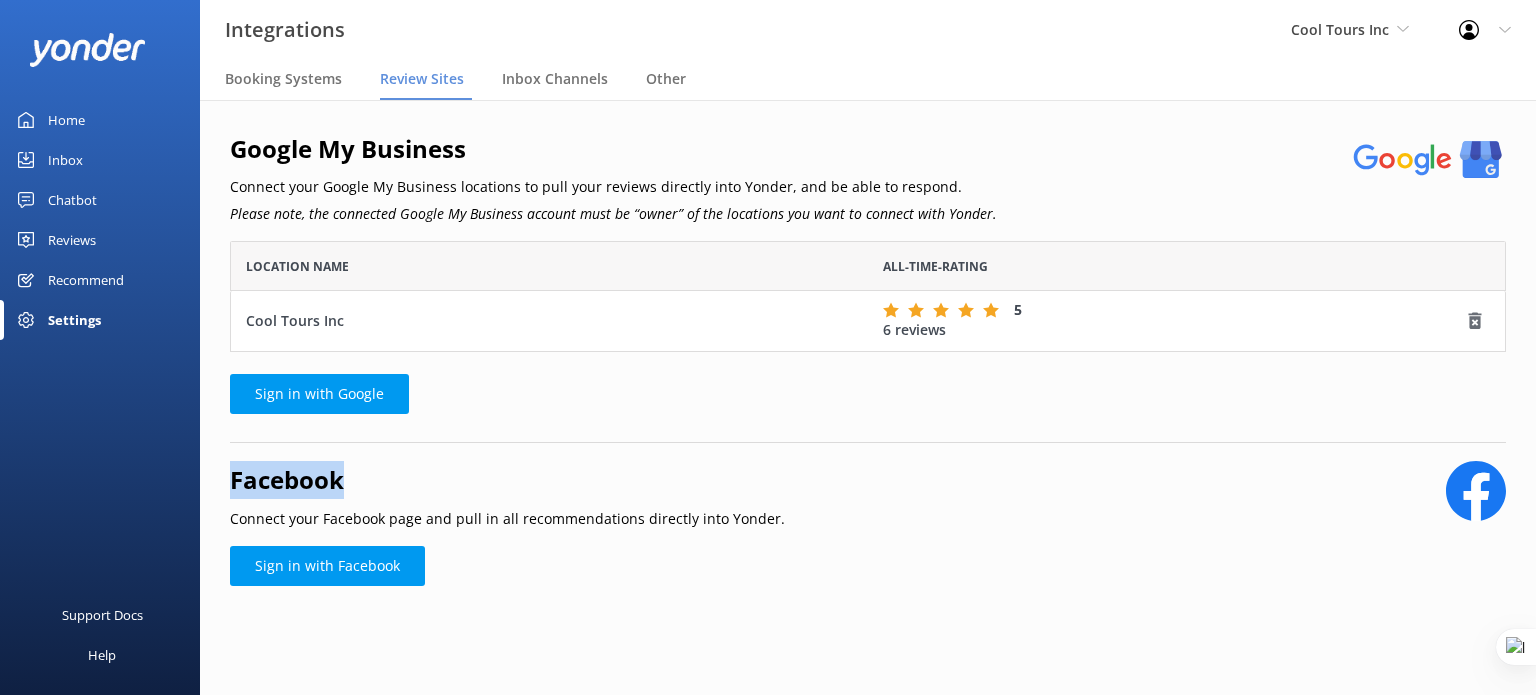 drag, startPoint x: 233, startPoint y: 481, endPoint x: 392, endPoint y: 479, distance: 159.01257 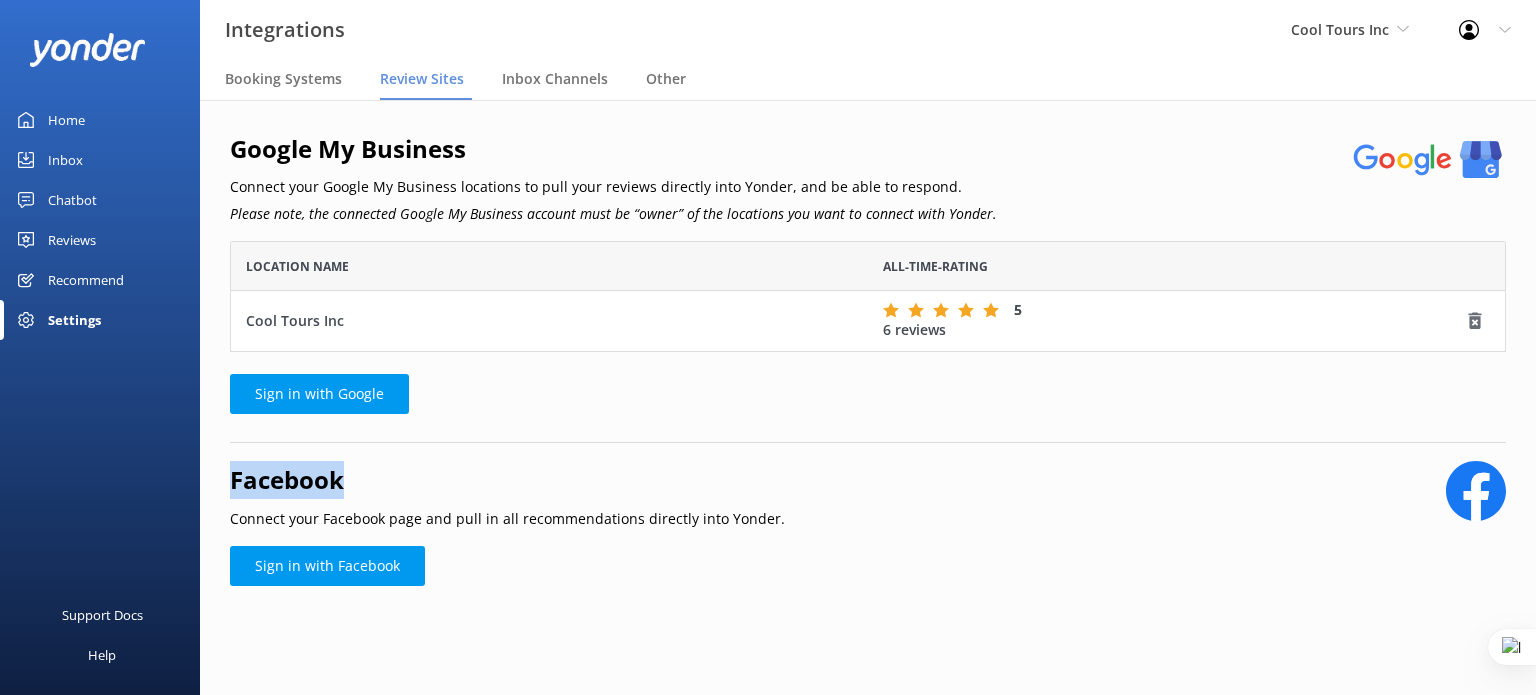 click on "Facebook" at bounding box center (507, 480) 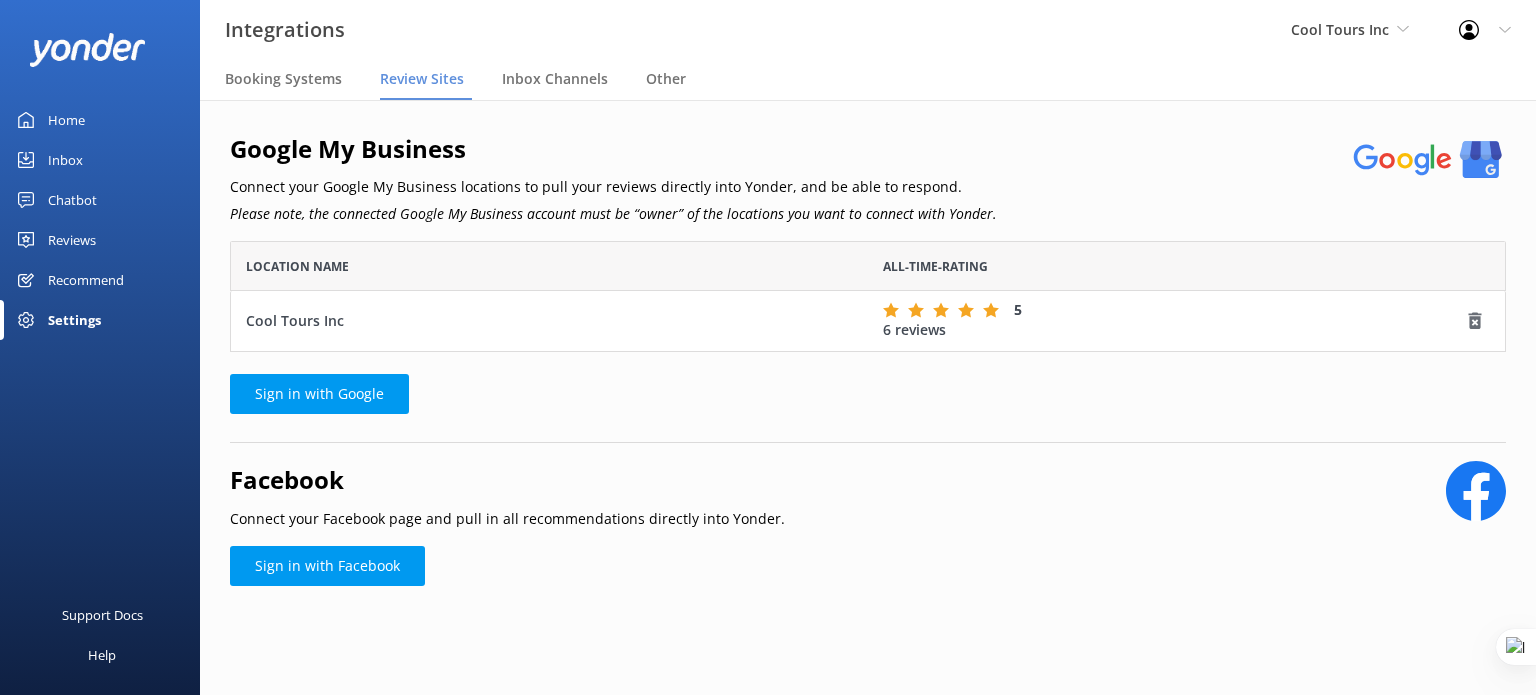 drag, startPoint x: 307, startPoint y: 304, endPoint x: 290, endPoint y: 312, distance: 18.788294 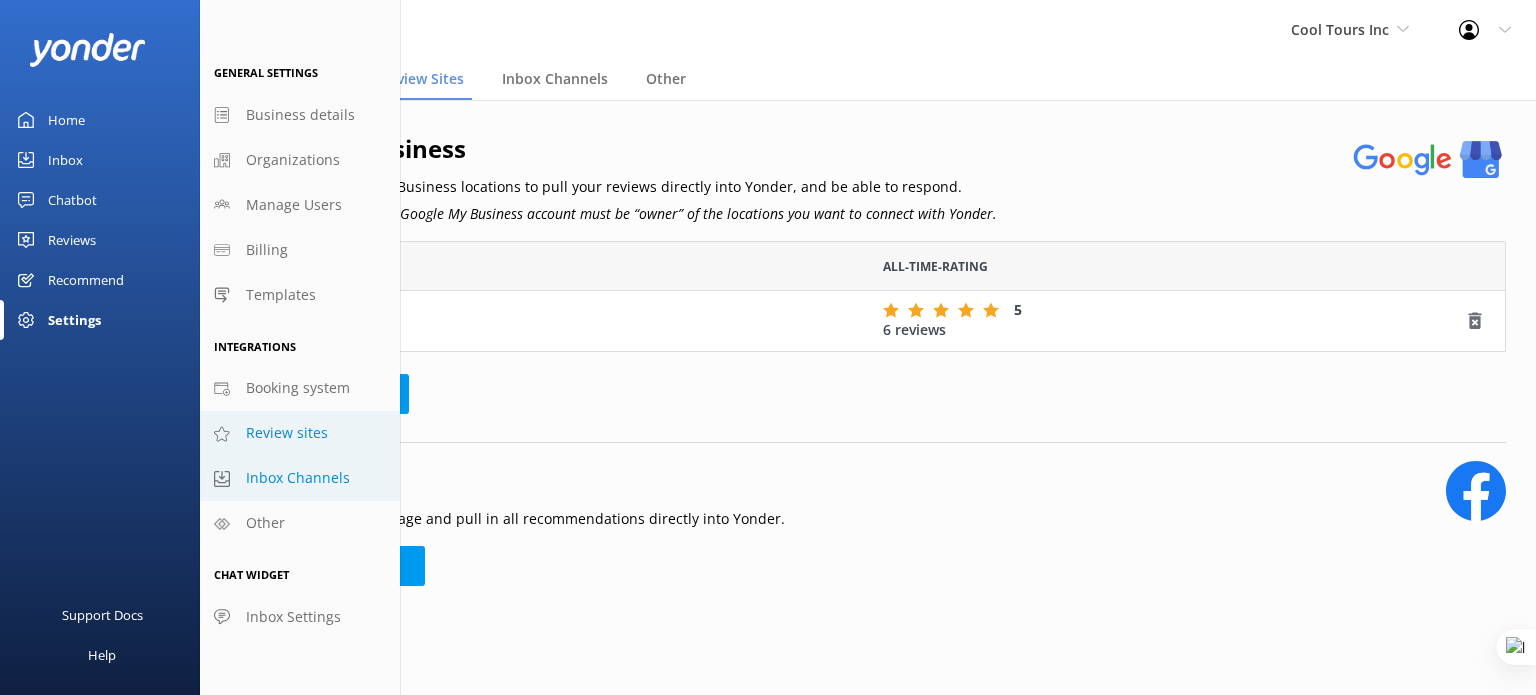 click on "Inbox Channels" at bounding box center (298, 478) 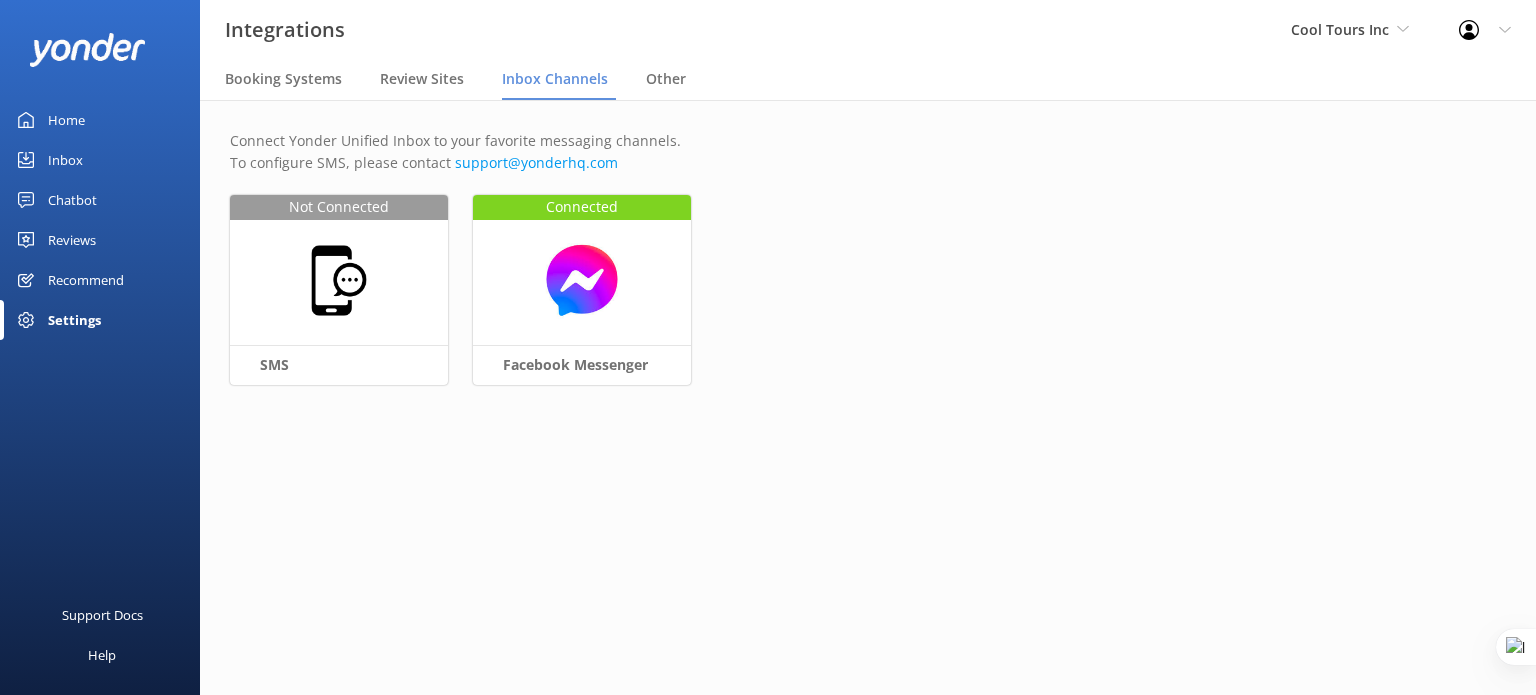 click on "Settings" at bounding box center (74, 320) 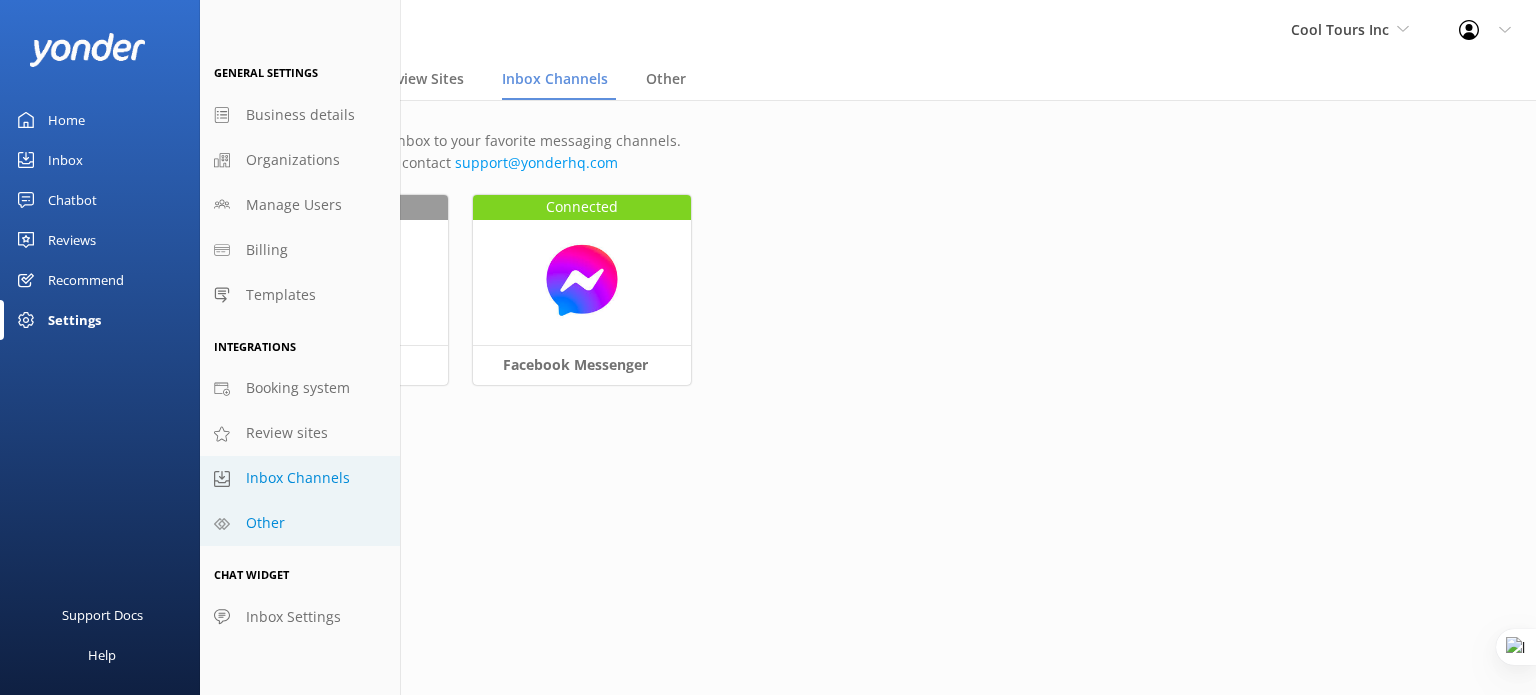 click on "Other" at bounding box center [265, 523] 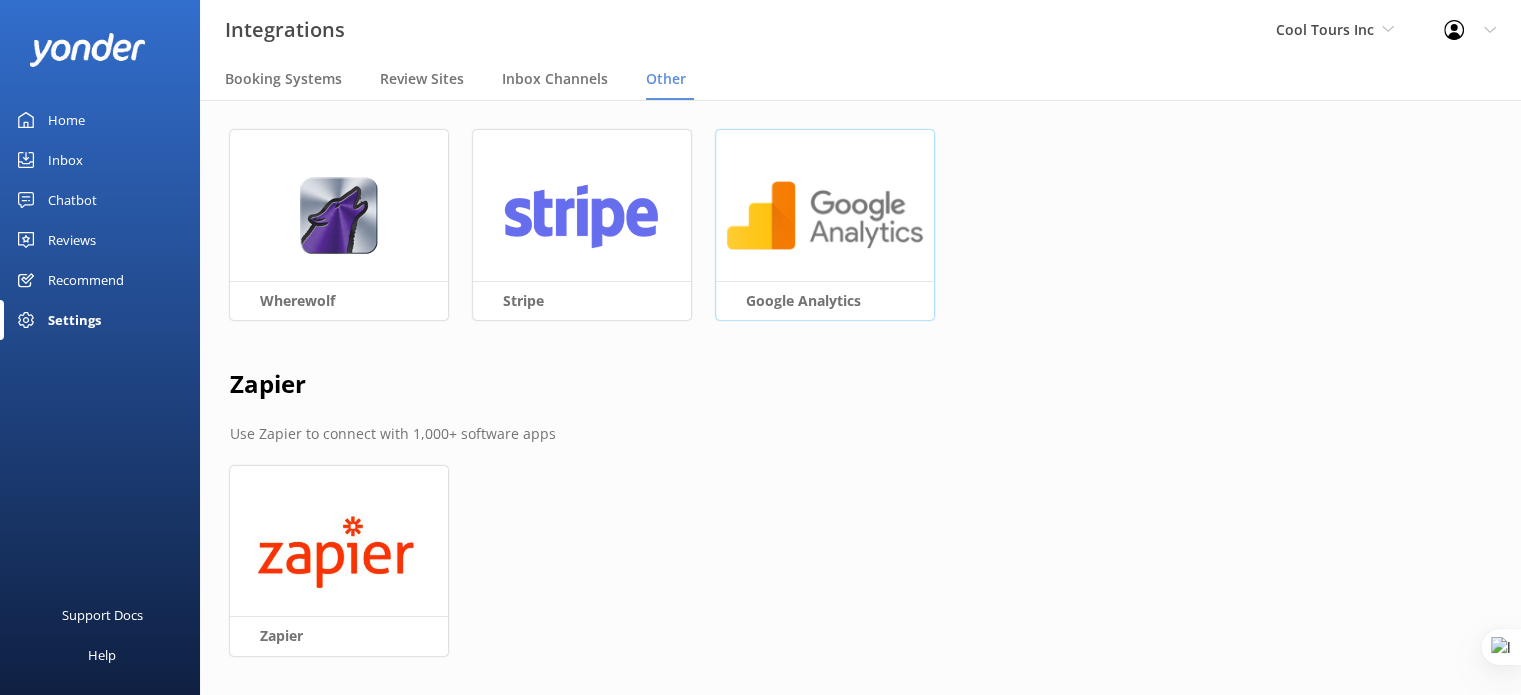 click at bounding box center [825, 215] 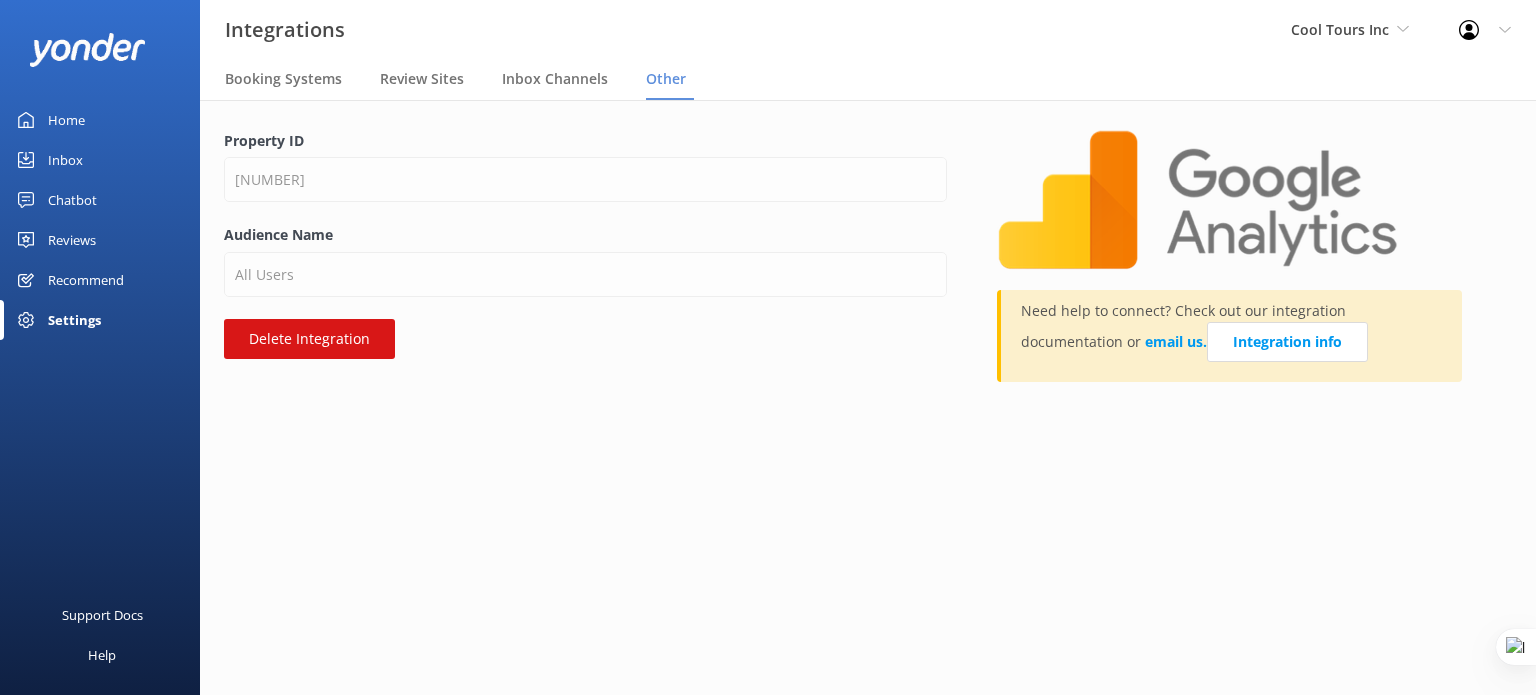 click on "Settings" at bounding box center [74, 320] 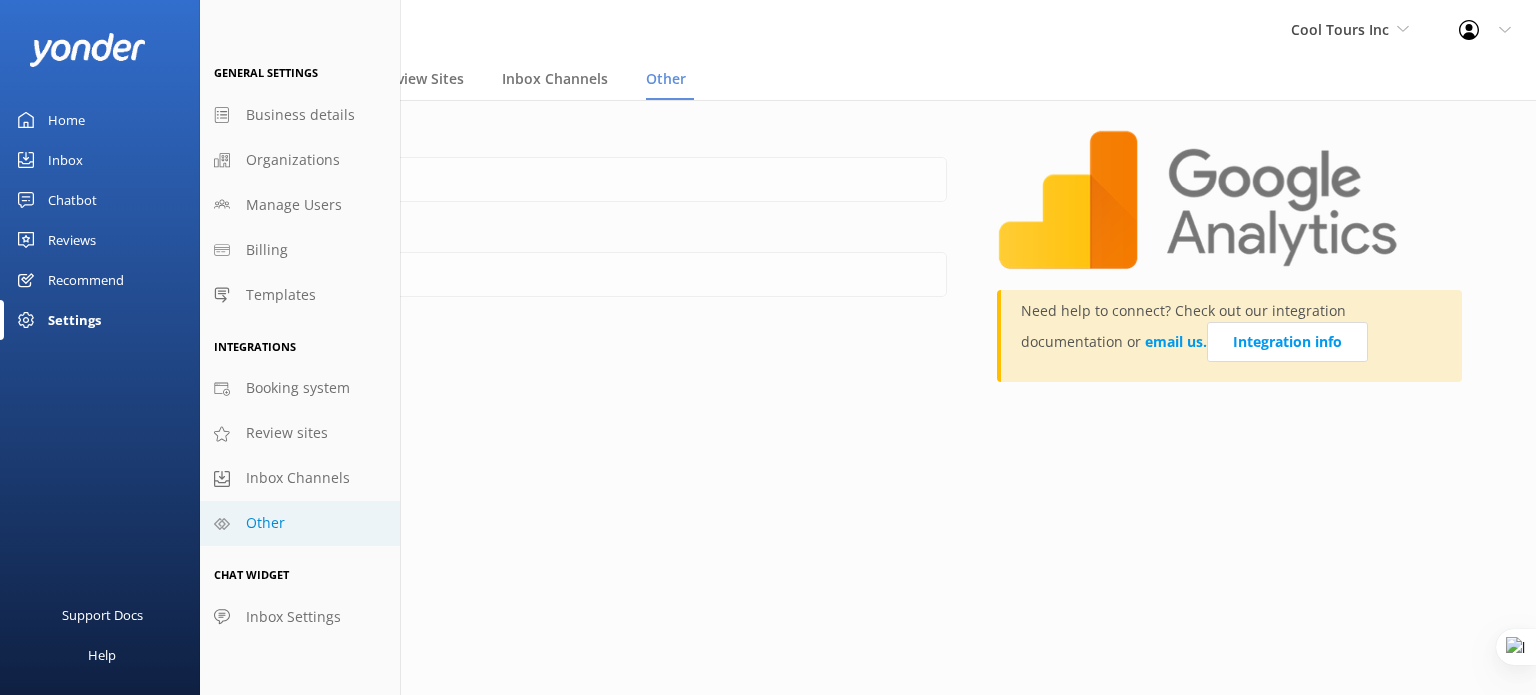 click 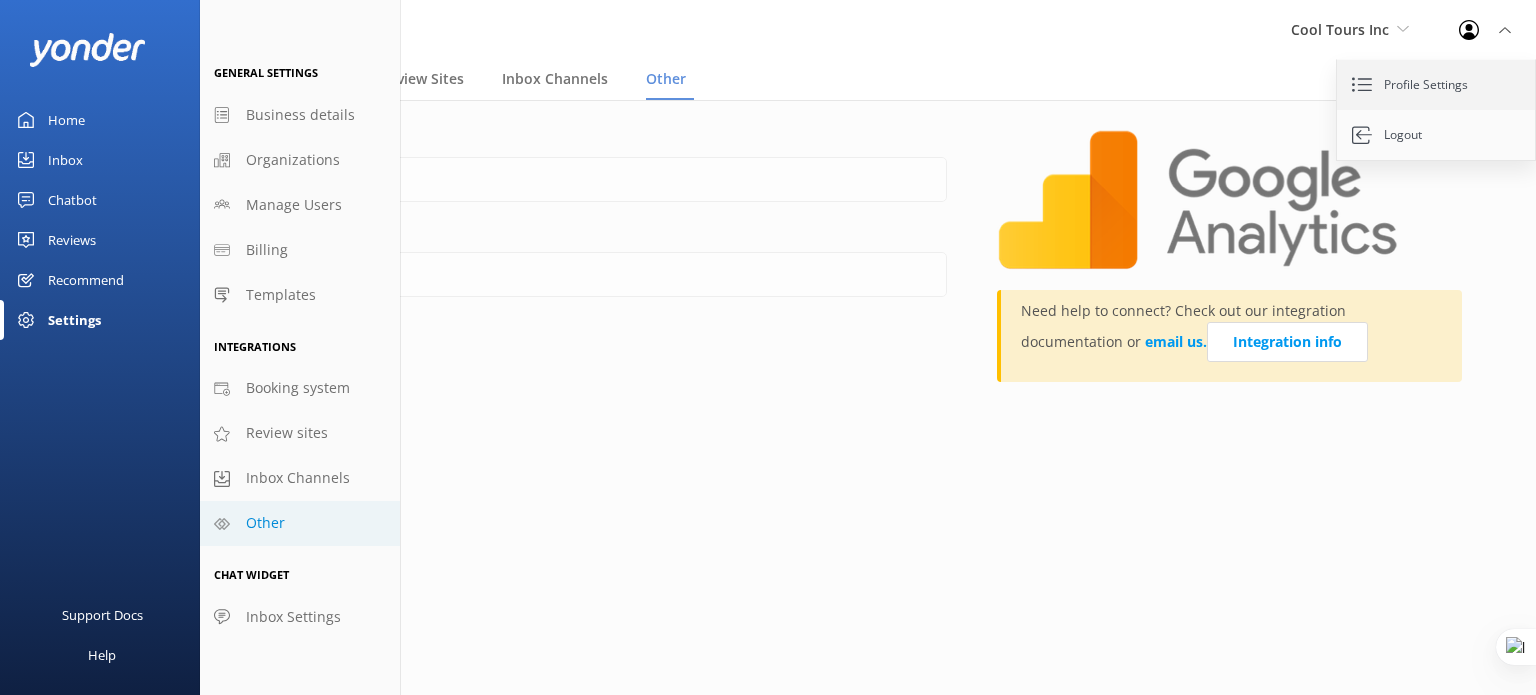 click on "Profile Settings" at bounding box center [1437, 85] 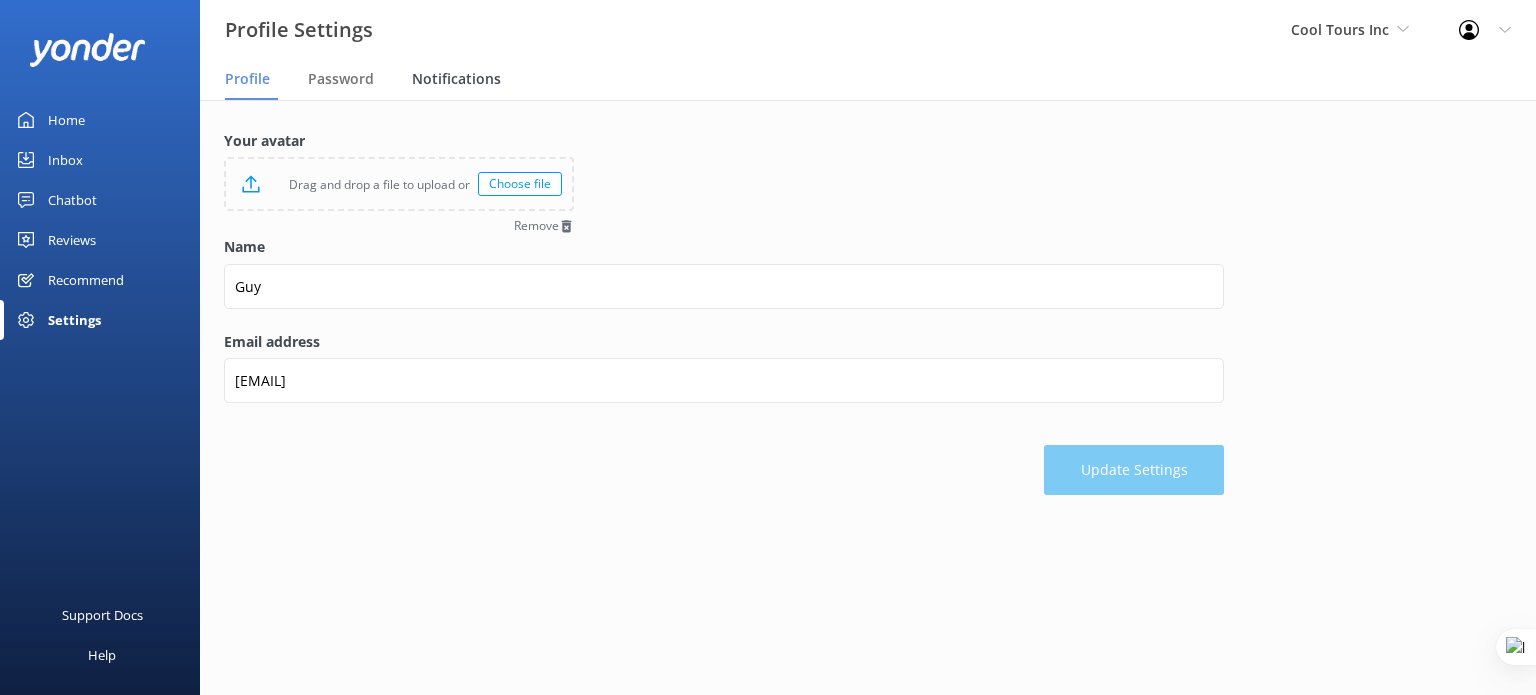click on "Notifications" at bounding box center [456, 79] 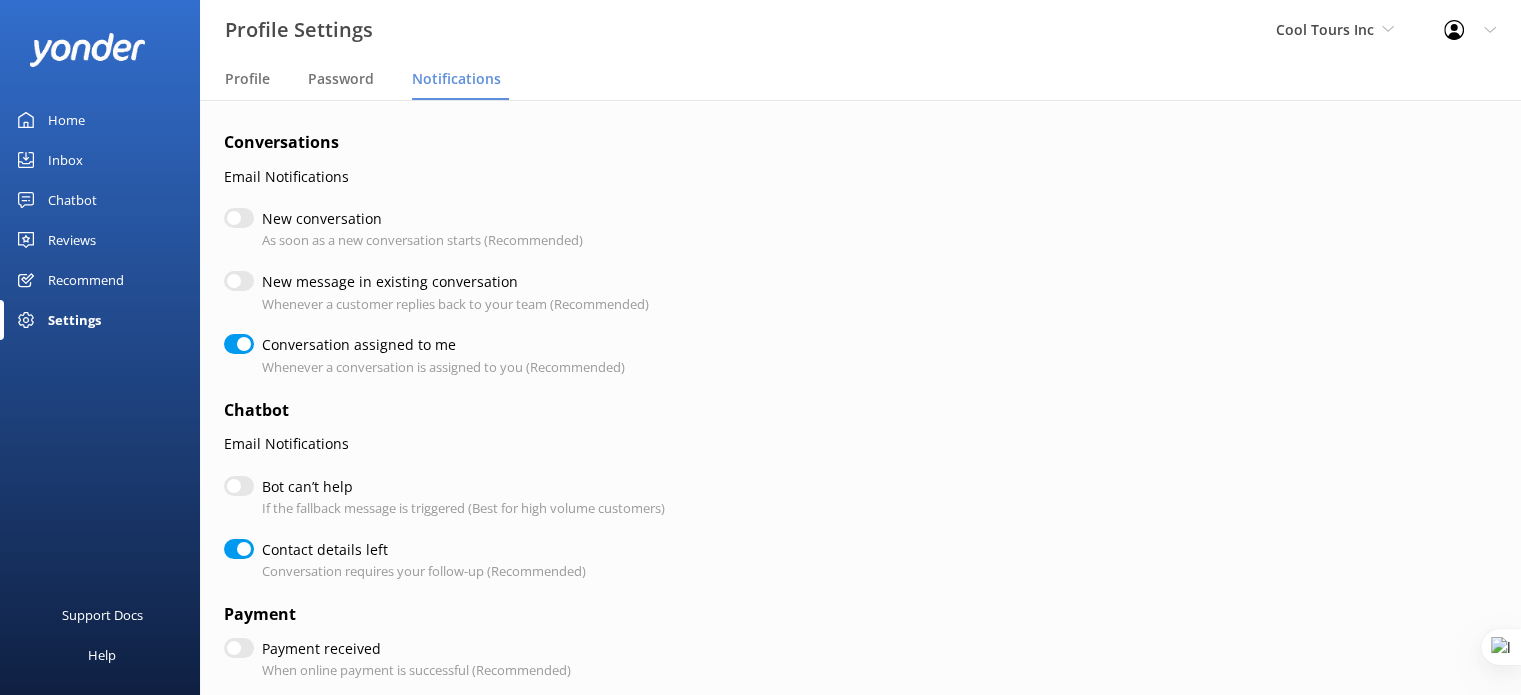 checkbox on "true" 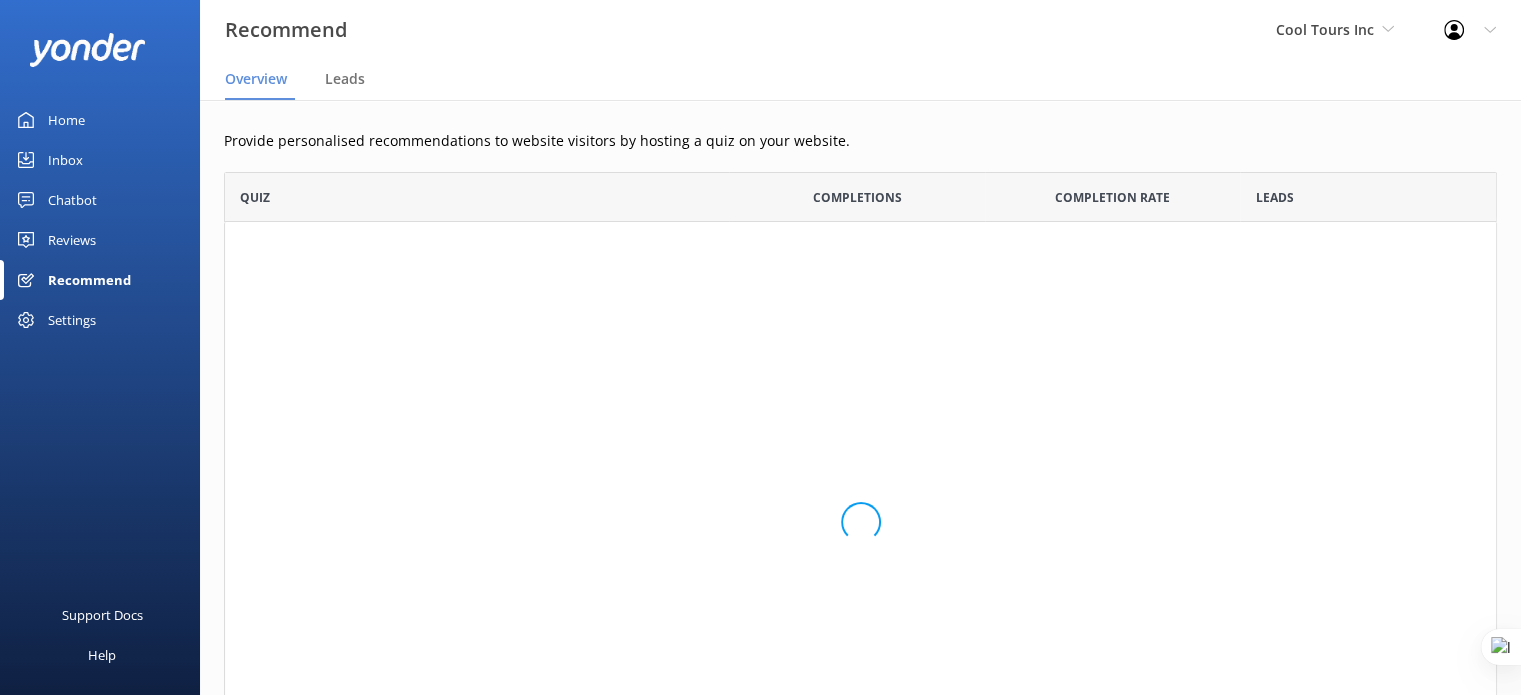 scroll, scrollTop: 16, scrollLeft: 16, axis: both 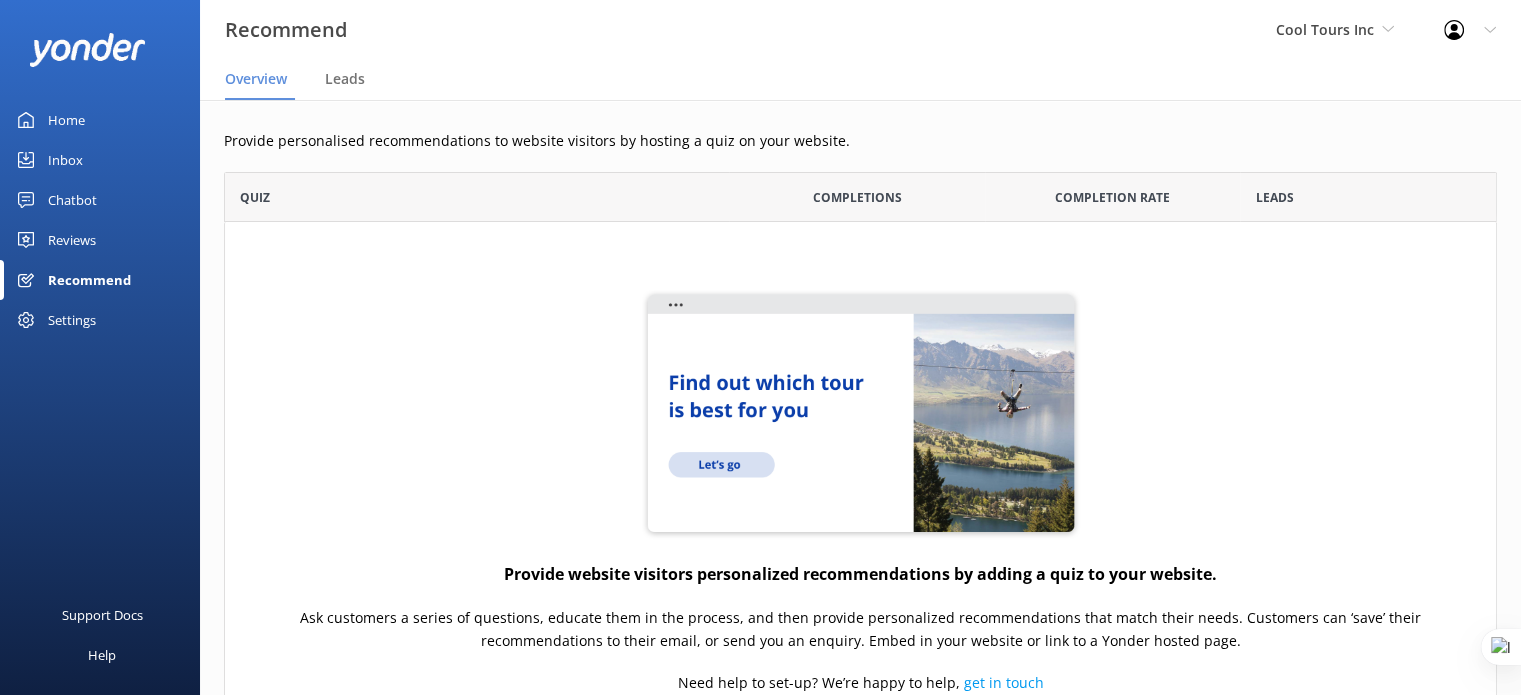 click on "Reviews" at bounding box center (72, 240) 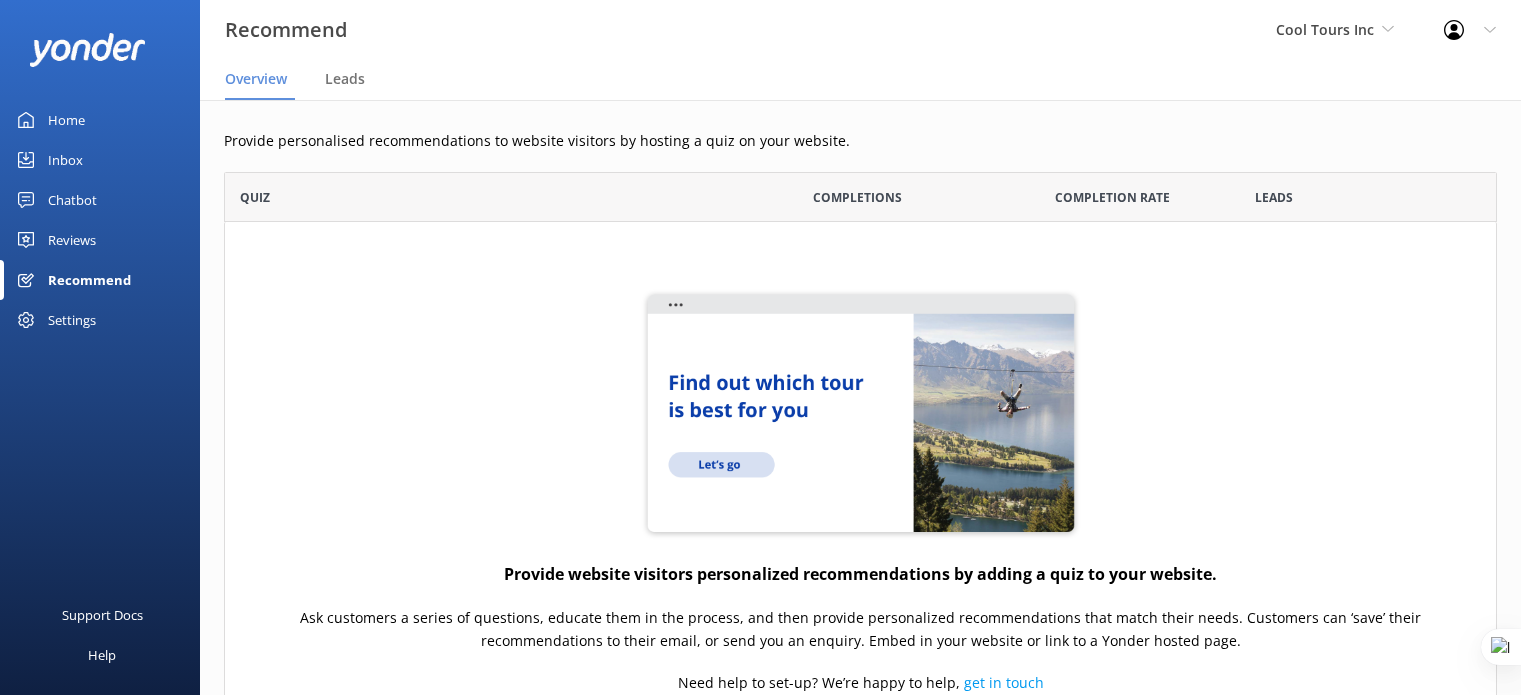 scroll, scrollTop: 0, scrollLeft: 0, axis: both 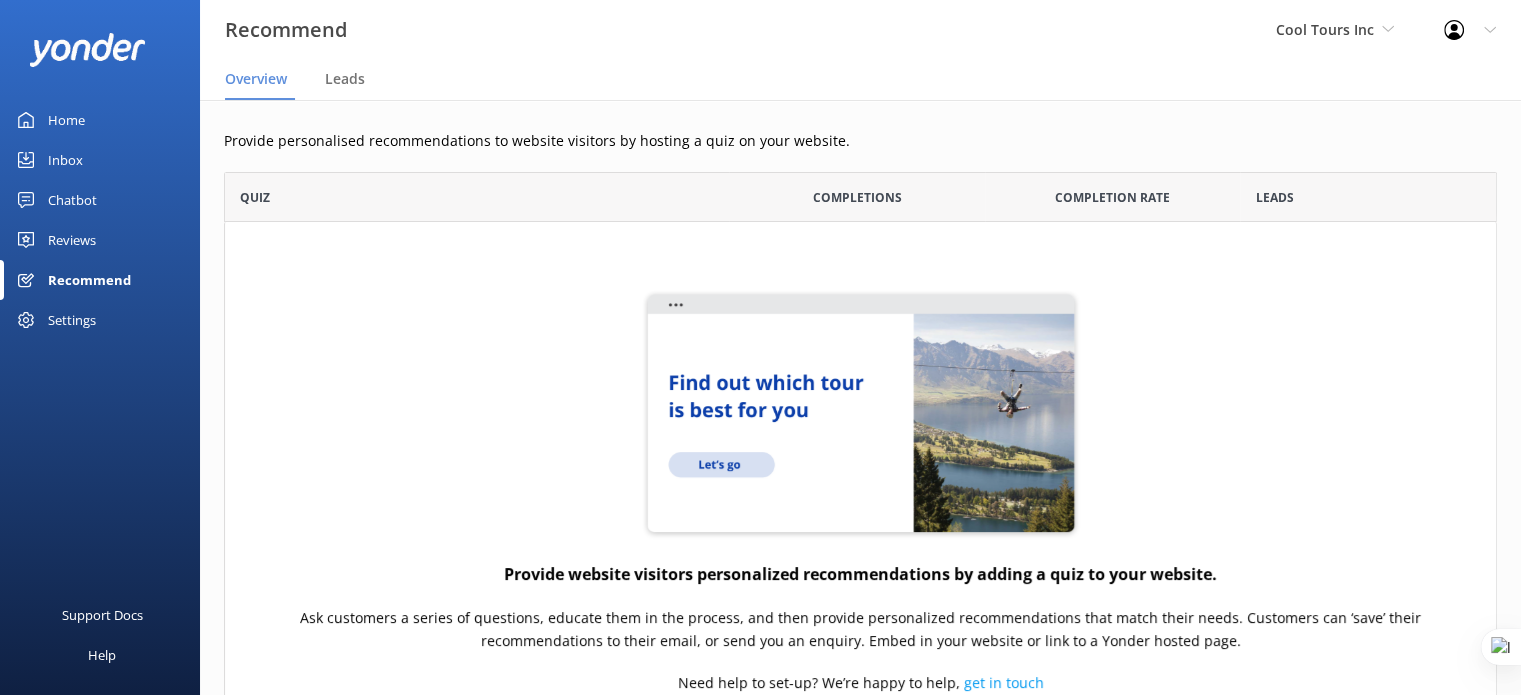 click on "Reviews" at bounding box center [72, 240] 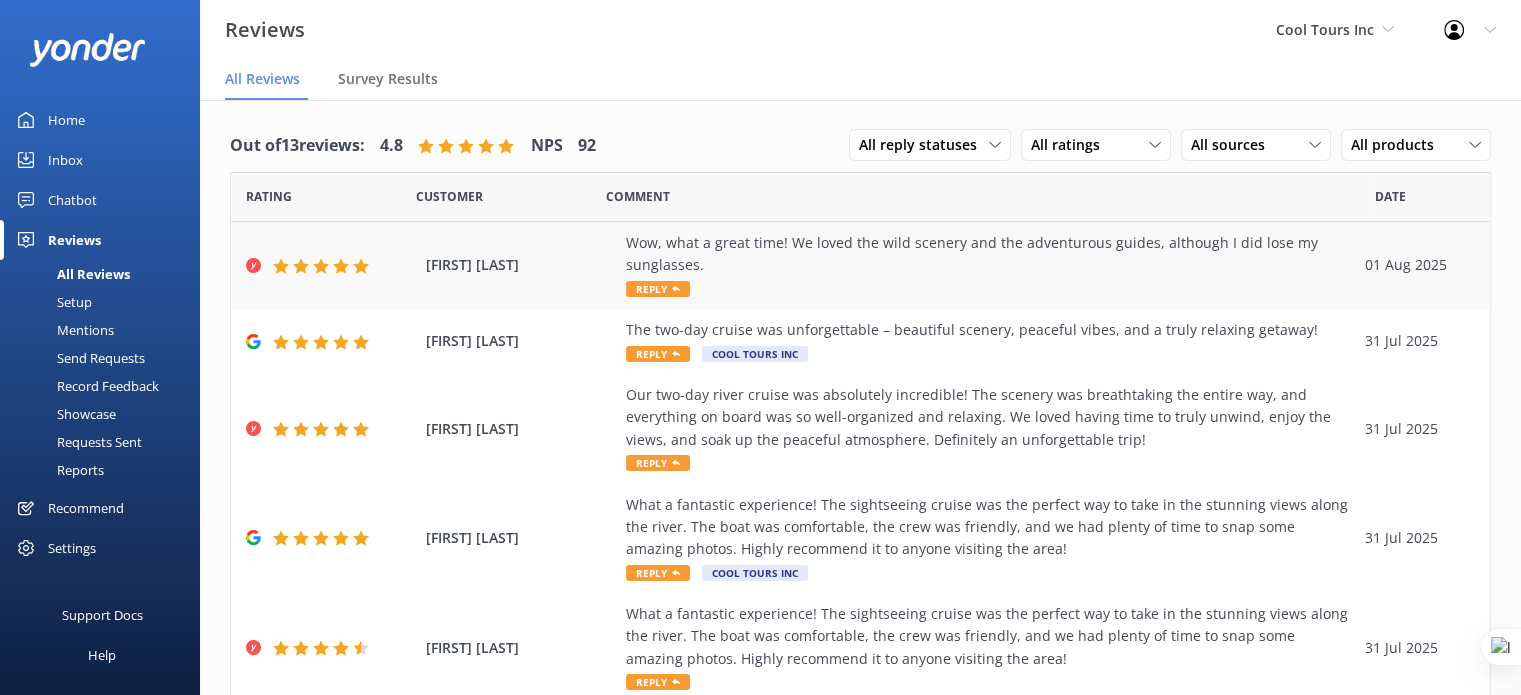 click on "Wow, what a great time! We loved the wild scenery and the adventurous guides, although I did lose my sunglasses." at bounding box center [990, 254] 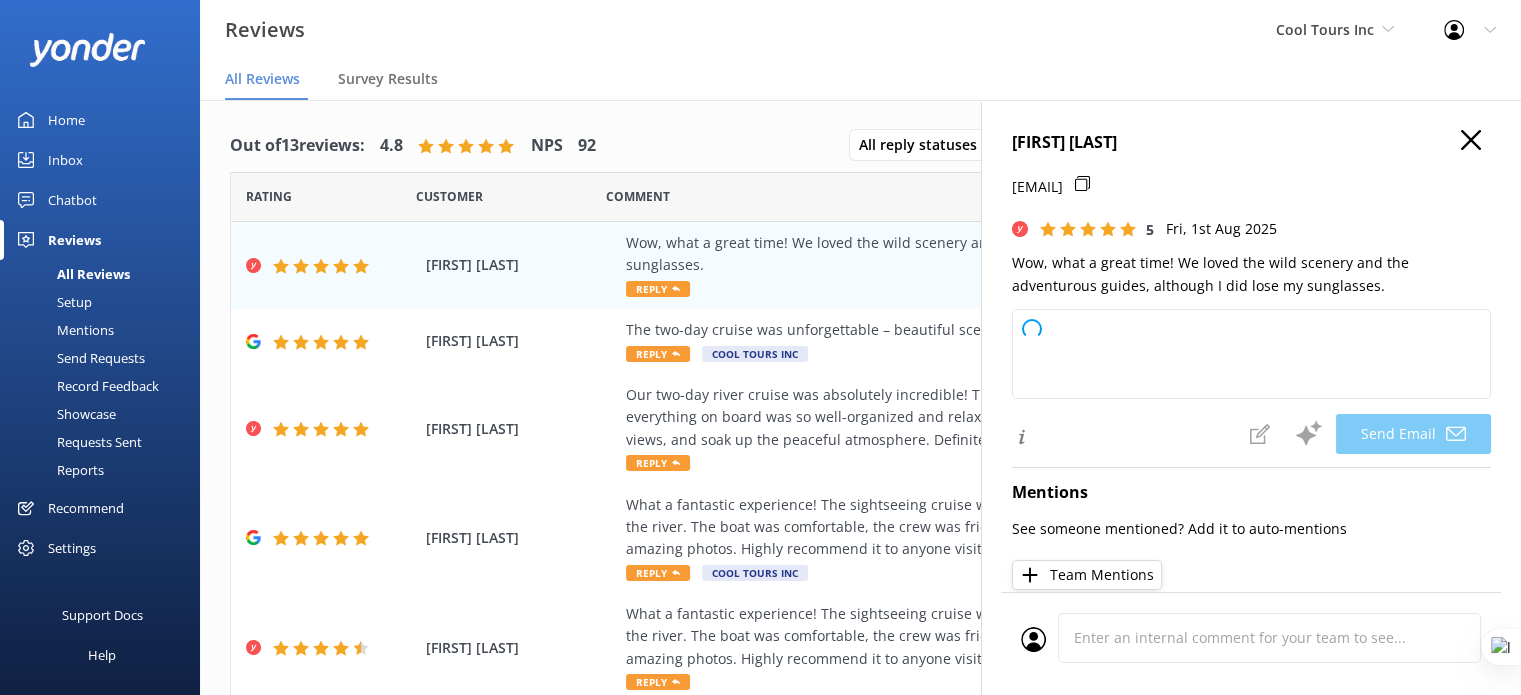 type on "Thank you so much, Naomi! We’re thrilled you enjoyed the adventure and our guides. Sorry to hear about your sunglasses—if we happen to find them, we’ll be sure to let you know. Hope to see you again soon!" 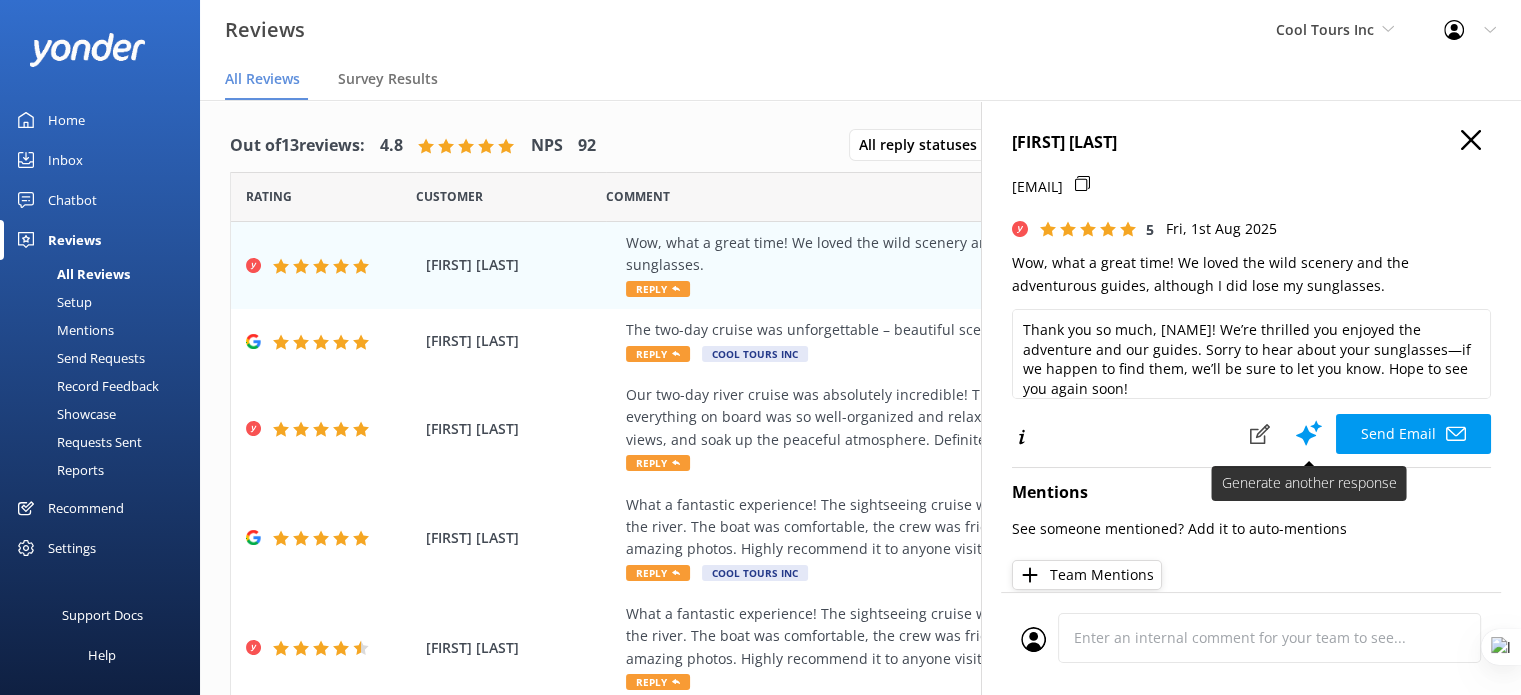 click 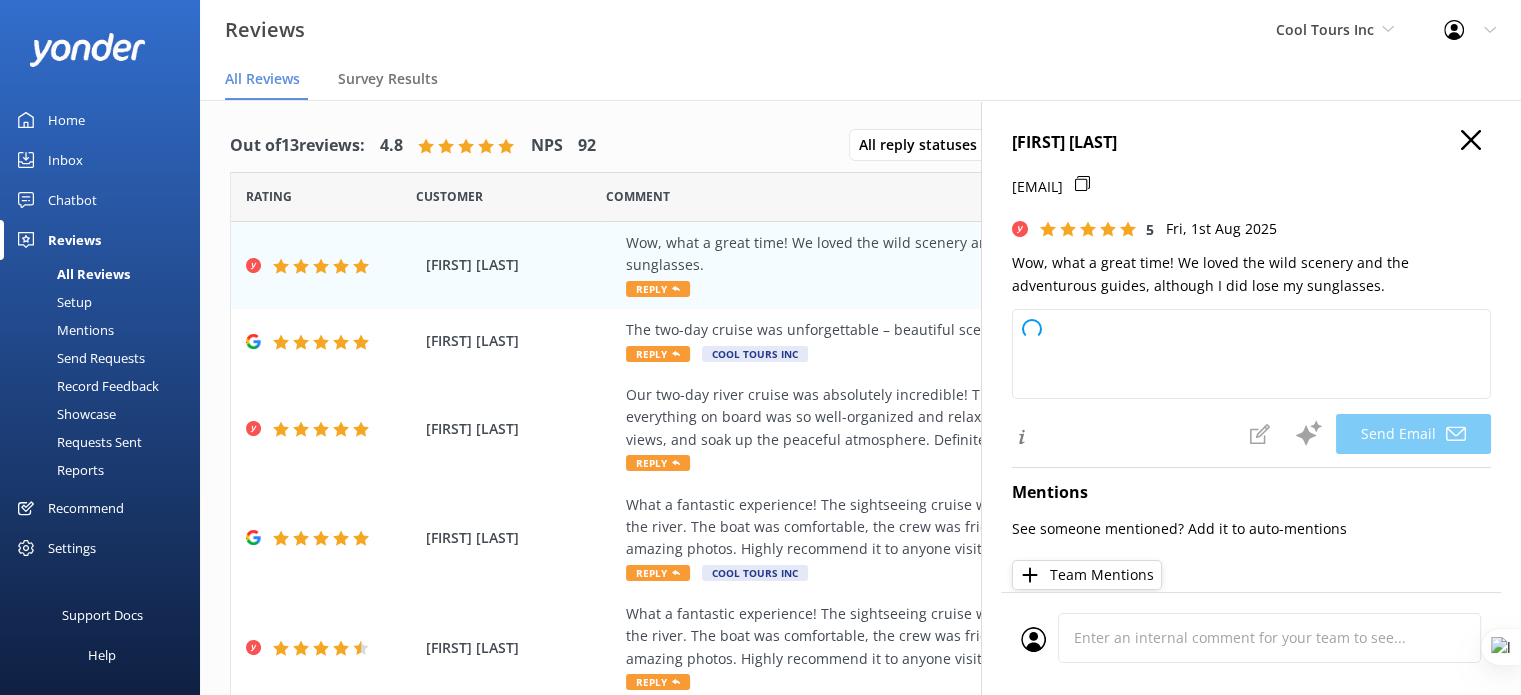 type on "Thank you so much, Naomi! We're thrilled you enjoyed the scenery and our guides. Sorry to hear about your sunglasses—if we find them, we'll be sure to let you know. Hope to see you on another adventure soon!" 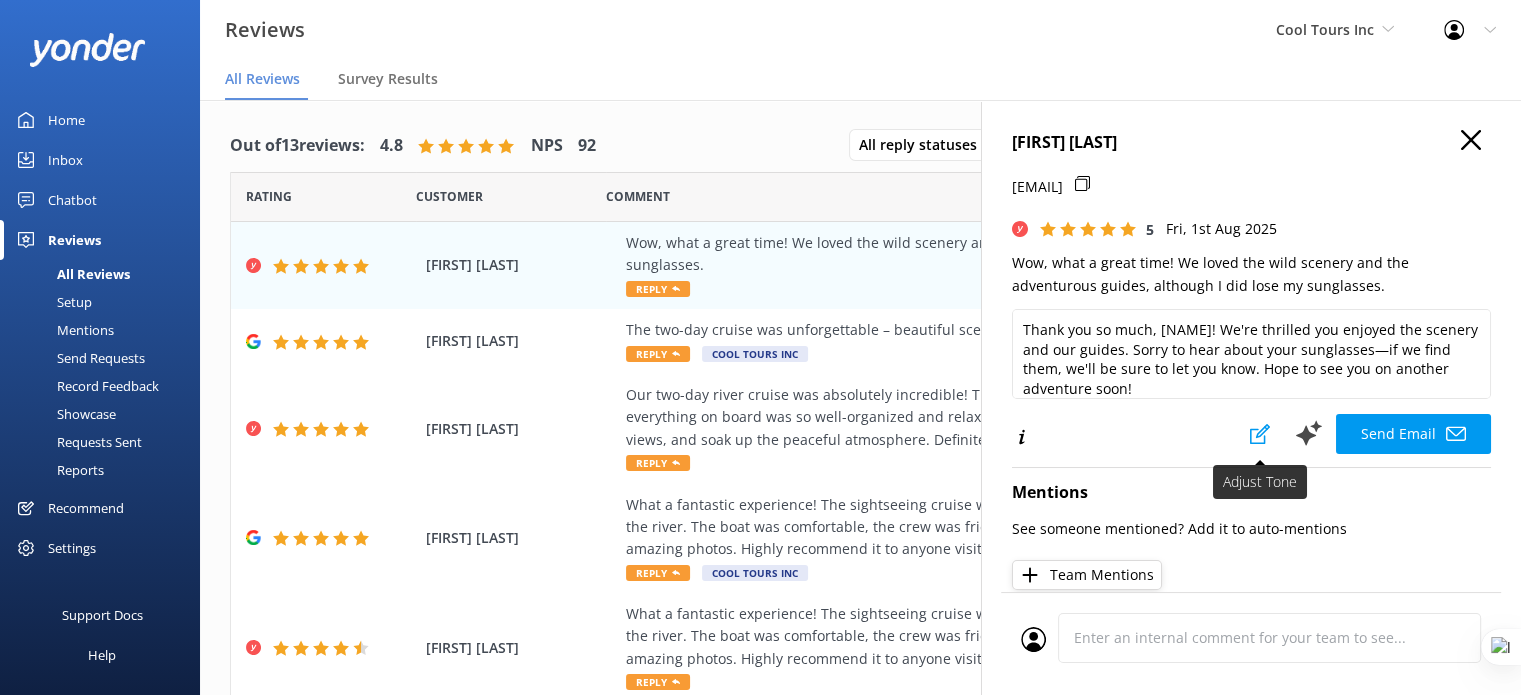 click 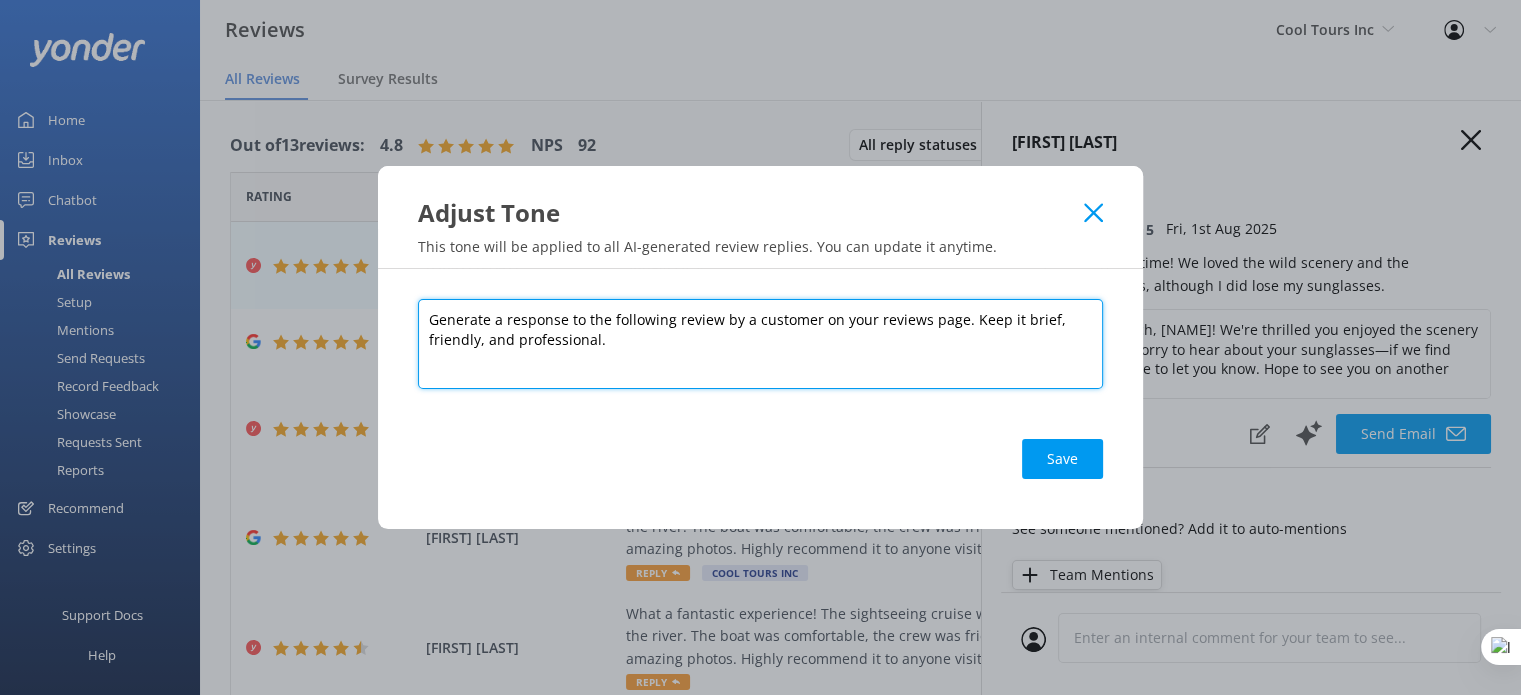 click on "Generate a response to the following review by a customer on your reviews page. Keep it brief, friendly, and professional." at bounding box center (760, 344) 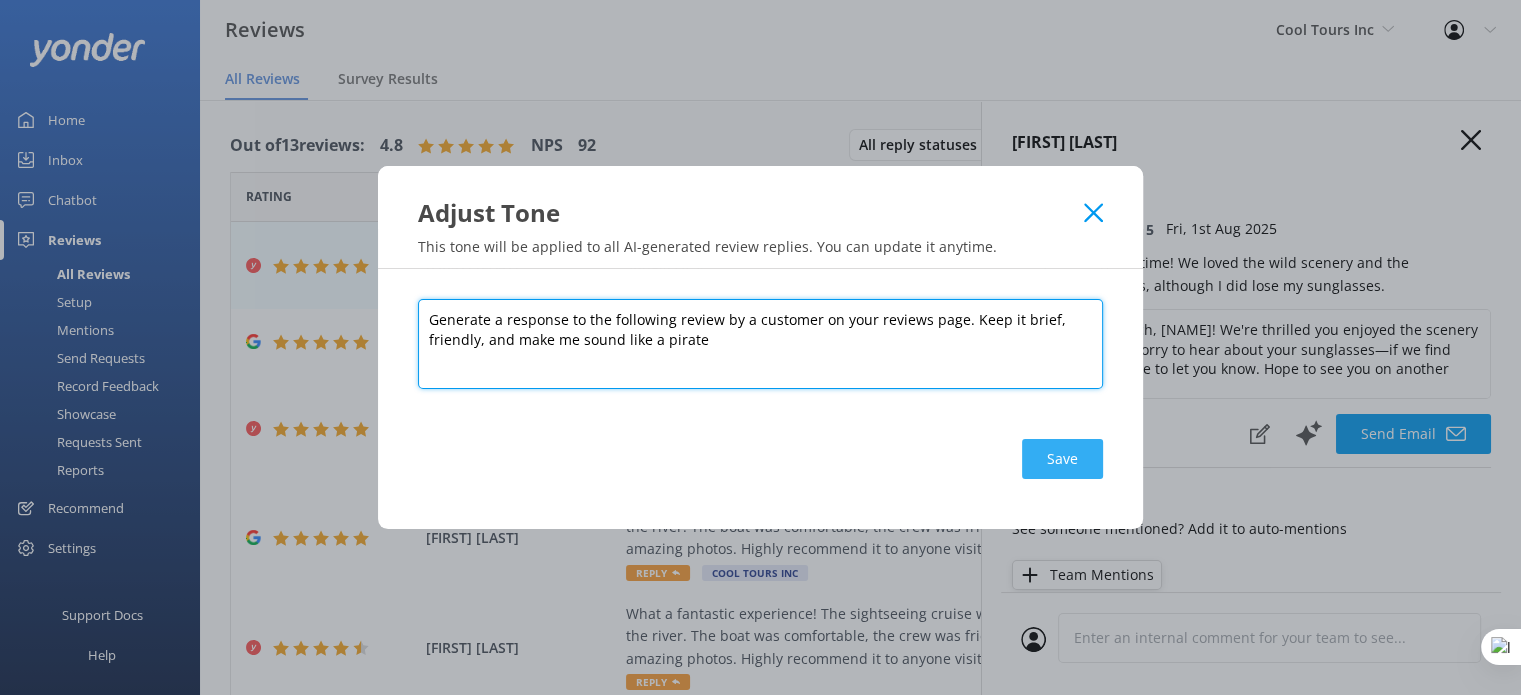 type on "Generate a response to the following review by a customer on your reviews page. Keep it brief, friendly, and make me sound like a pirate" 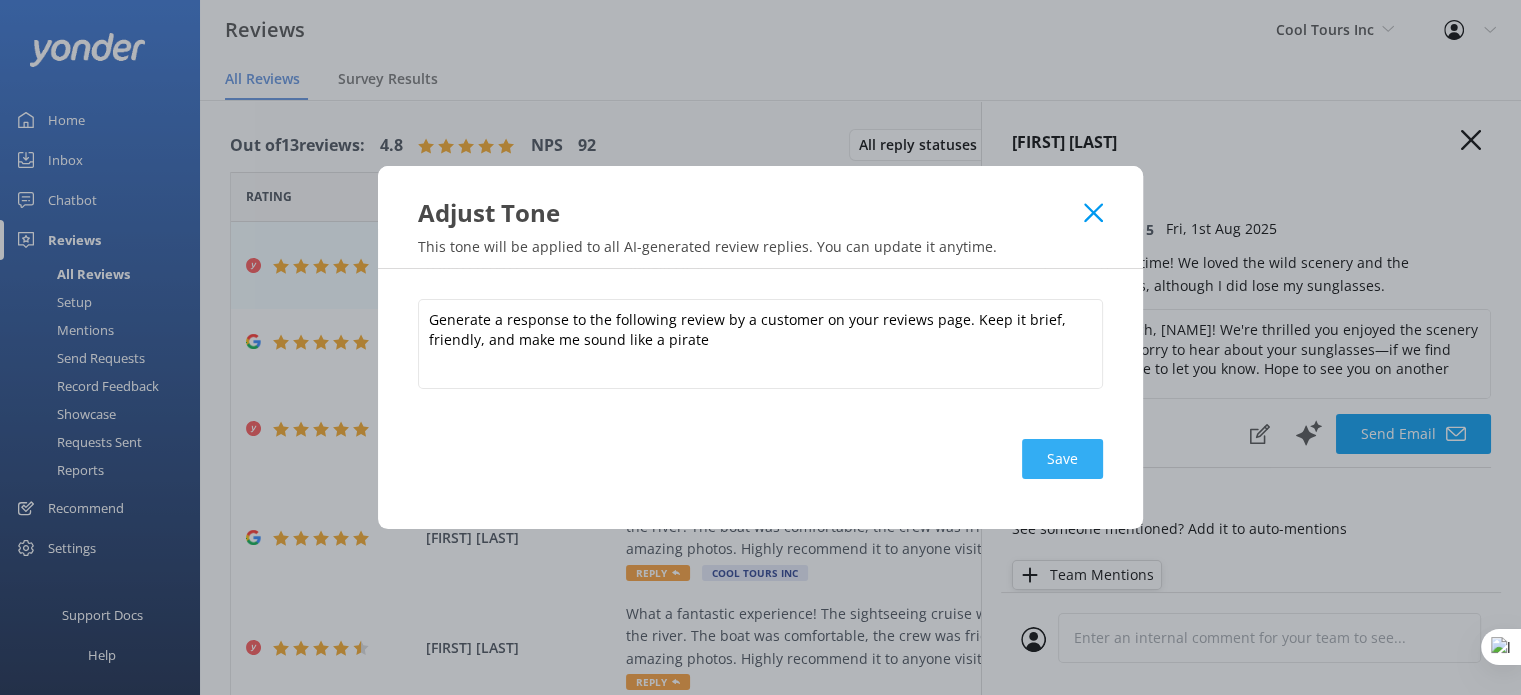 click on "Save" at bounding box center (1062, 459) 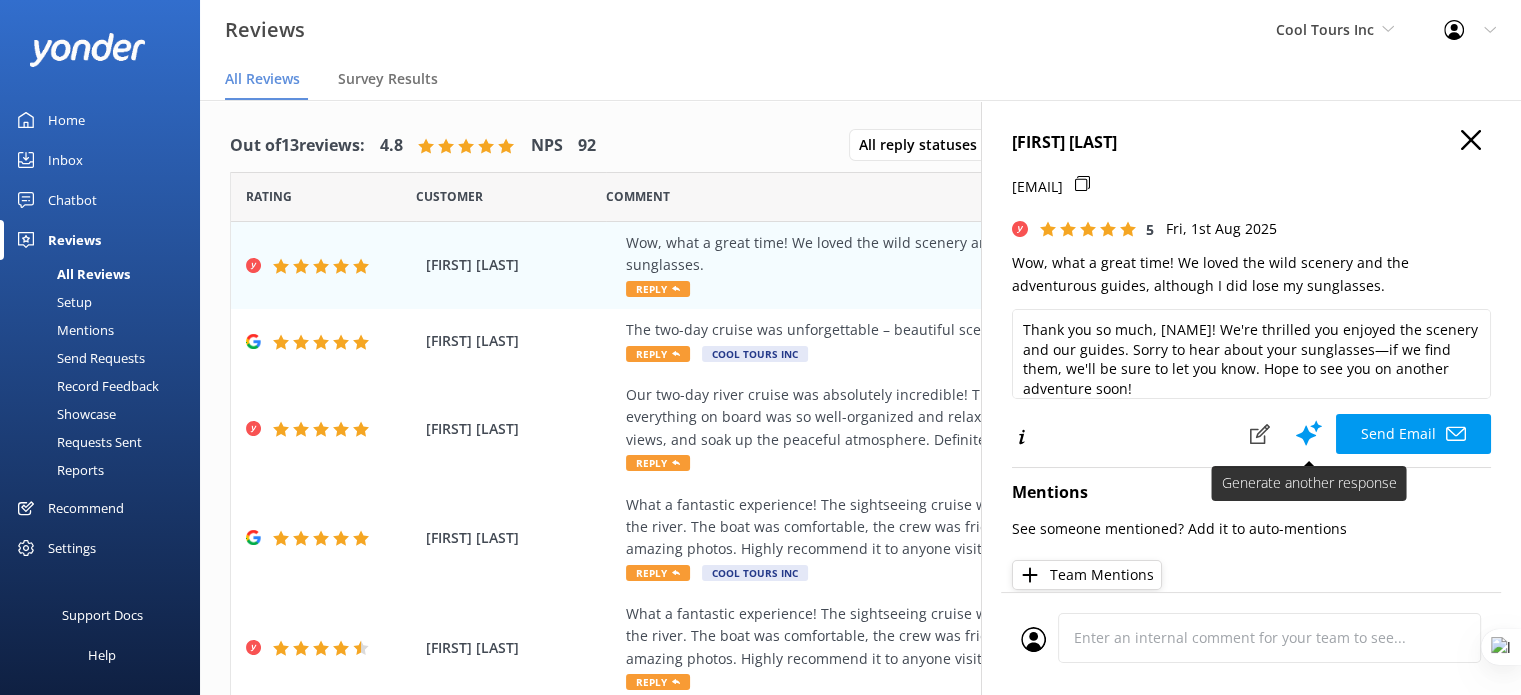 click 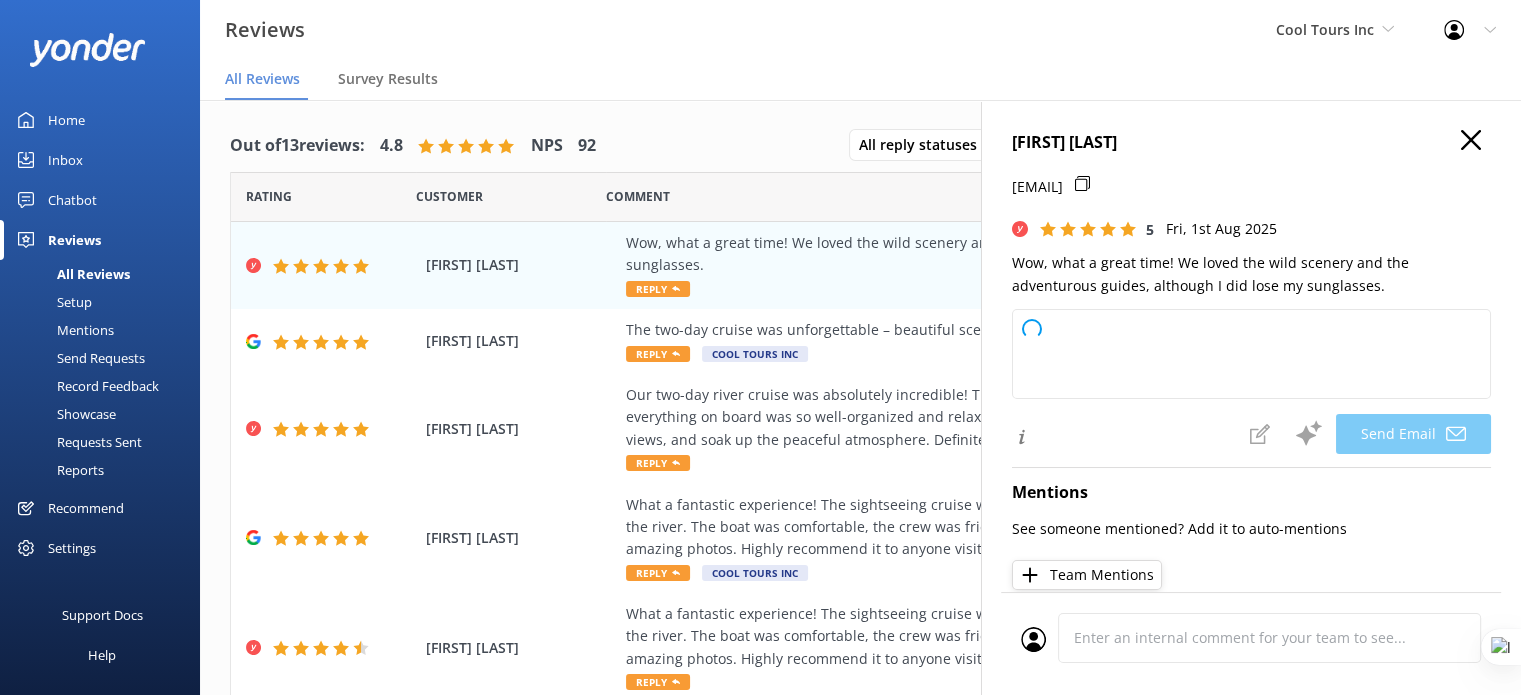 type on "Arrr, Naomi! We be thrilled ye had a grand adventure with us upon these wild shores. Sorry to hear about yer lost sunglasses—mayhaps they be treasure for the next lucky pirate! Thanks fer sailin’ with us, matey—hope to see ye on the next voyage! 🏴‍☠️🌊" 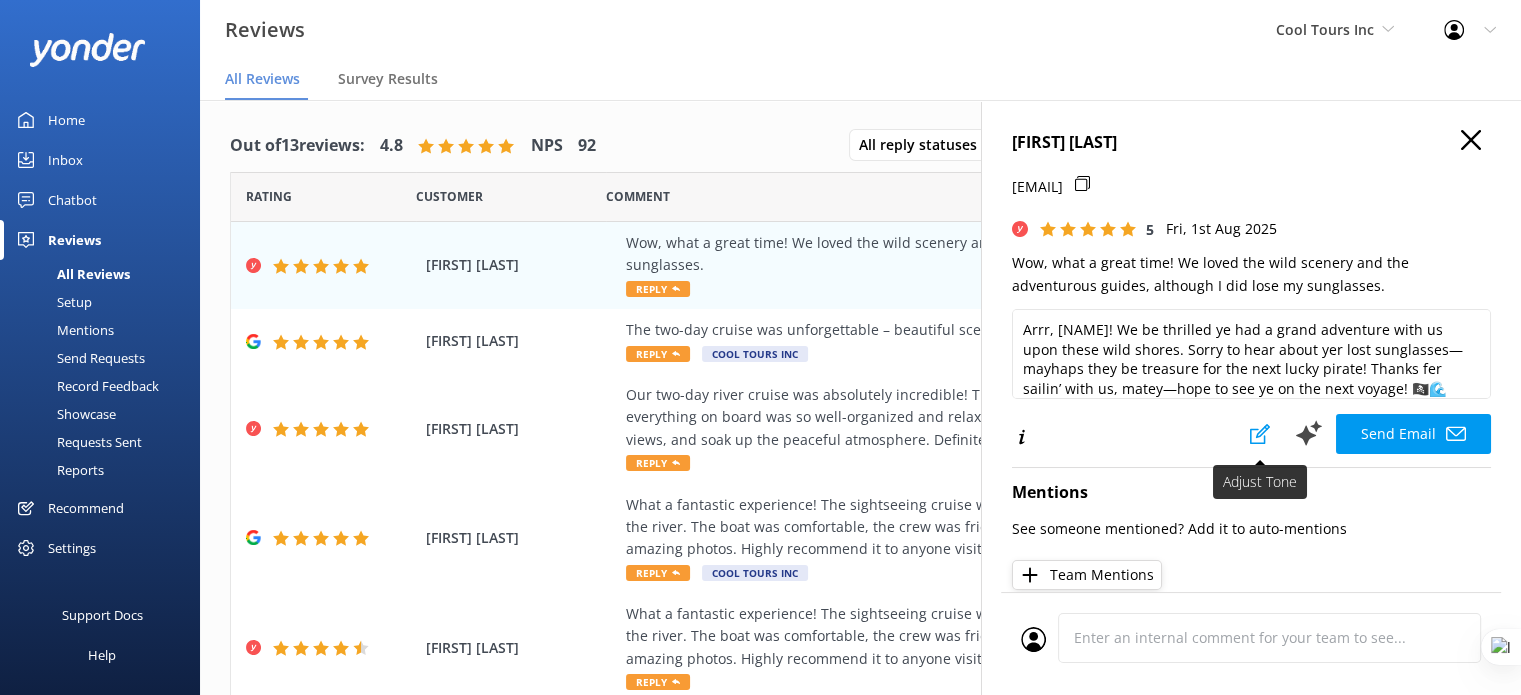 click 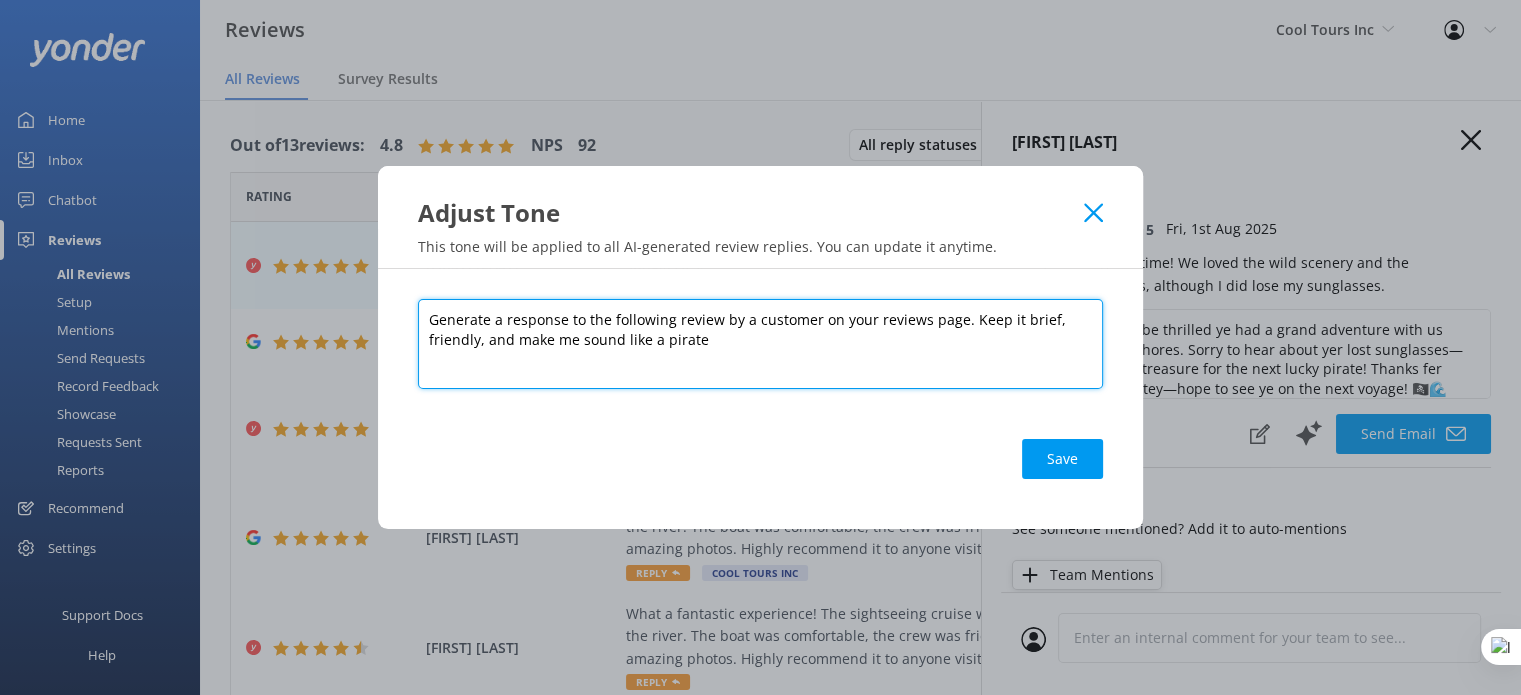 drag, startPoint x: 724, startPoint y: 345, endPoint x: 516, endPoint y: 349, distance: 208.03845 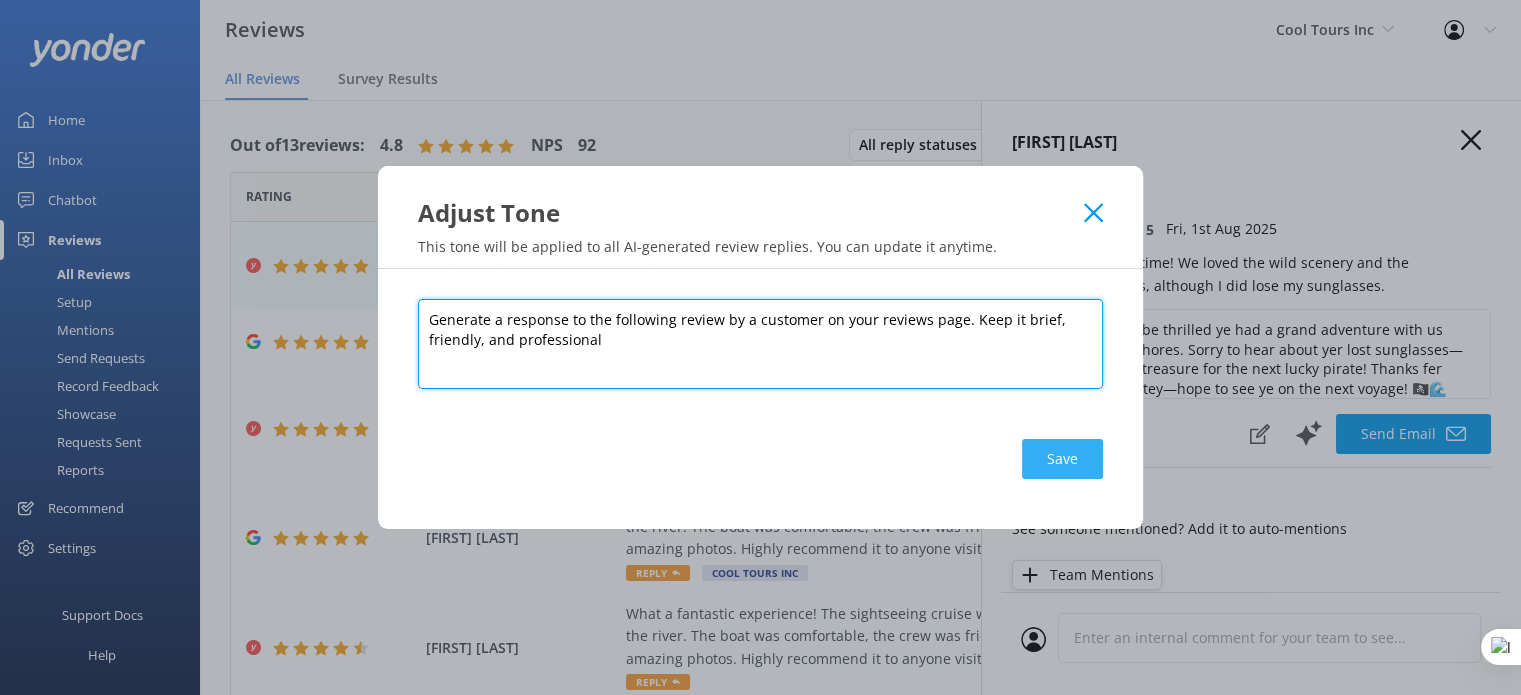 type on "Generate a response to the following review by a customer on your reviews page. Keep it brief, friendly, and professional" 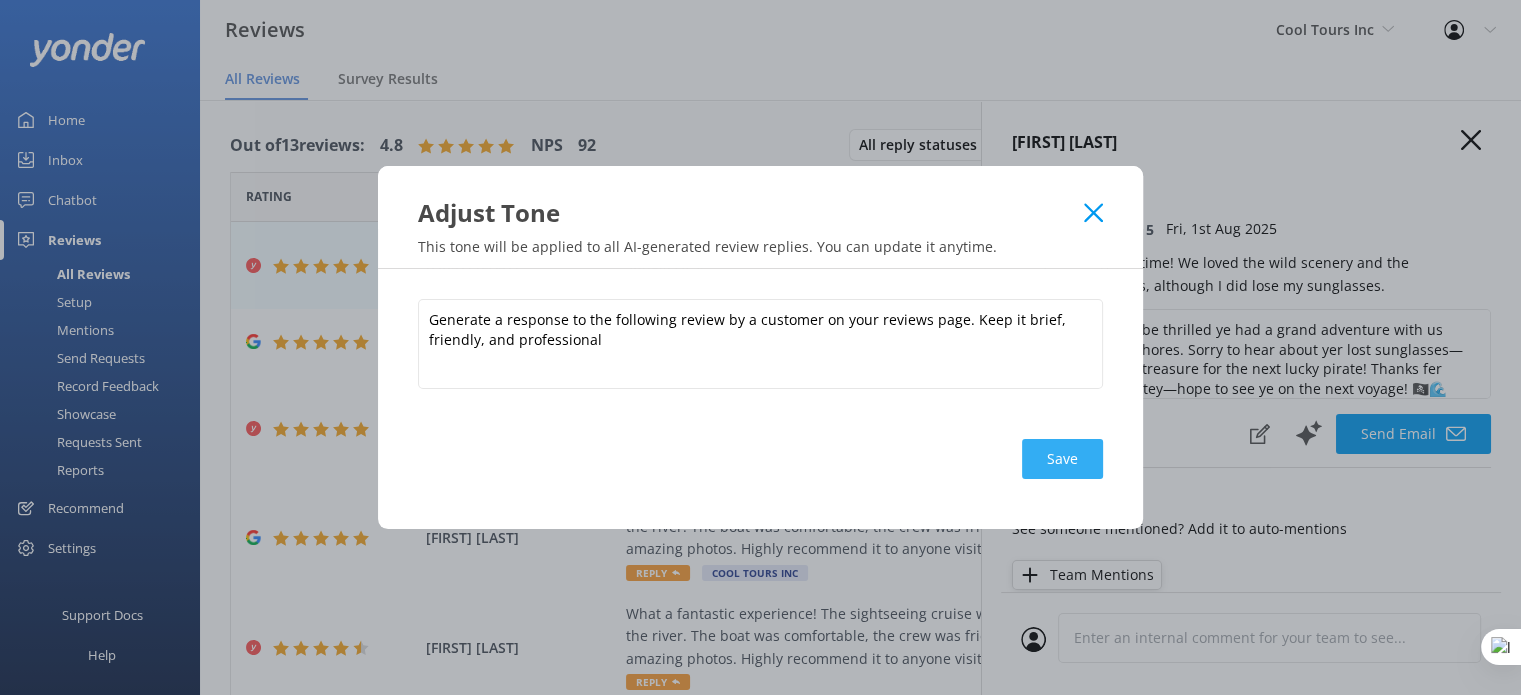 click on "Save" at bounding box center (1062, 459) 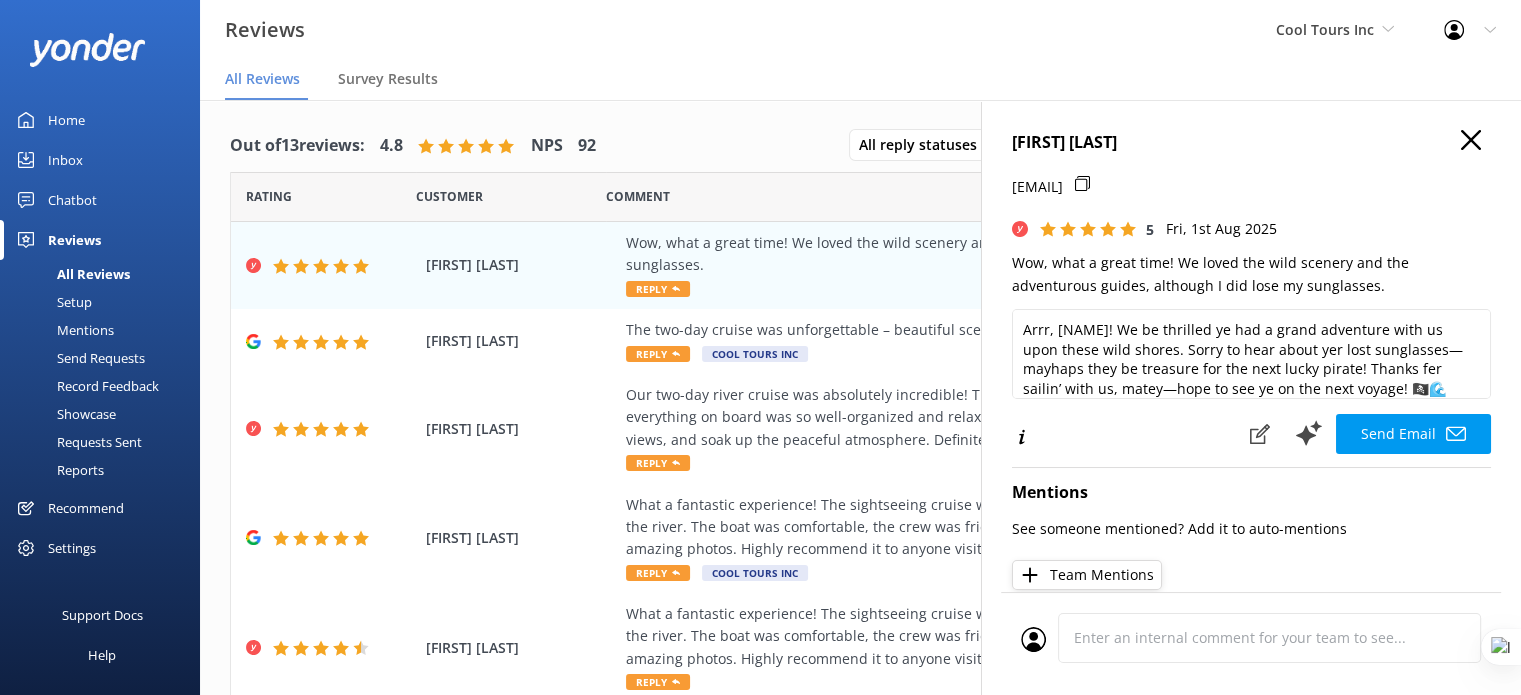 click 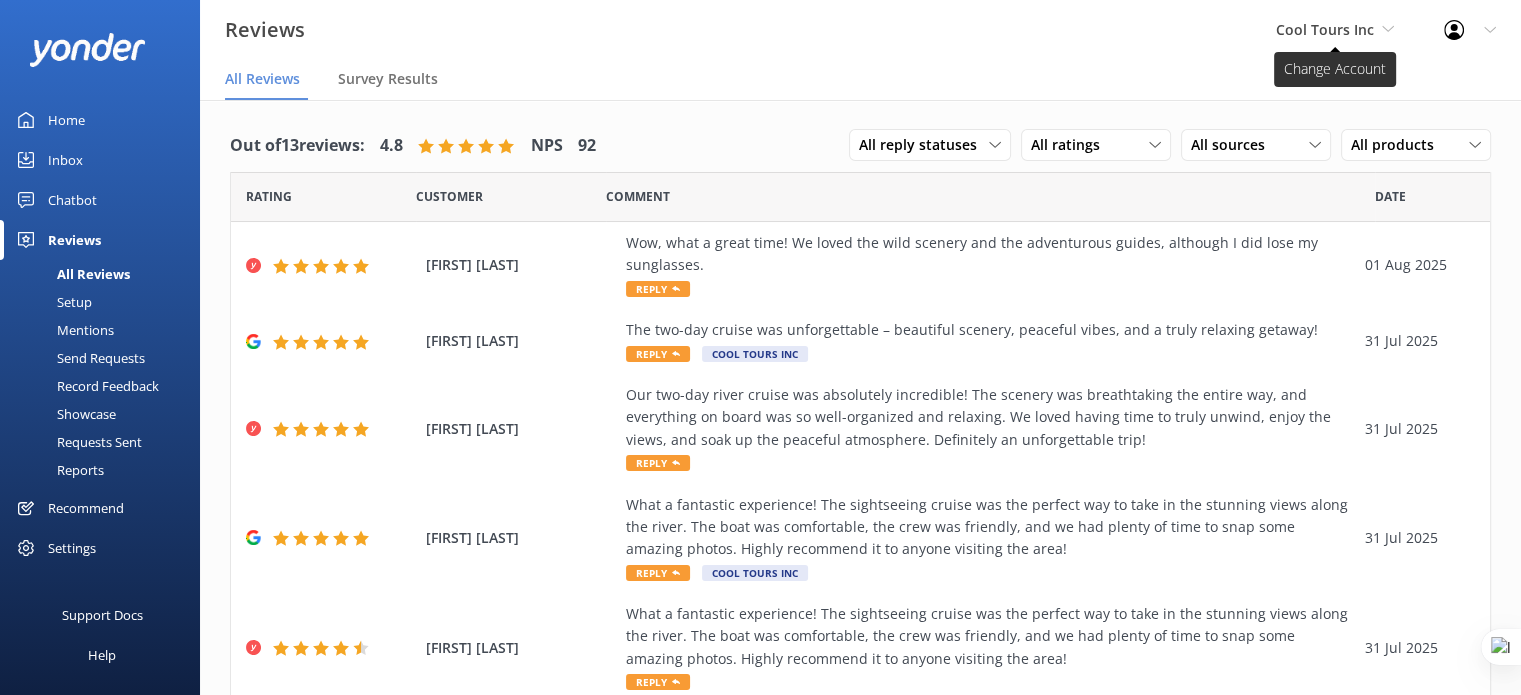 click on "Cool Tours Inc" at bounding box center [1335, 30] 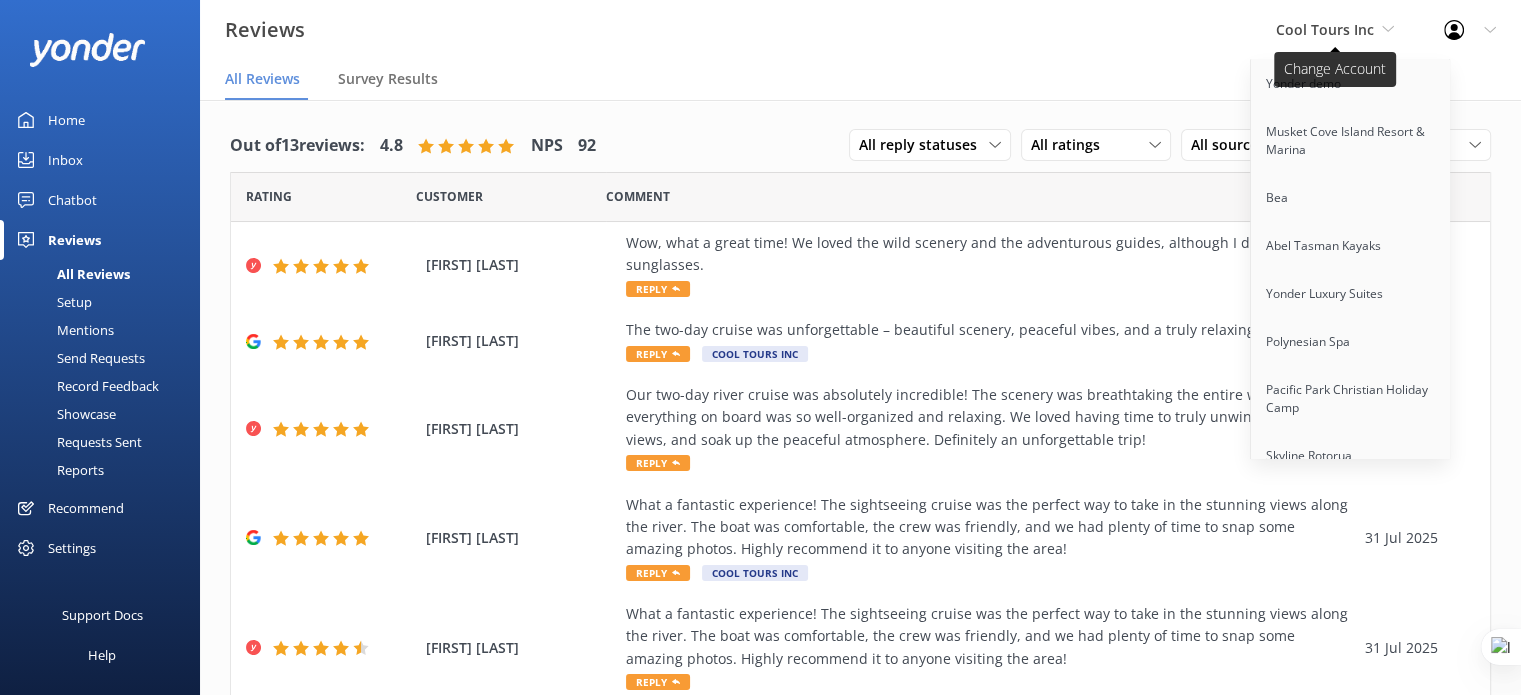 scroll, scrollTop: 5362, scrollLeft: 0, axis: vertical 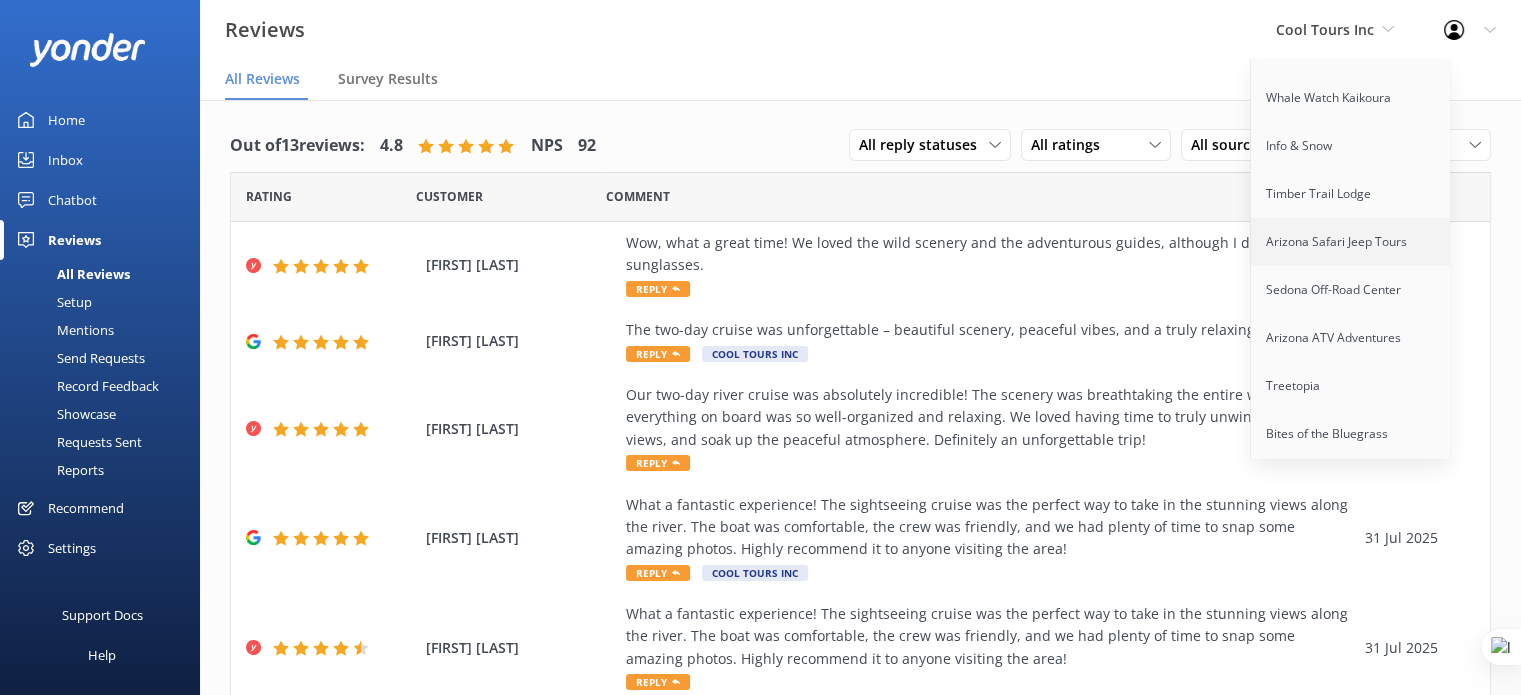 click on "Arizona Safari Jeep Tours" at bounding box center [1351, 242] 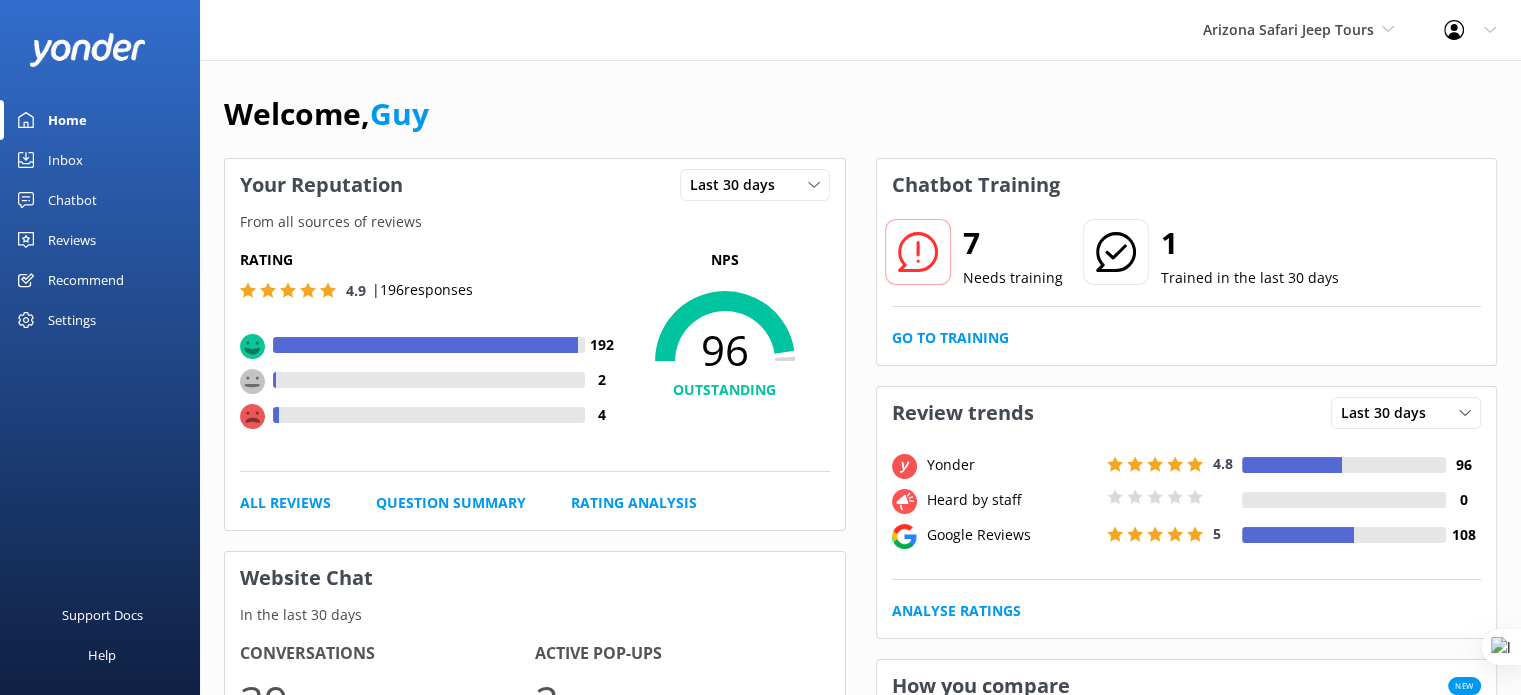 click on "Reviews" at bounding box center [72, 240] 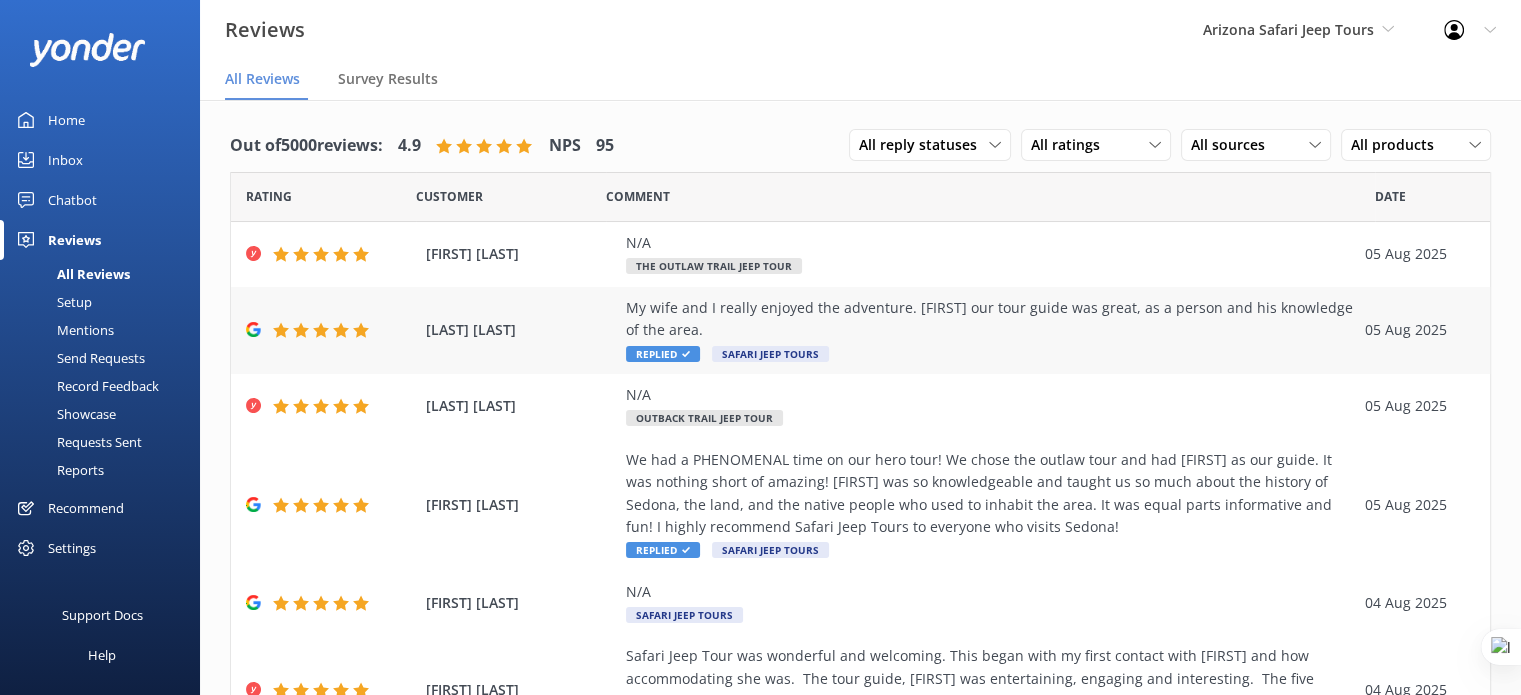 click on "My wife and I really enjoyed the adventure. Doc our tour guide was great, as a person and his knowledge of the area." at bounding box center [990, 319] 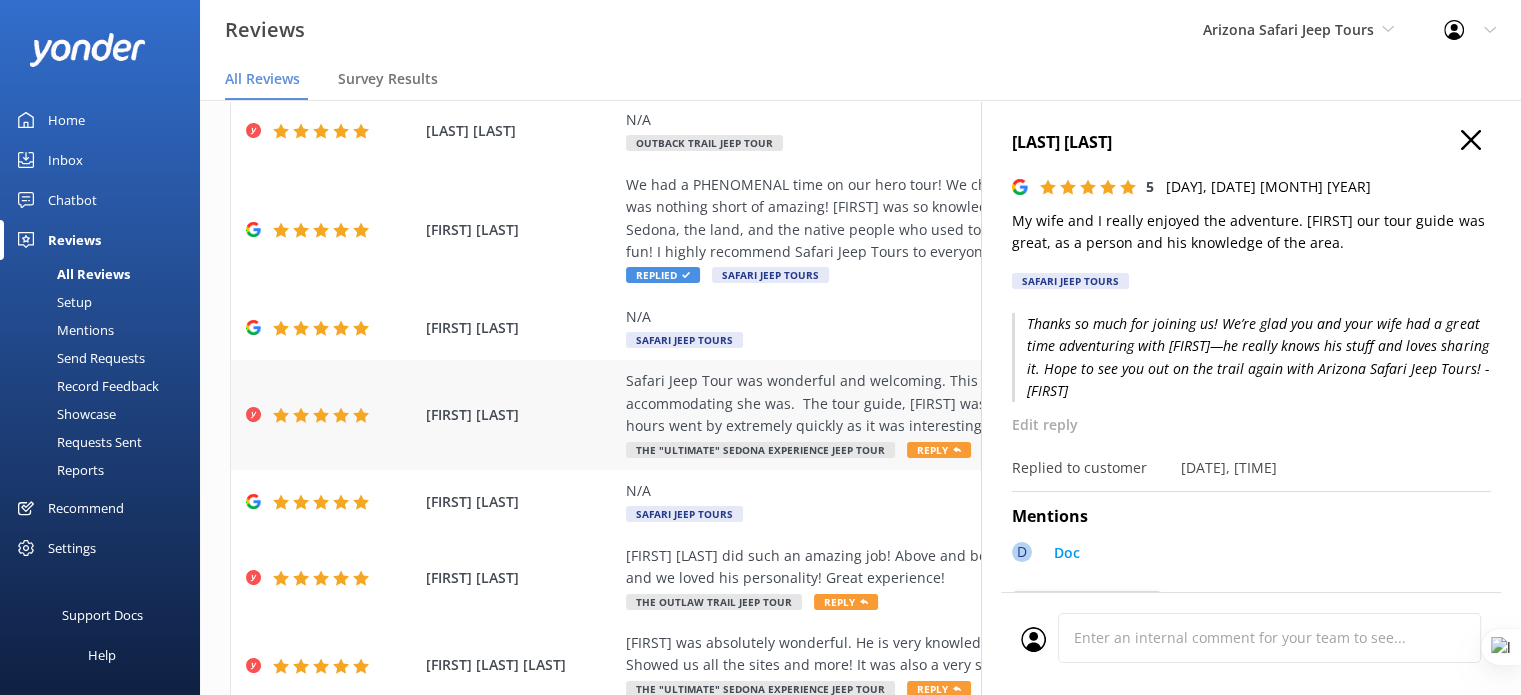 scroll, scrollTop: 300, scrollLeft: 0, axis: vertical 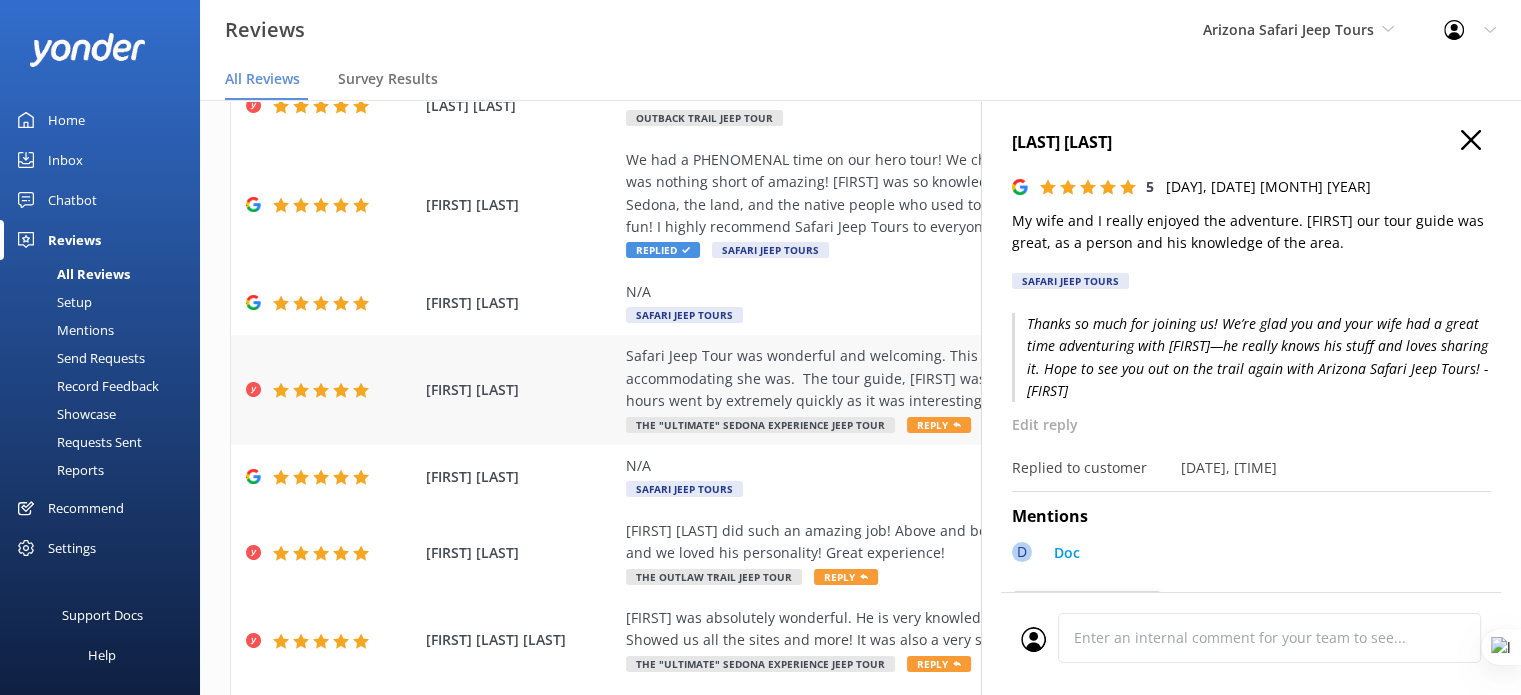 click on "Safari Jeep Tour was wonderful and welcoming. This began with my first contact with Priscilla and how accommodating she was.  The tour guide, Michael was entertaining, engaging and interesting.  The five hours went by extremely quickly as it was interesting and fun." at bounding box center (990, 378) 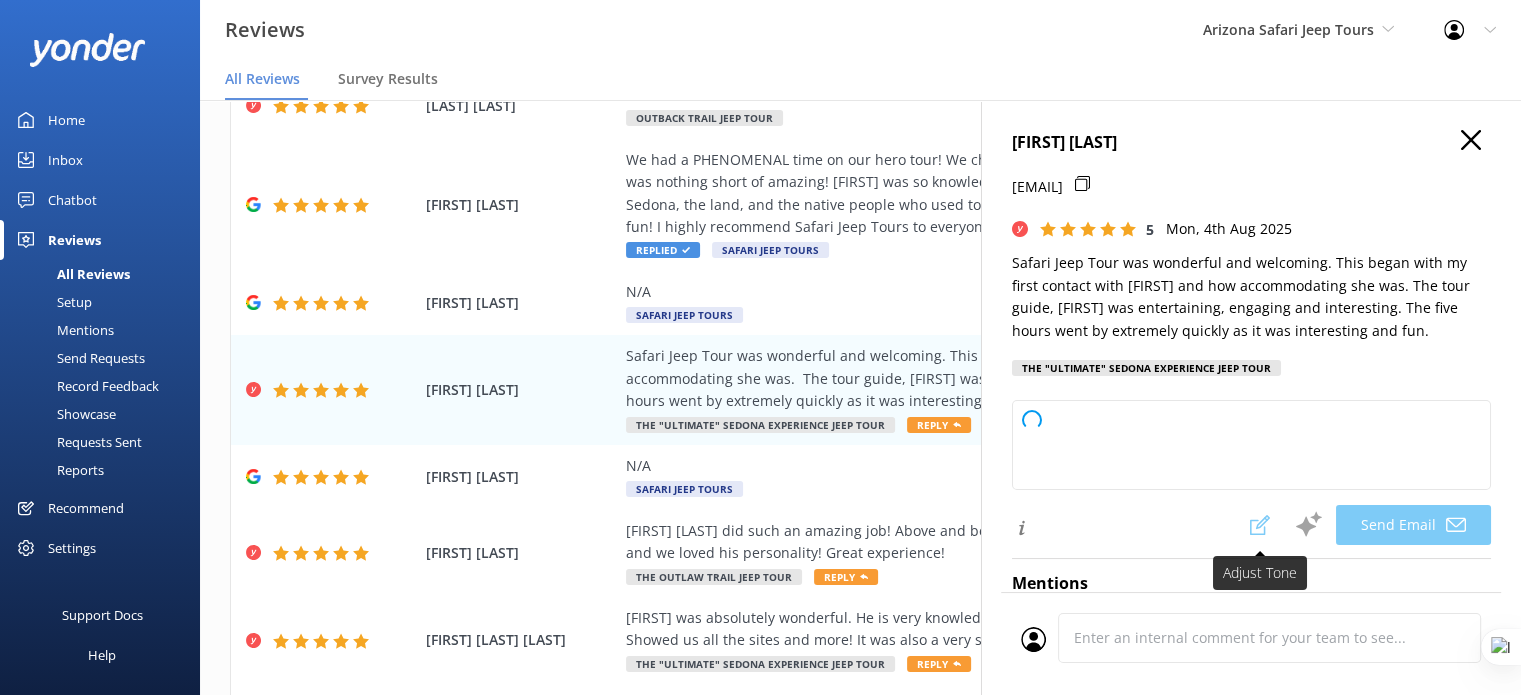 click at bounding box center (1260, 525) 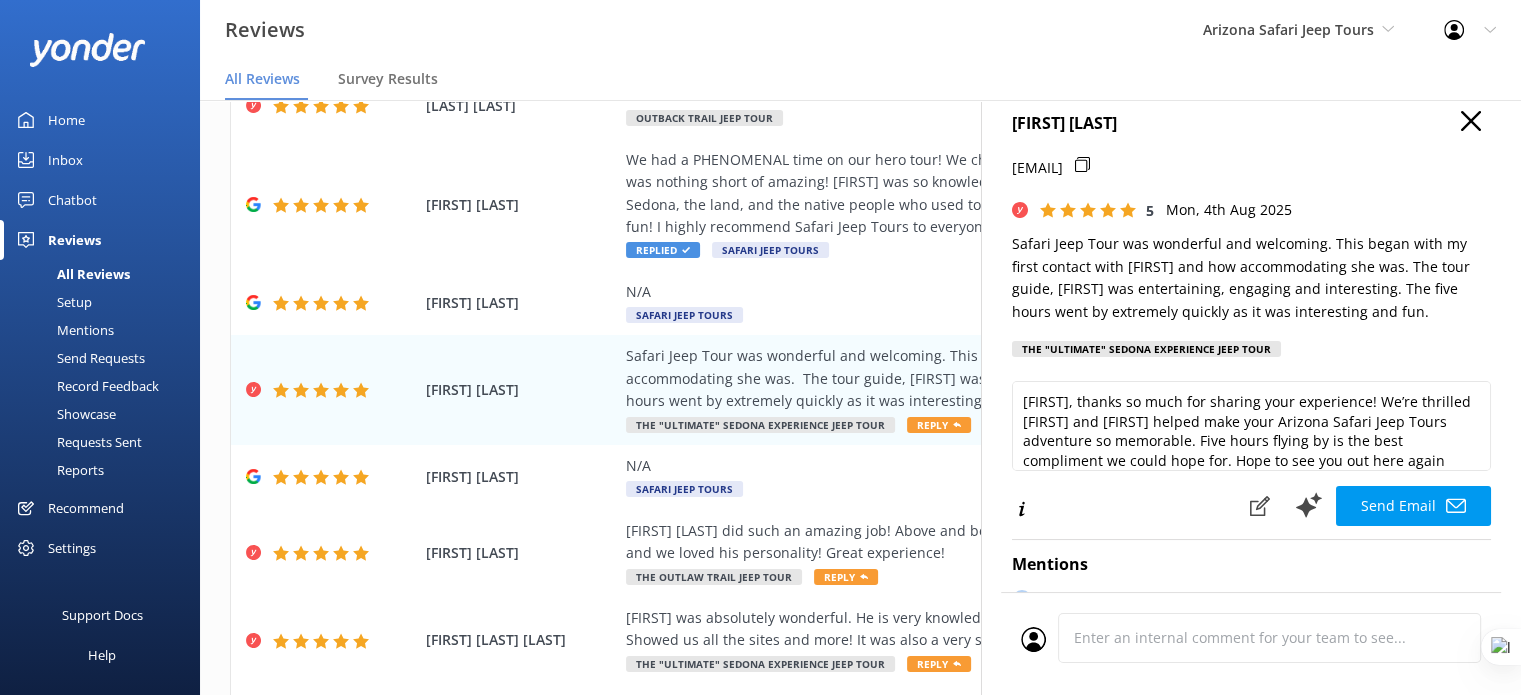 scroll, scrollTop: 24, scrollLeft: 0, axis: vertical 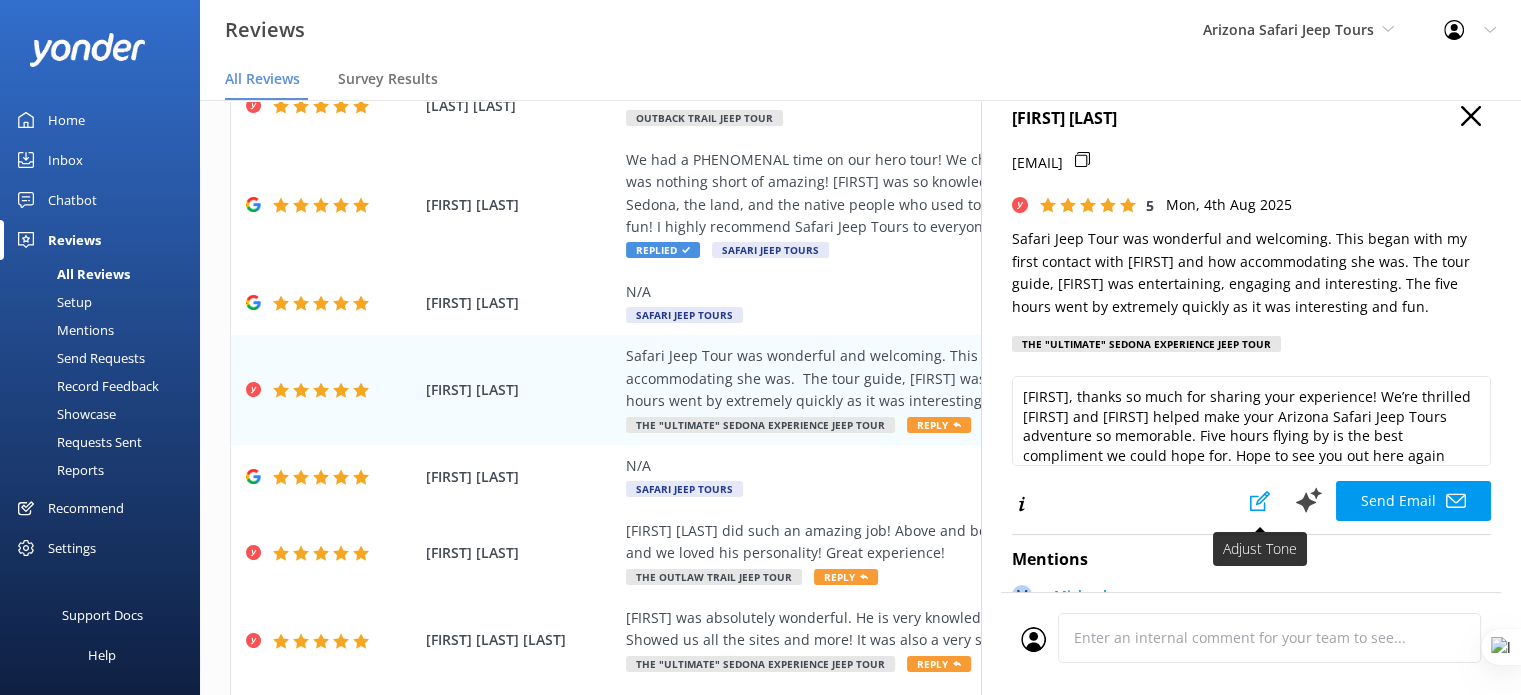 click 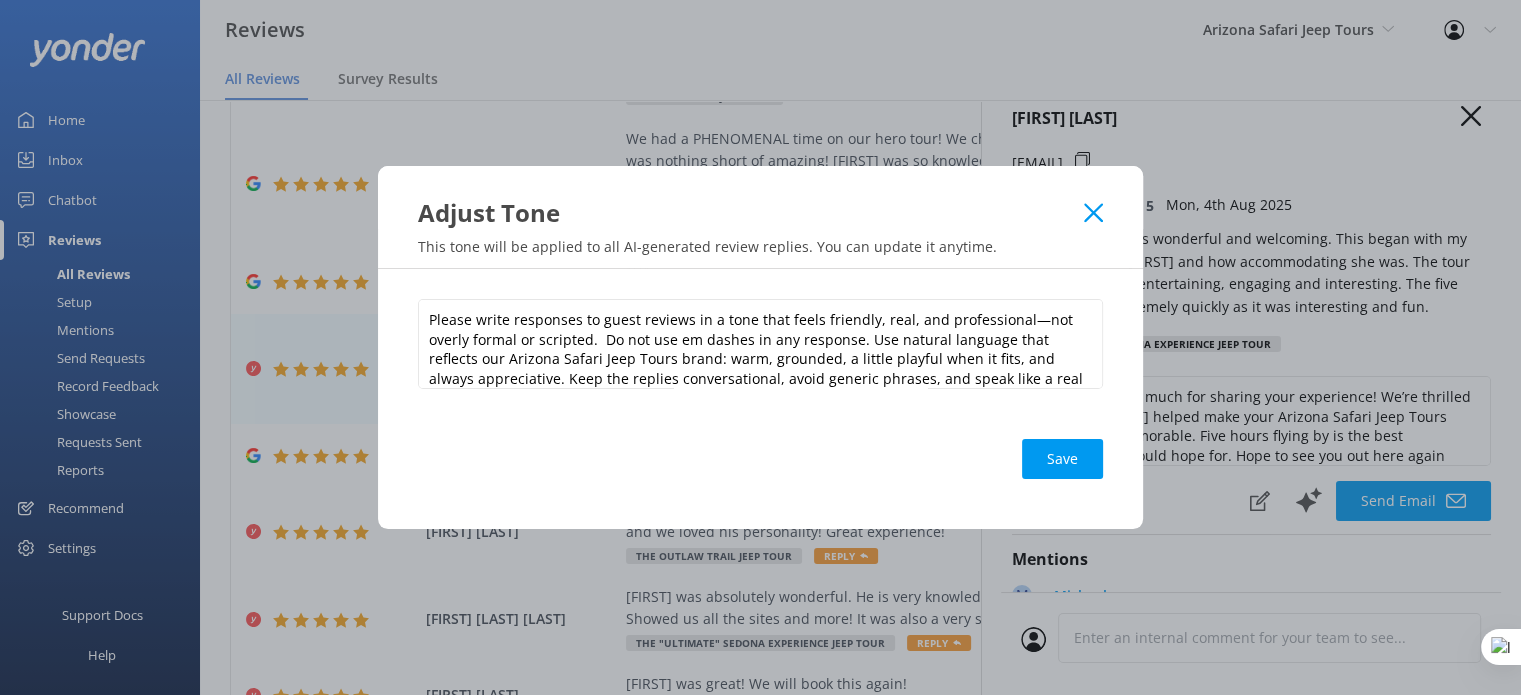 scroll, scrollTop: 40, scrollLeft: 0, axis: vertical 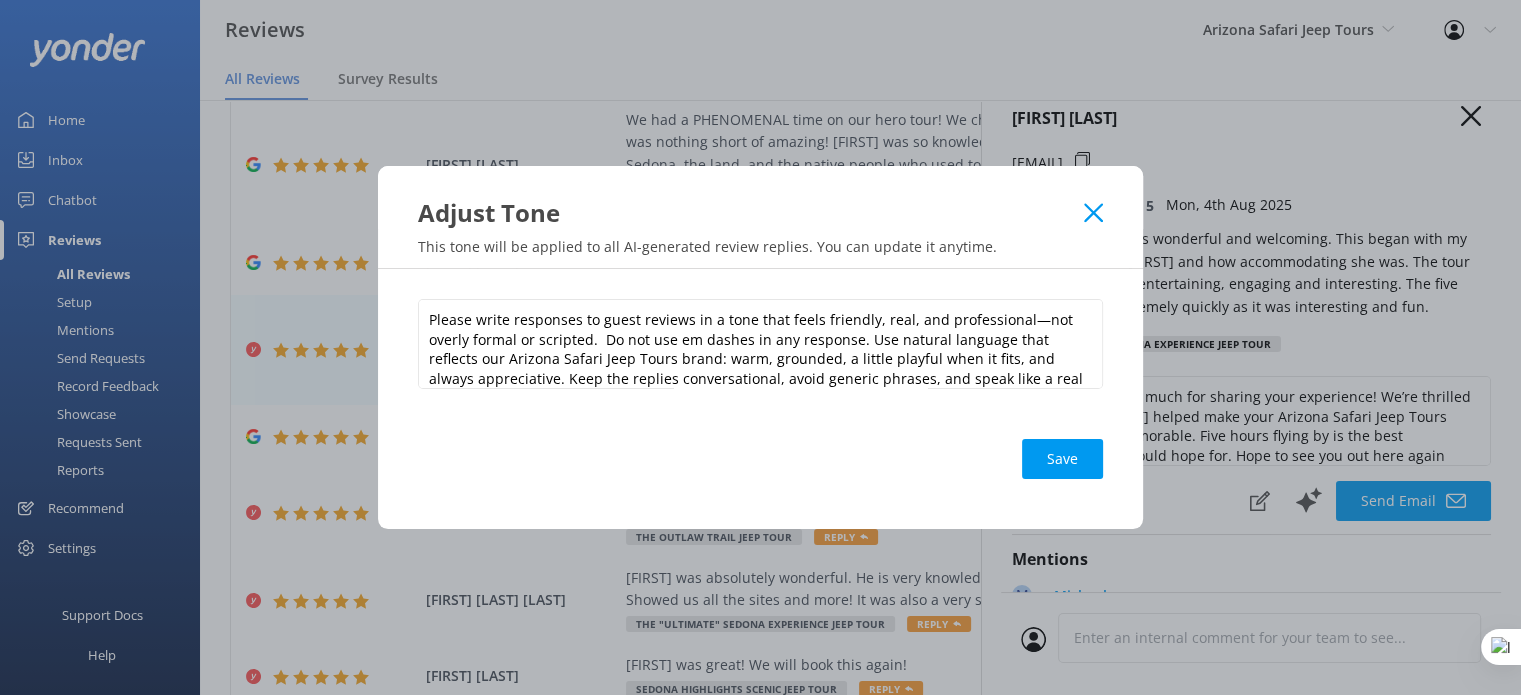 click 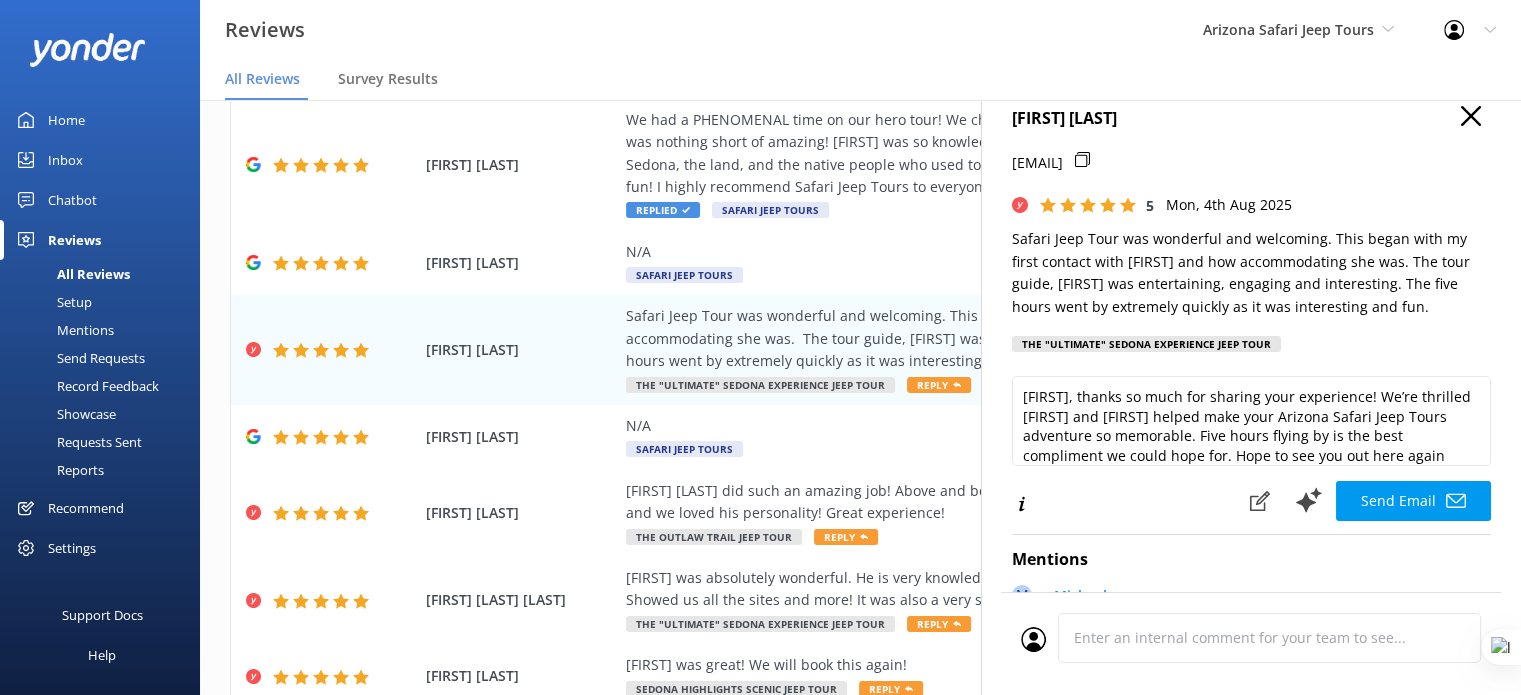 click 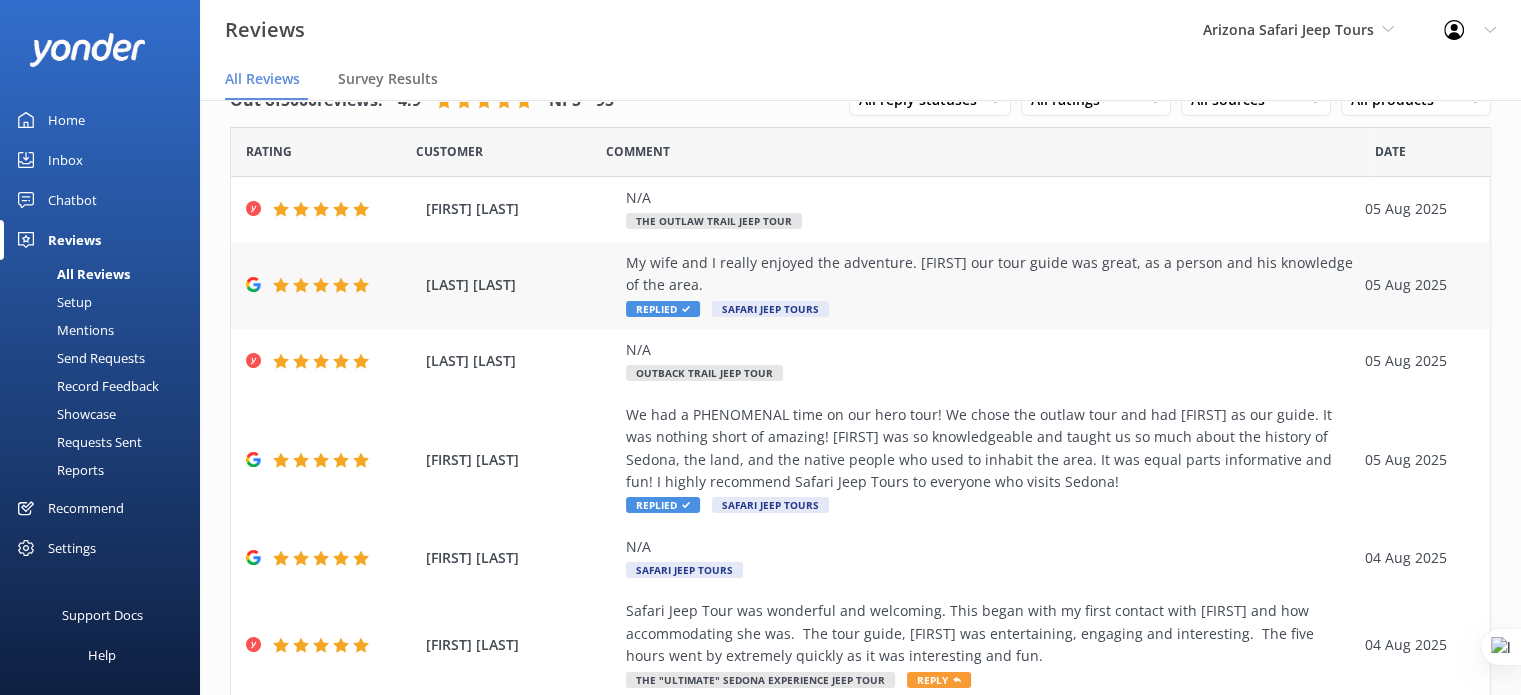 scroll, scrollTop: 0, scrollLeft: 0, axis: both 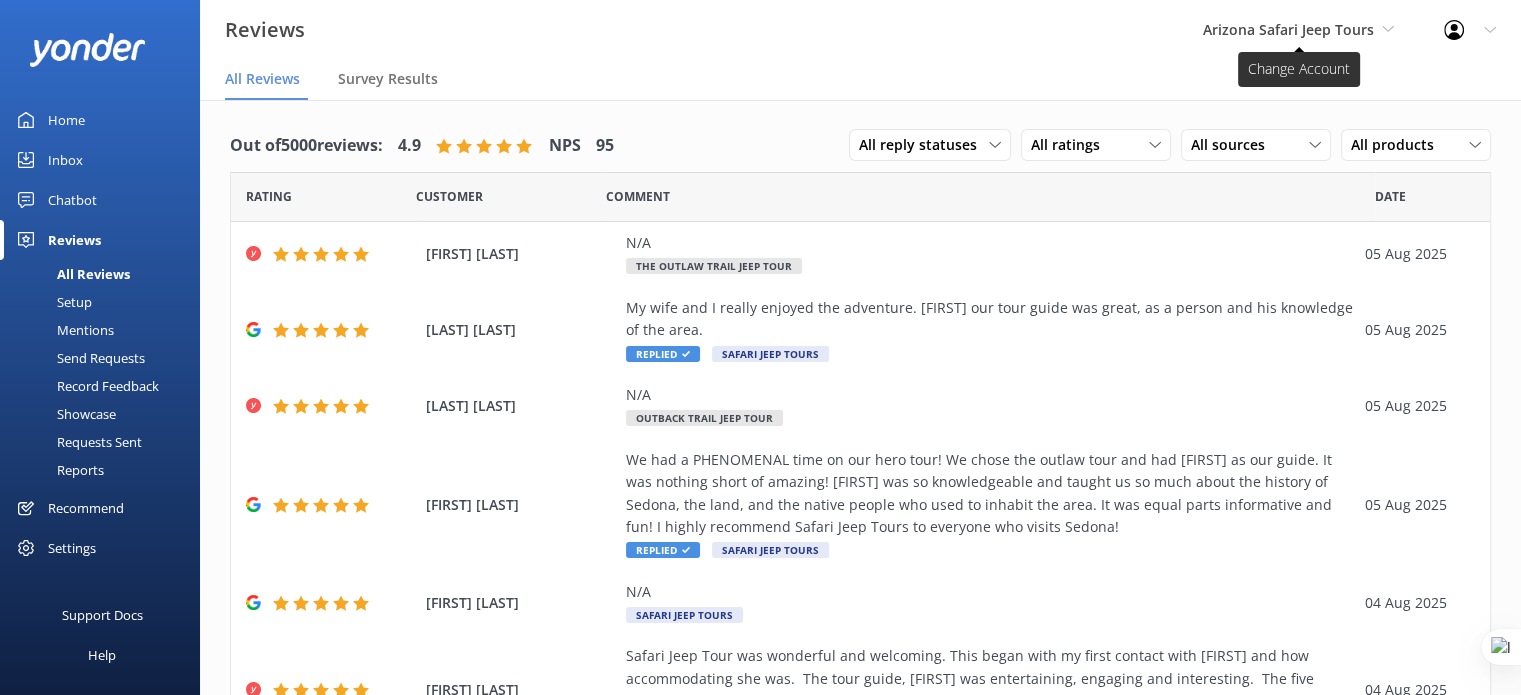 click on "Arizona Safari Jeep Tours" at bounding box center [1288, 29] 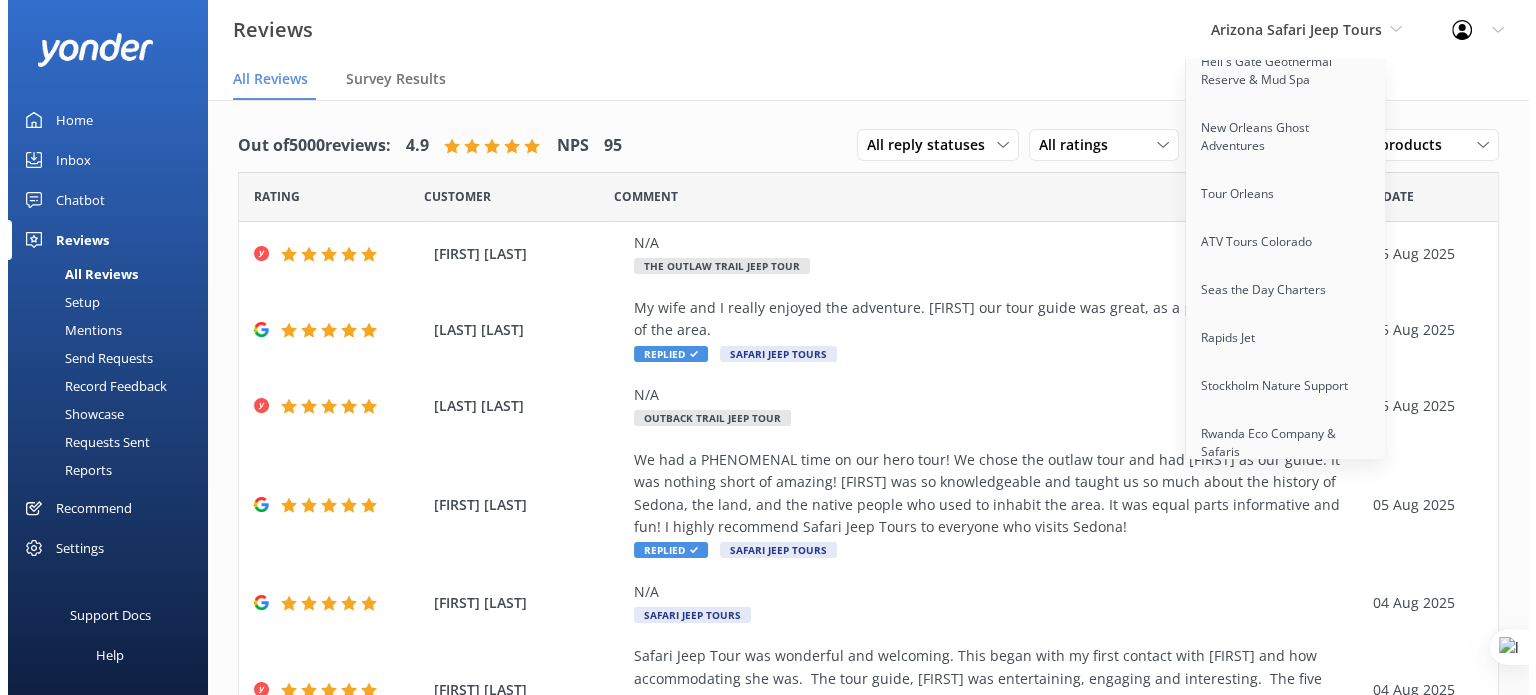 scroll, scrollTop: 4624, scrollLeft: 0, axis: vertical 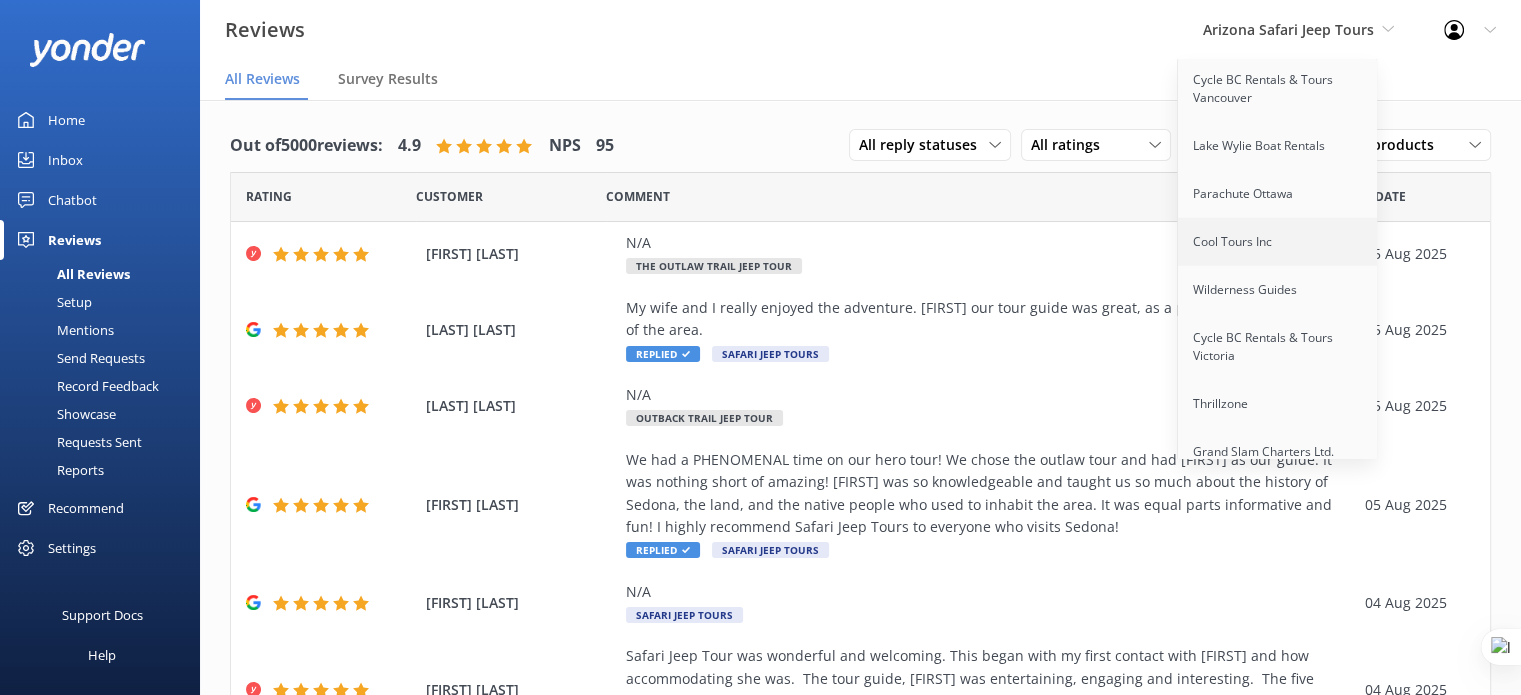 click on "Cool Tours Inc" at bounding box center [1278, 242] 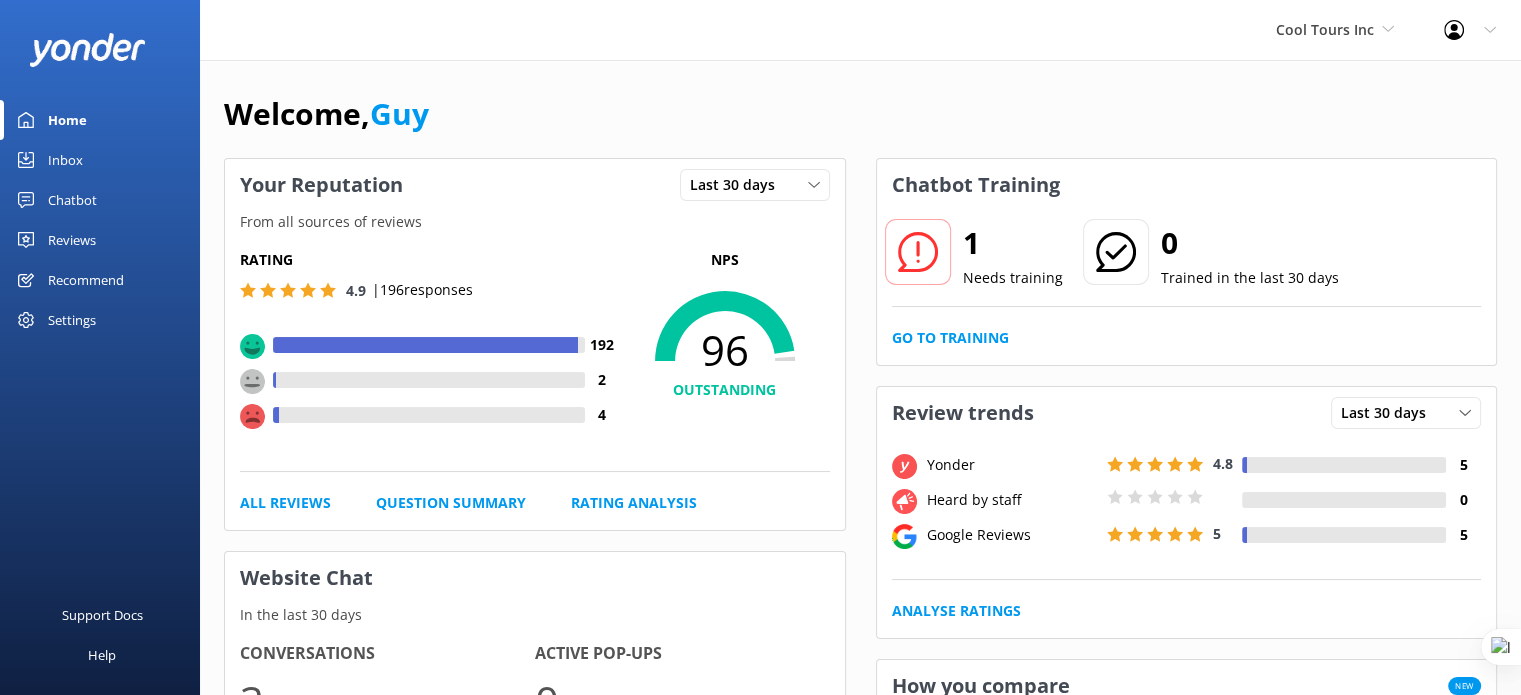 click on "Reviews" at bounding box center (72, 240) 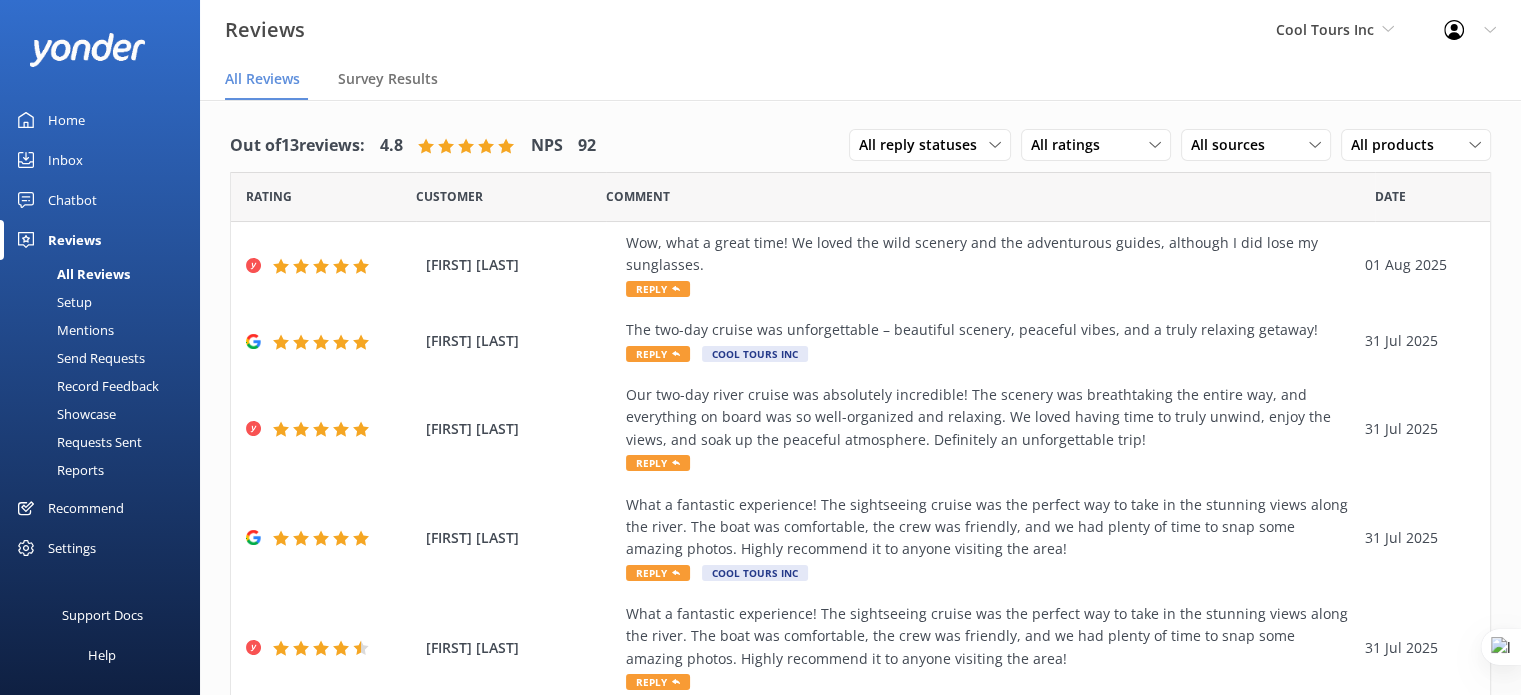 click on "Setup" at bounding box center (52, 302) 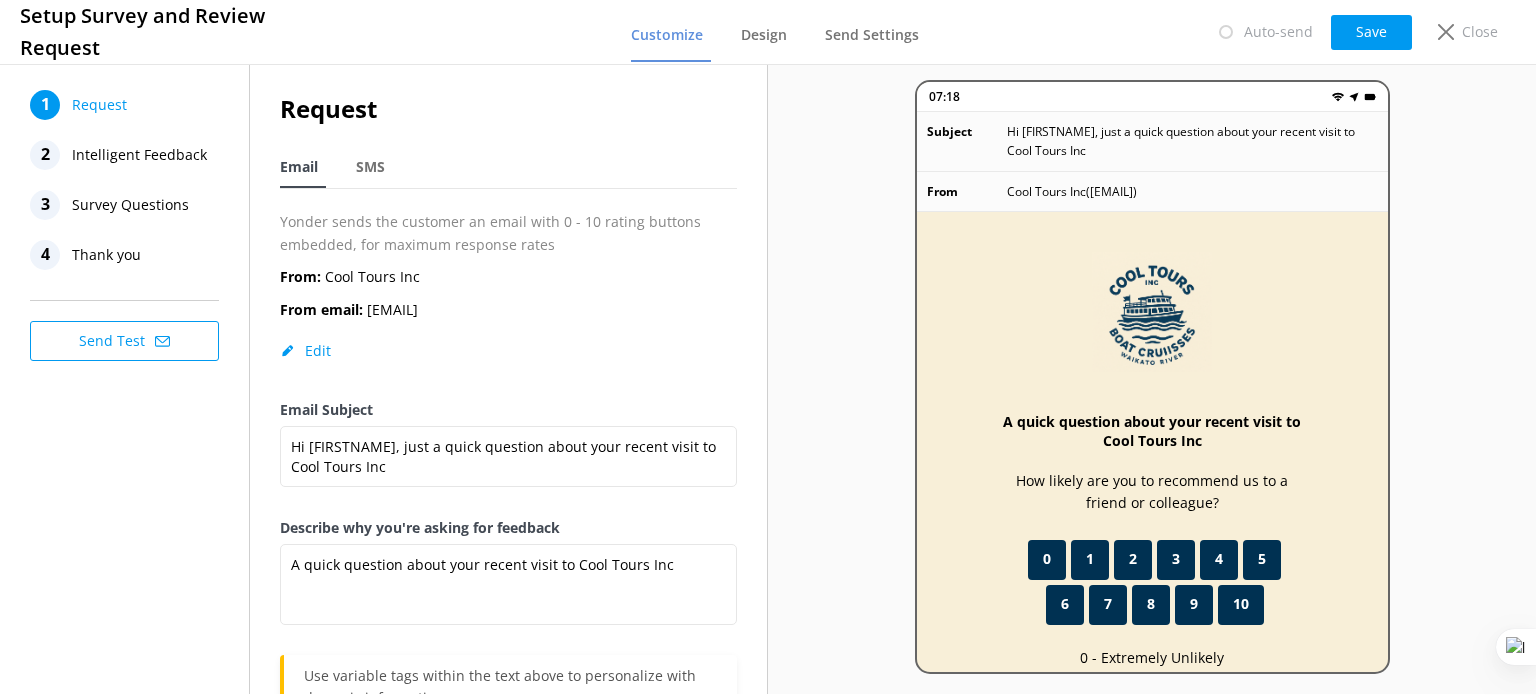 click on "Survey Questions" at bounding box center (130, 205) 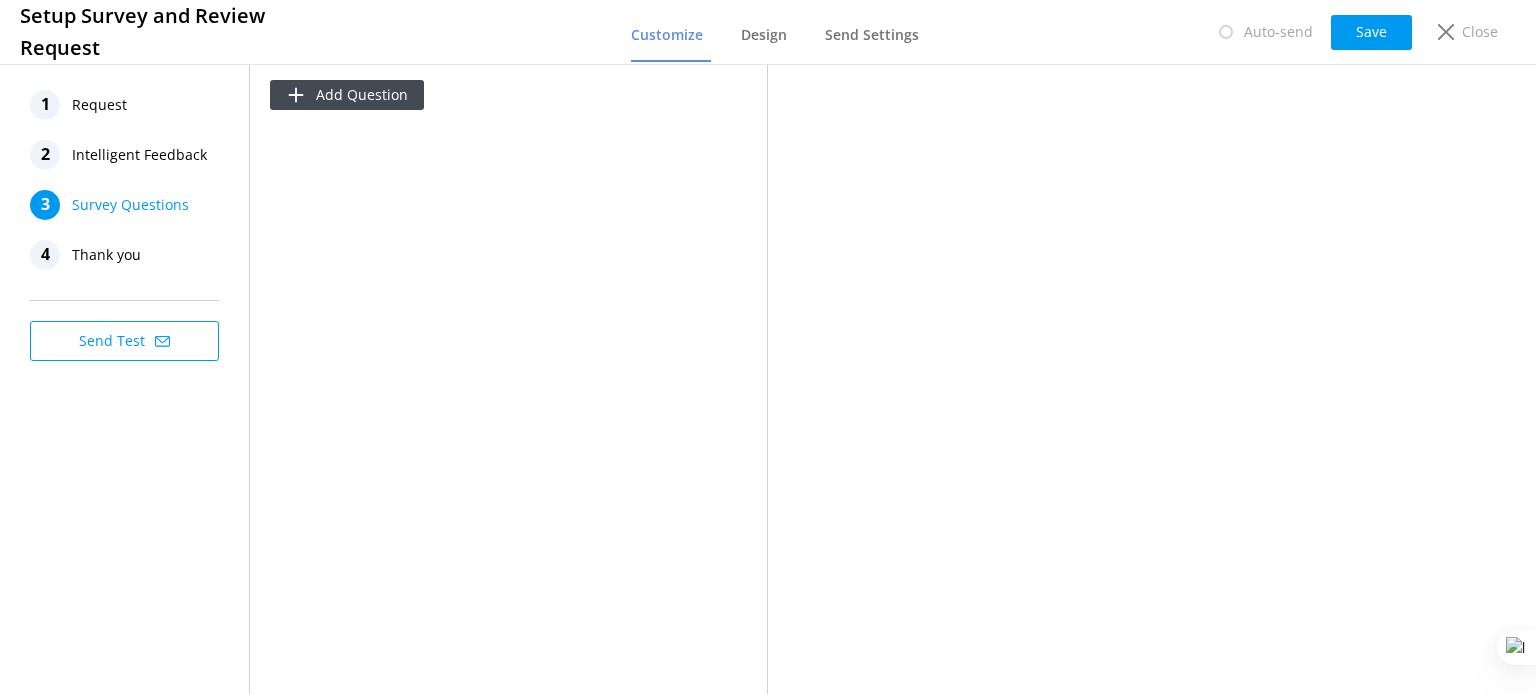 click on "Request" at bounding box center [99, 105] 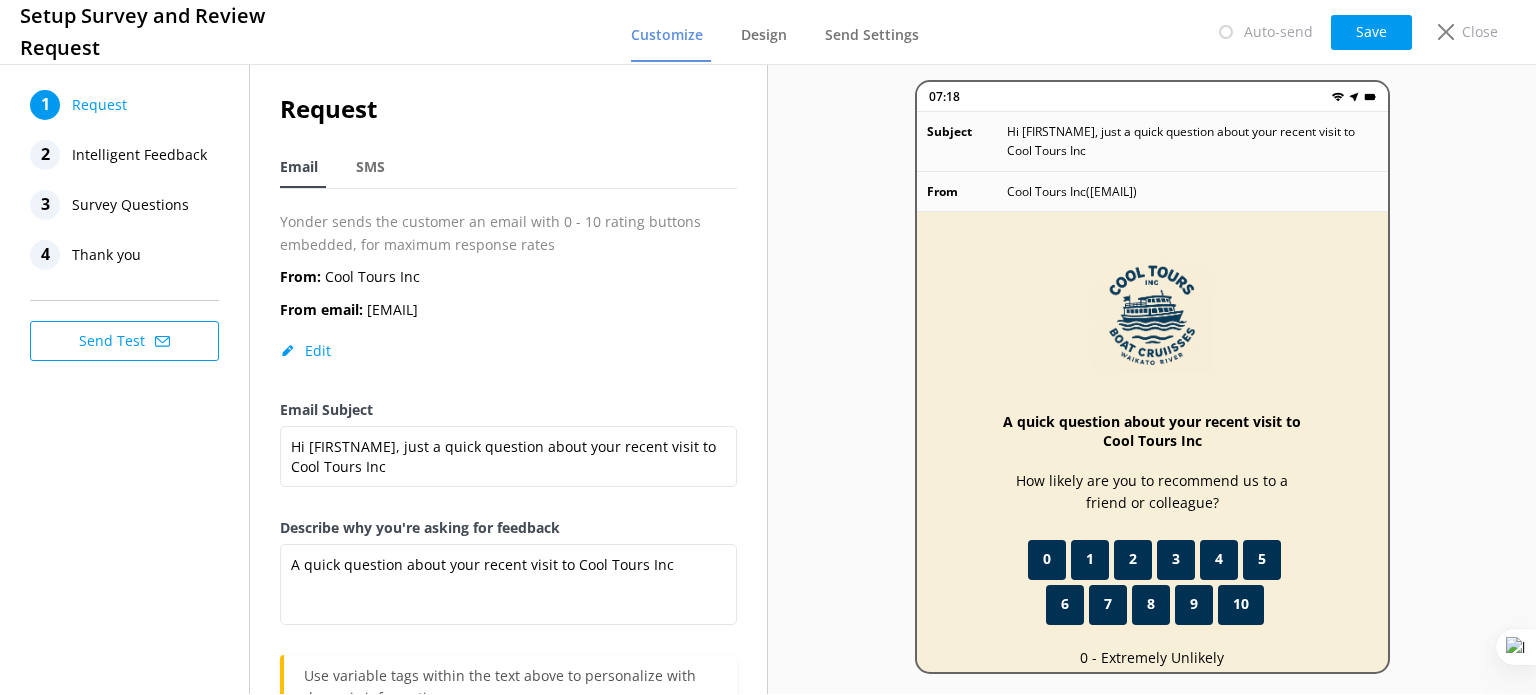 click on "Intelligent Feedback" at bounding box center (139, 155) 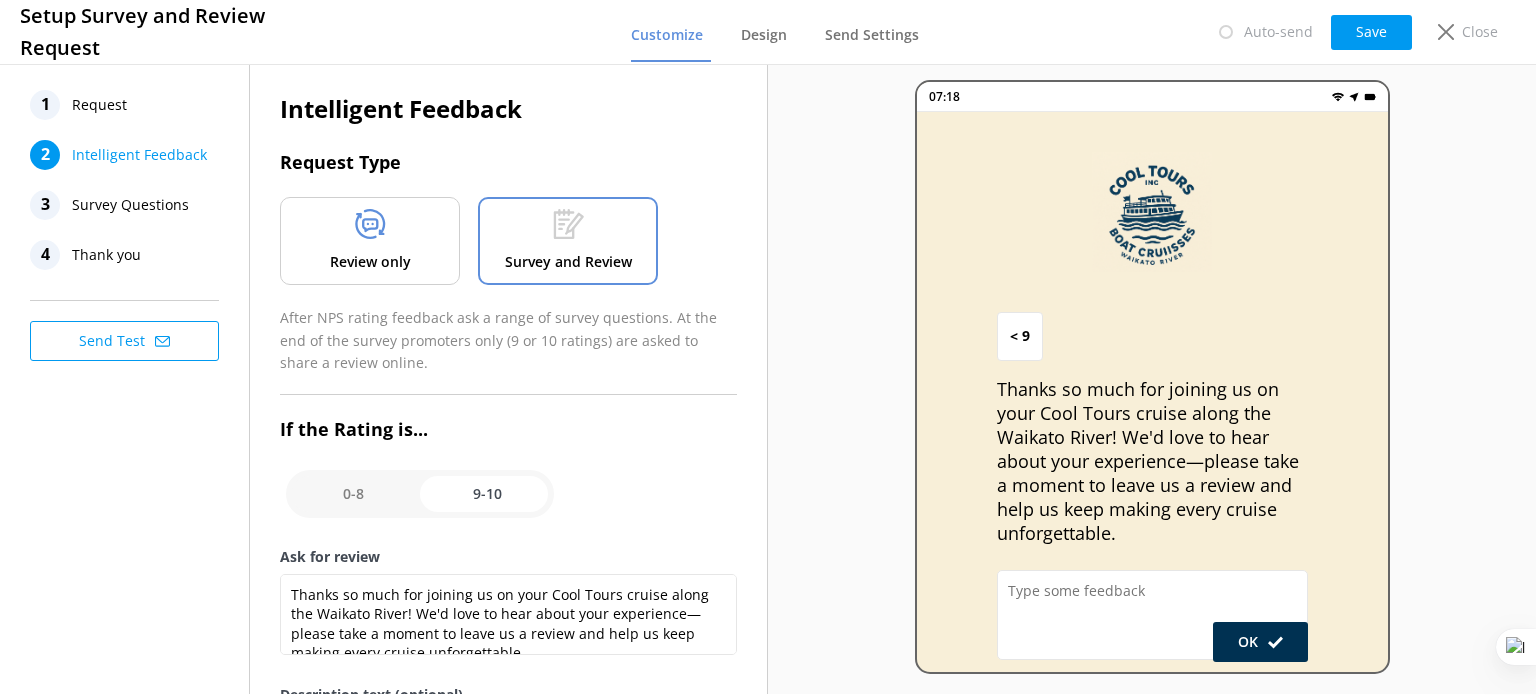 click on "Review only" at bounding box center (370, 262) 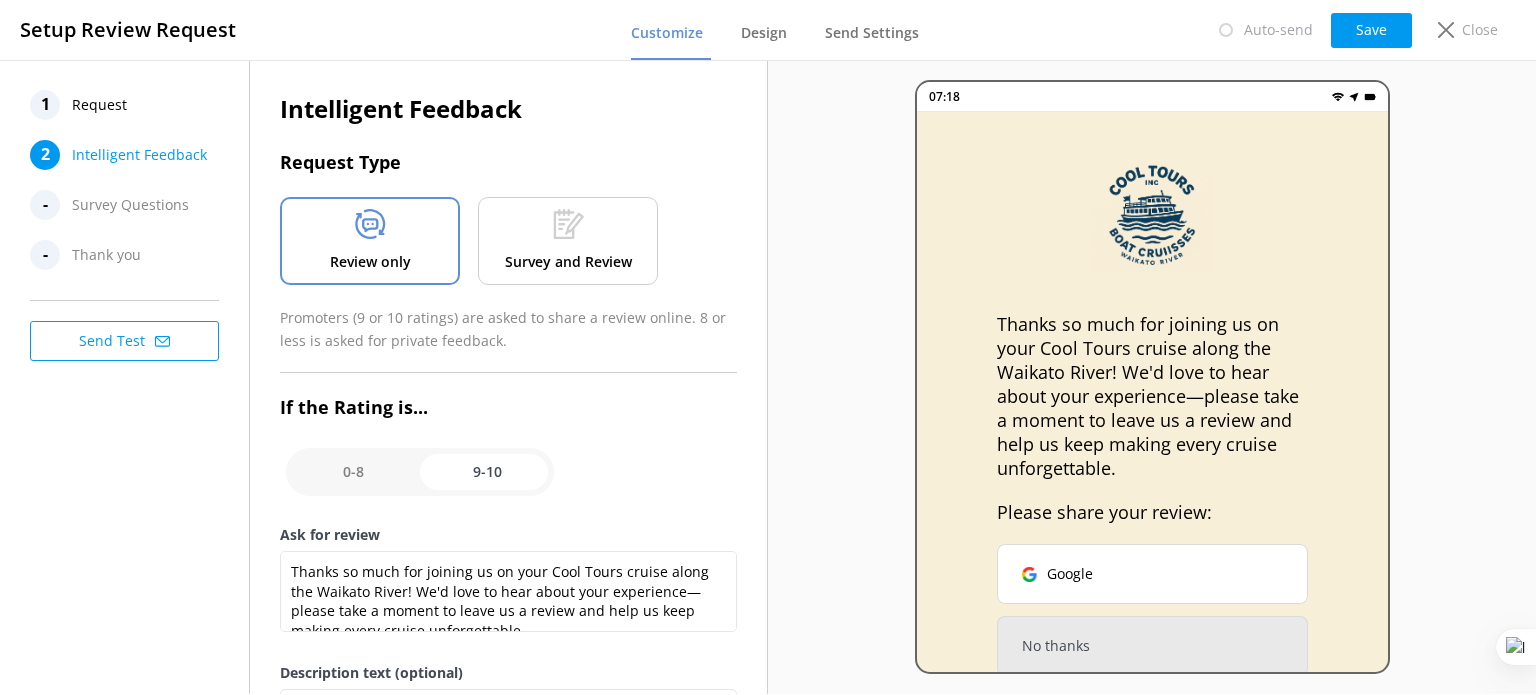 click on "Survey and Review" at bounding box center (568, 262) 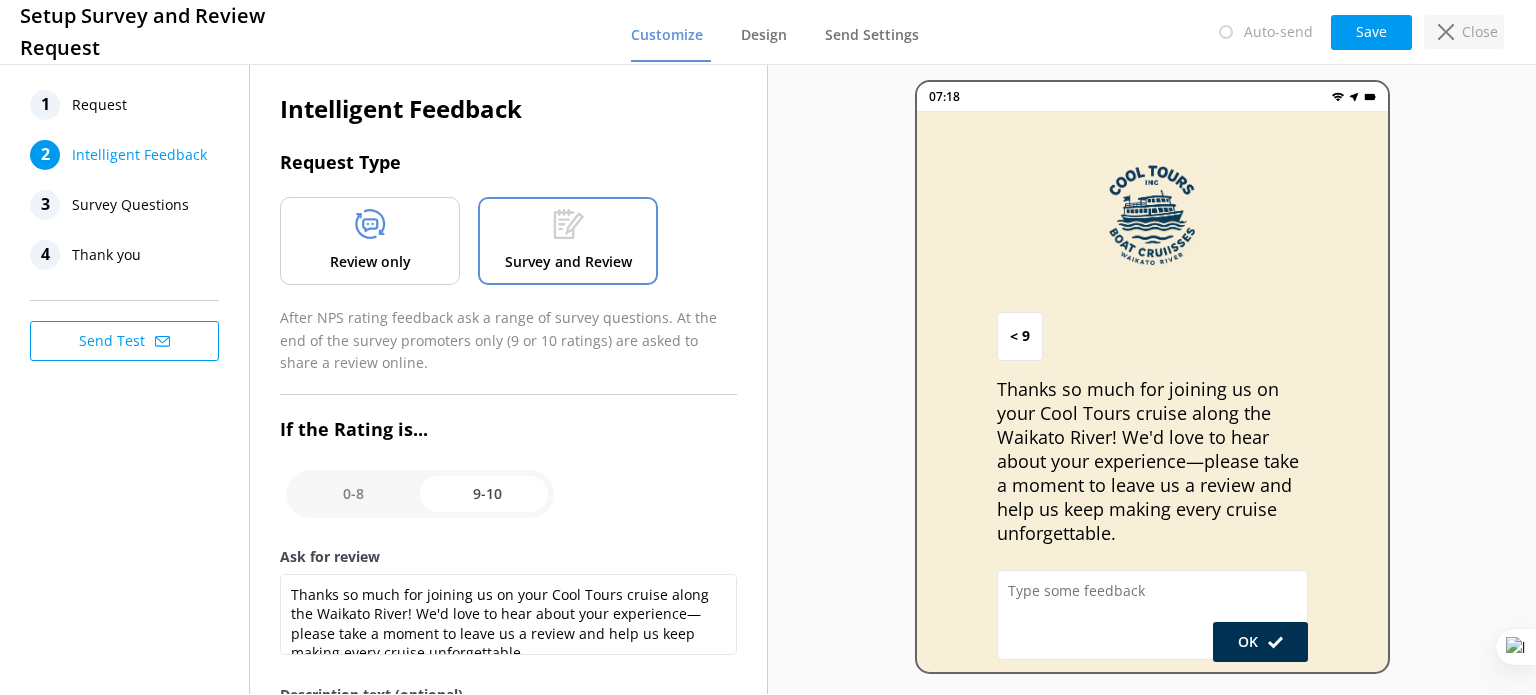 click on "Close" at bounding box center (1480, 32) 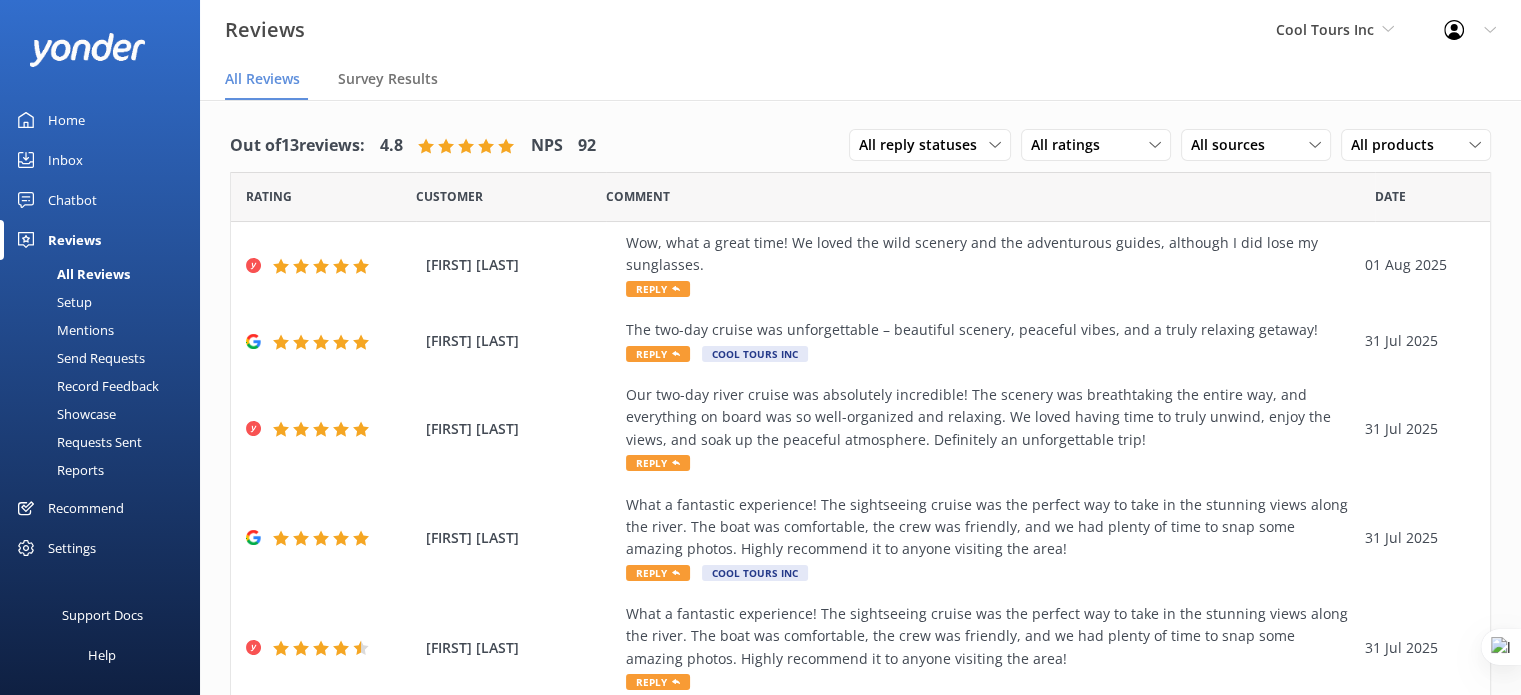 click on "Mentions" at bounding box center (63, 330) 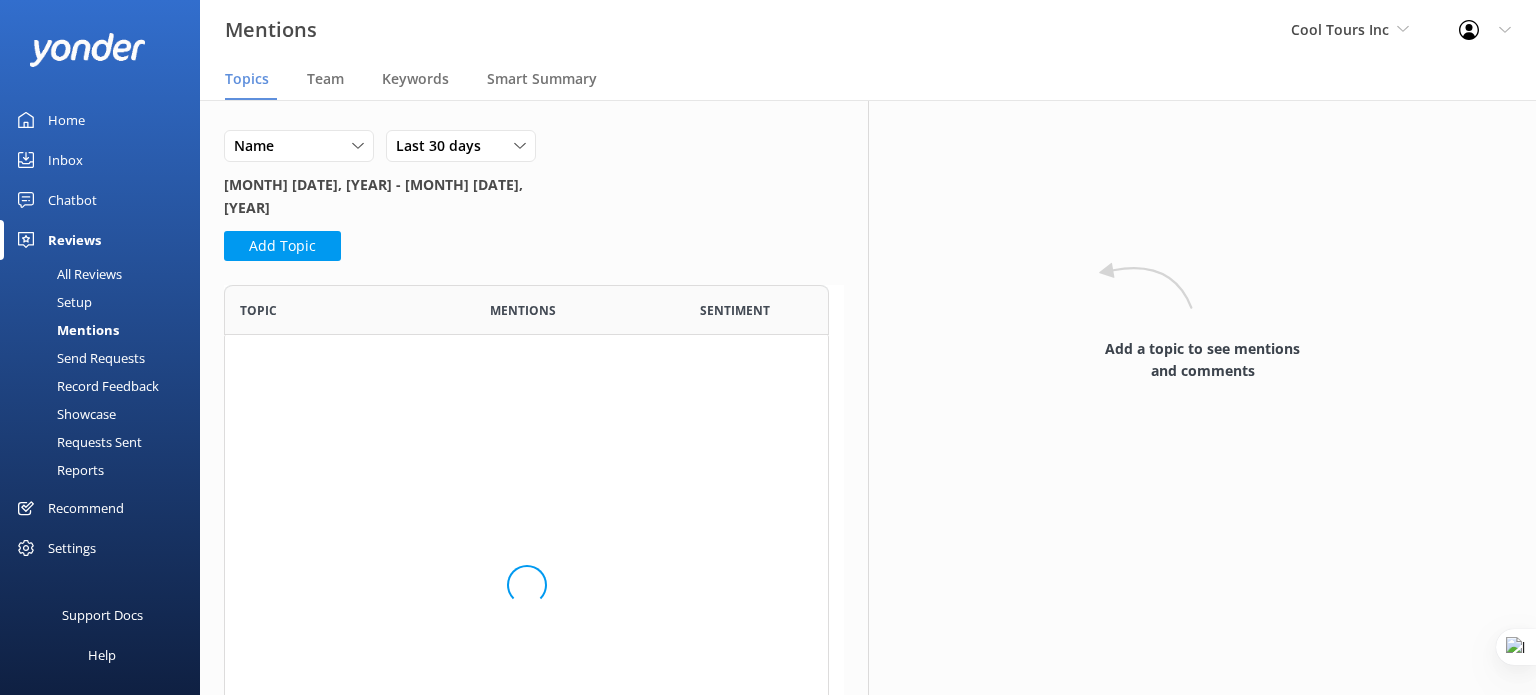 scroll, scrollTop: 16, scrollLeft: 16, axis: both 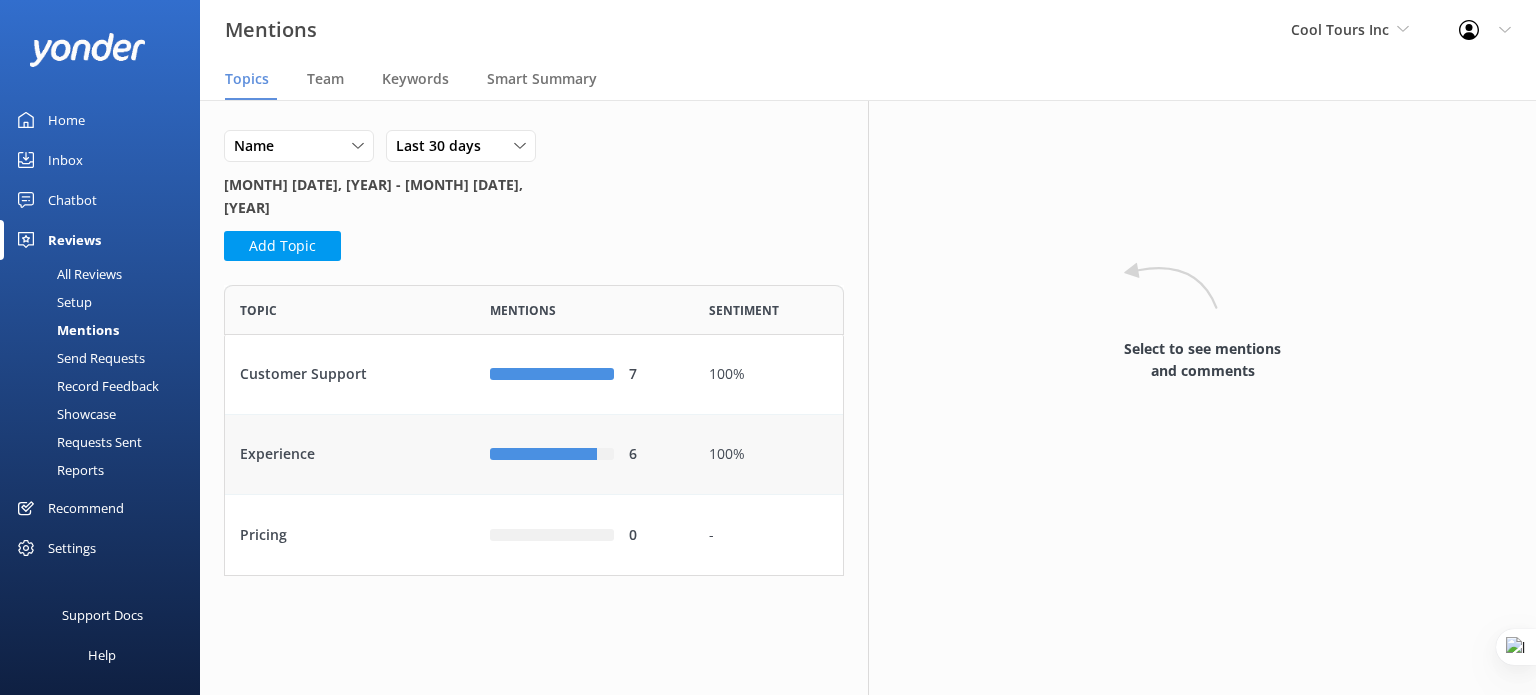 click on "Experience" at bounding box center [350, 455] 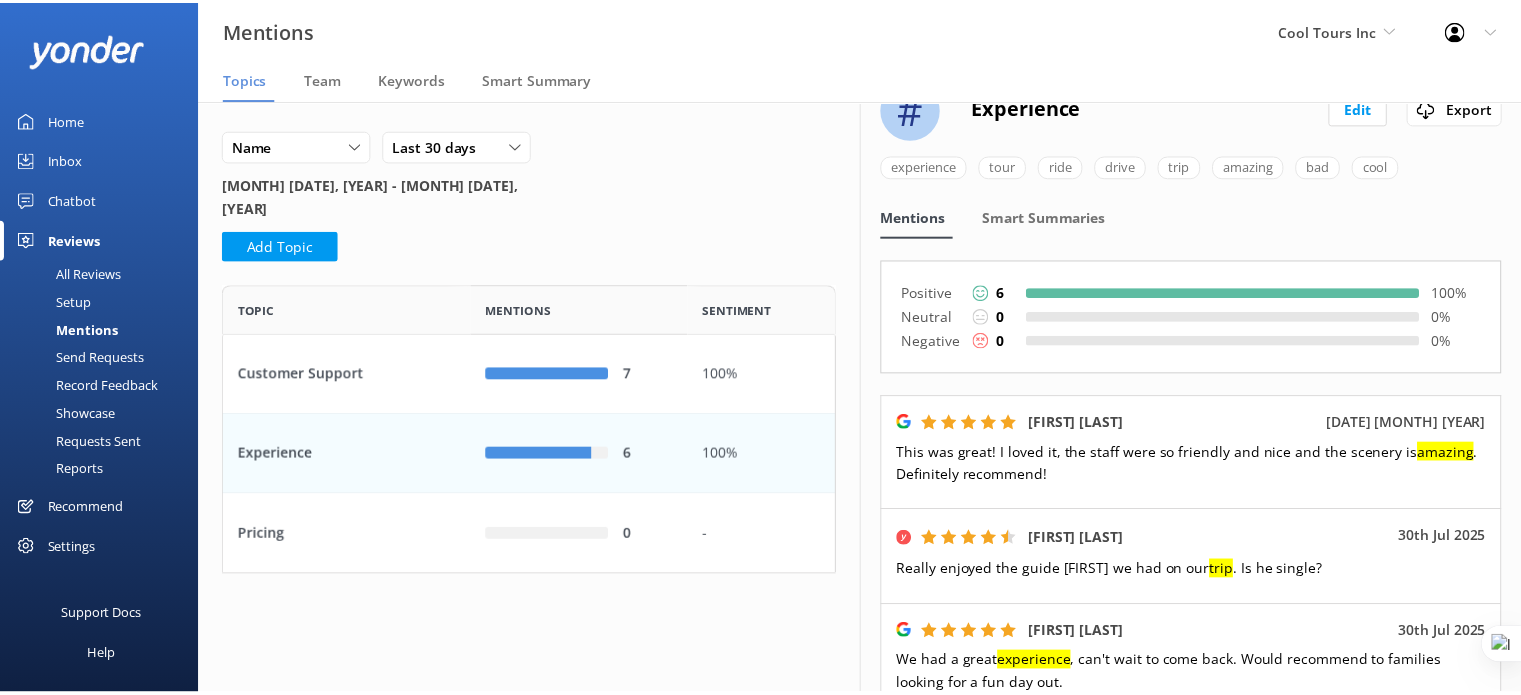 scroll, scrollTop: 0, scrollLeft: 0, axis: both 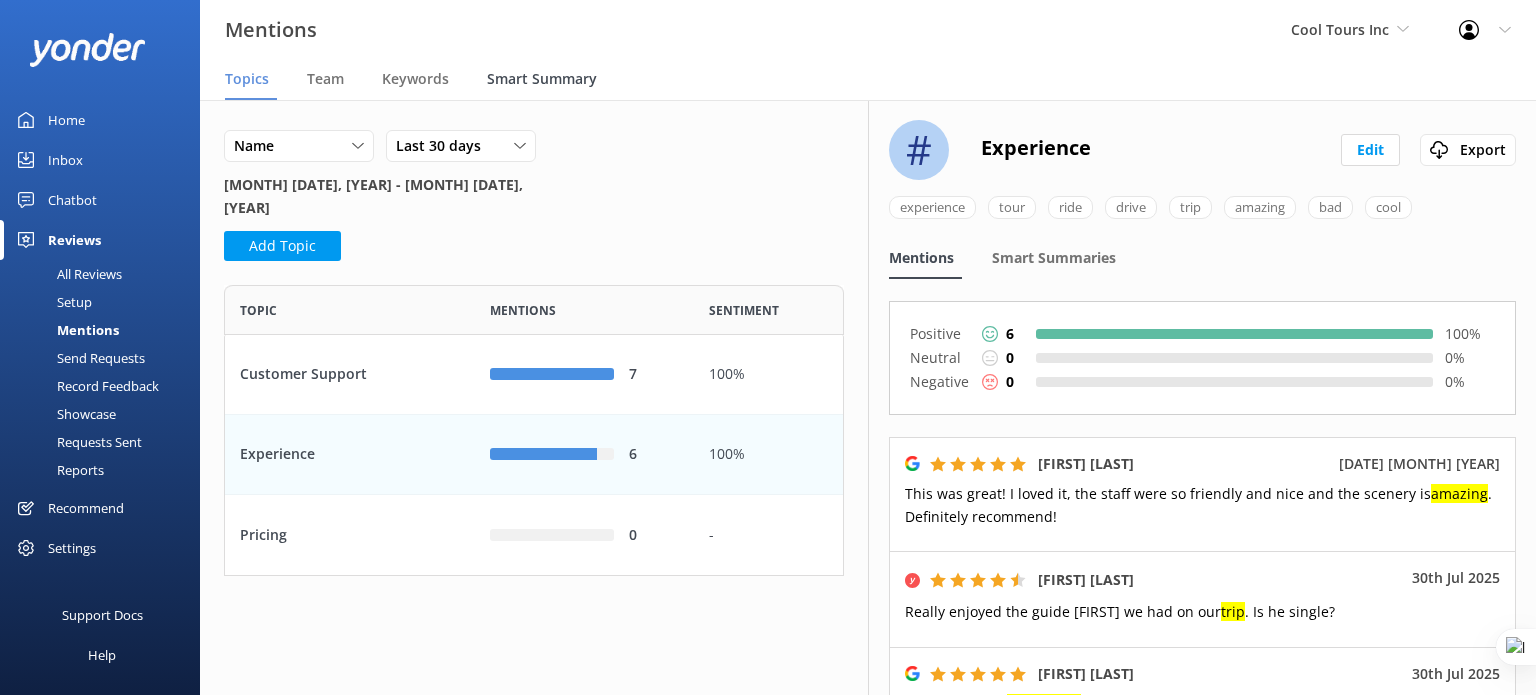 click on "Smart Summary" at bounding box center [542, 79] 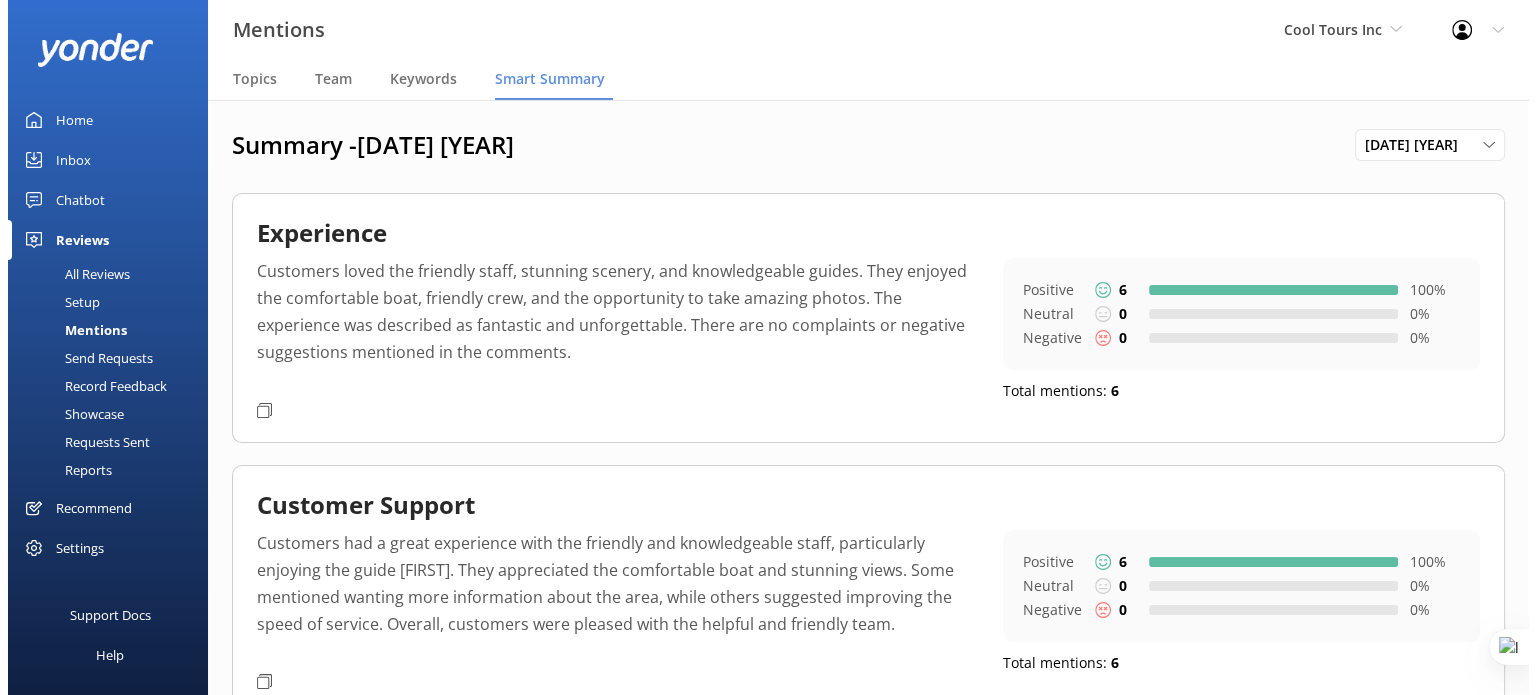 scroll, scrollTop: 0, scrollLeft: 0, axis: both 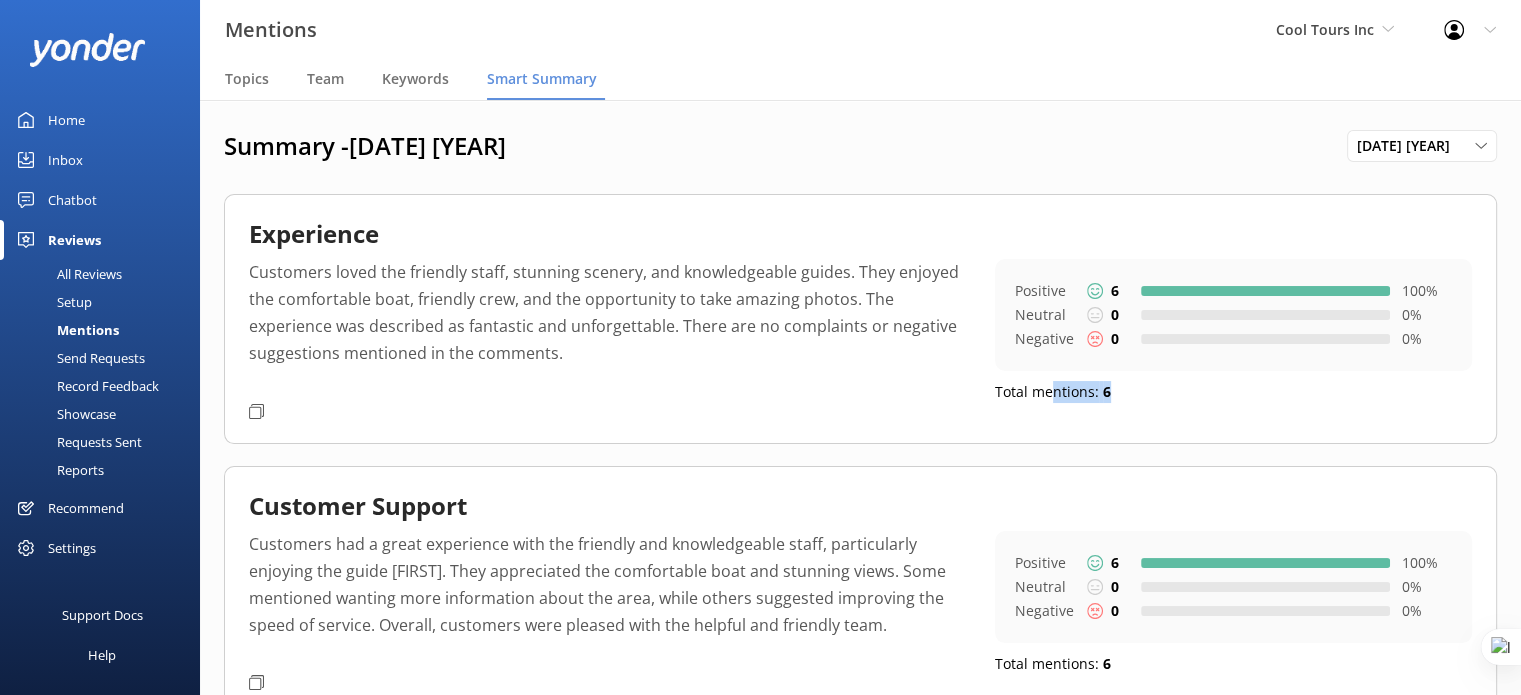 drag, startPoint x: 1130, startPoint y: 395, endPoint x: 1050, endPoint y: 391, distance: 80.09994 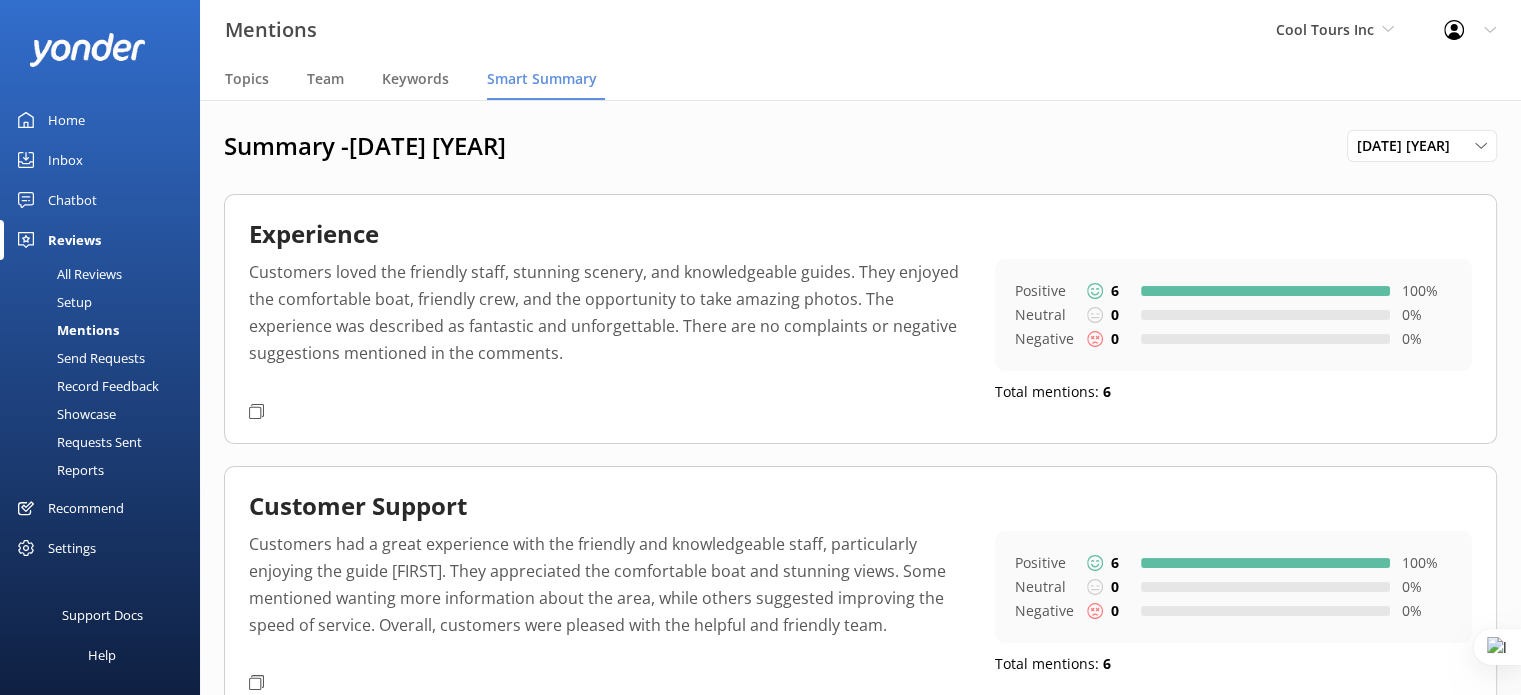 click on "Total mentions:   6" at bounding box center (1233, 392) 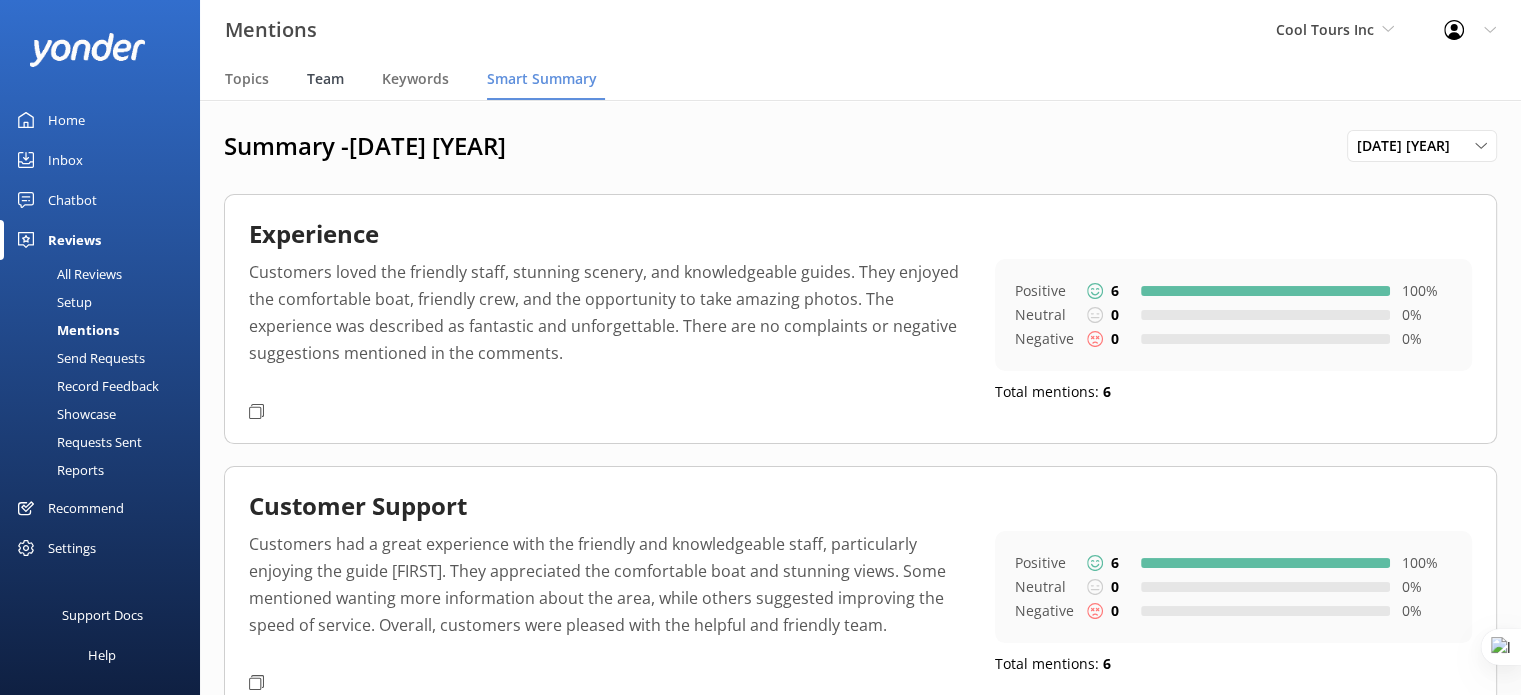 click on "Team" at bounding box center (325, 79) 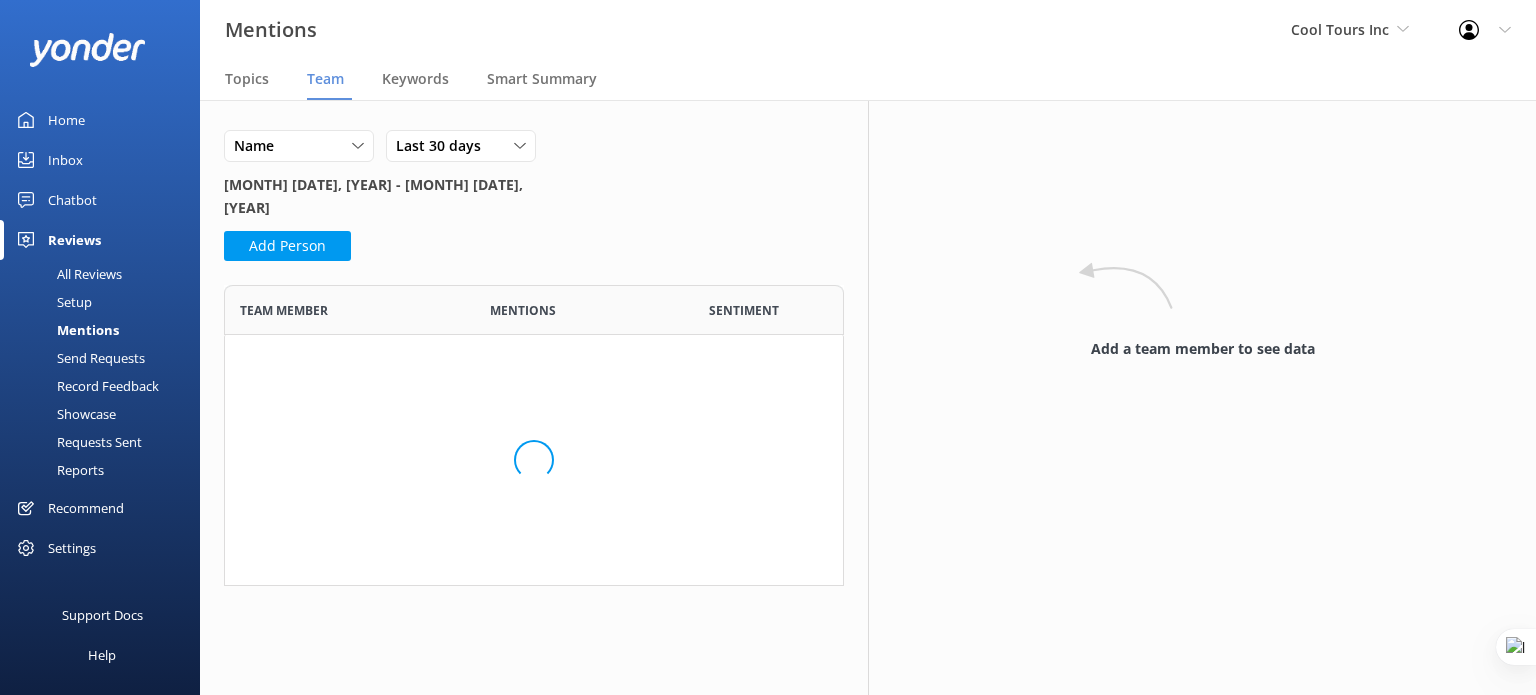 scroll, scrollTop: 16, scrollLeft: 16, axis: both 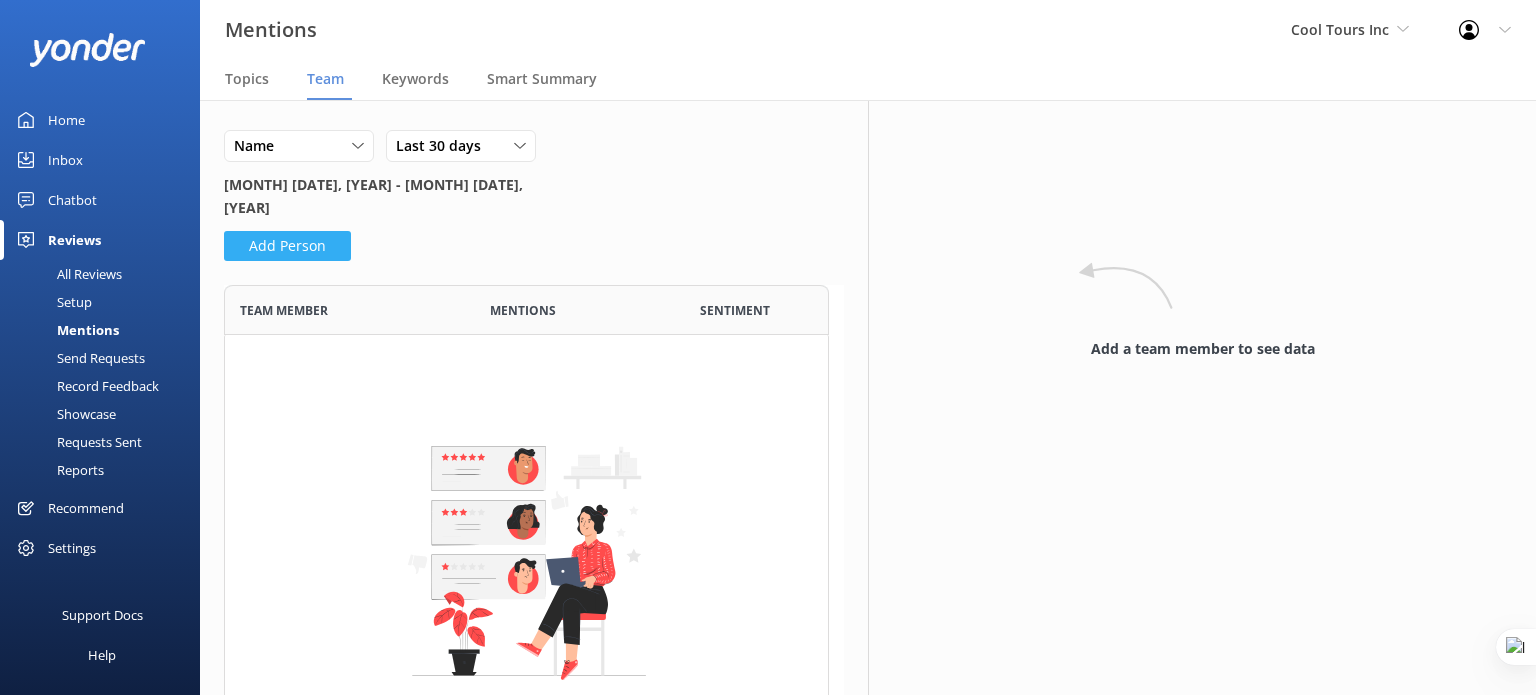 click on "Add Person" at bounding box center [287, 246] 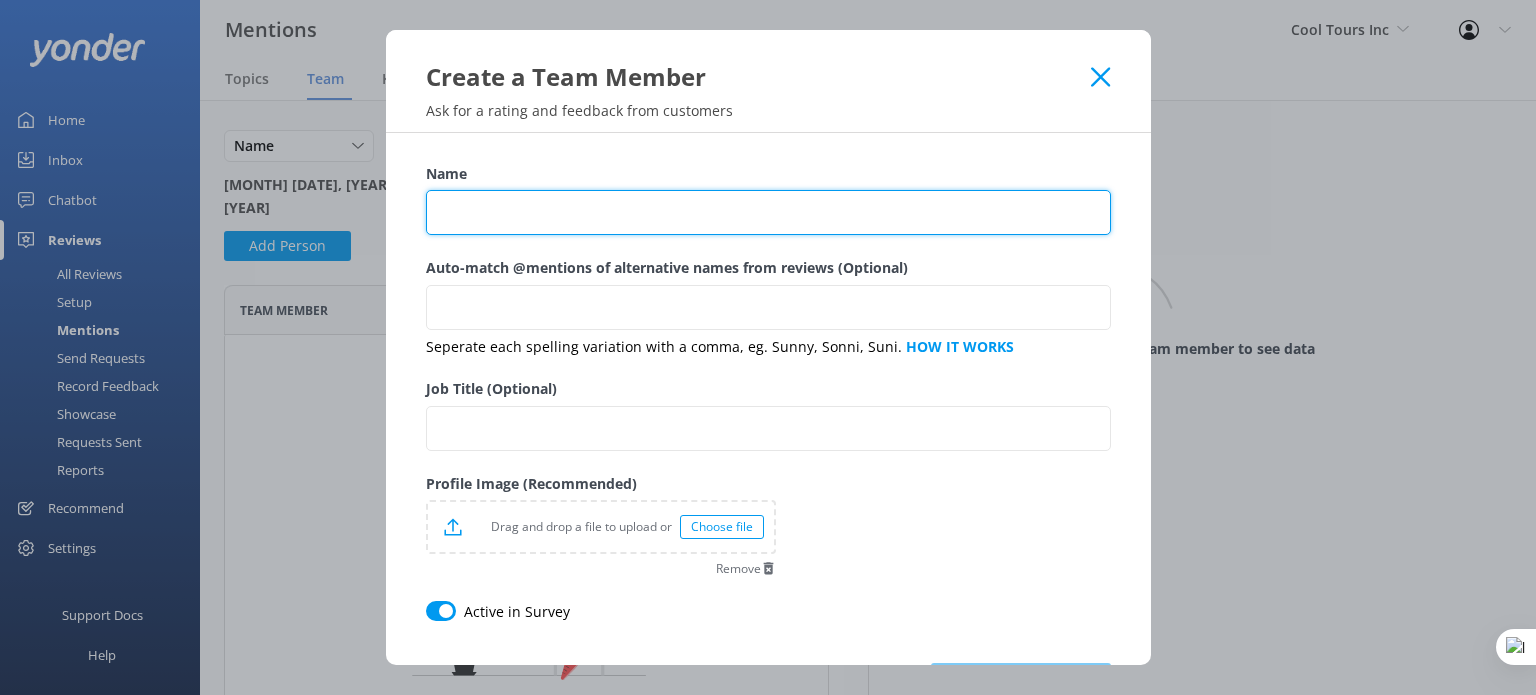 click on "Name" at bounding box center (768, 212) 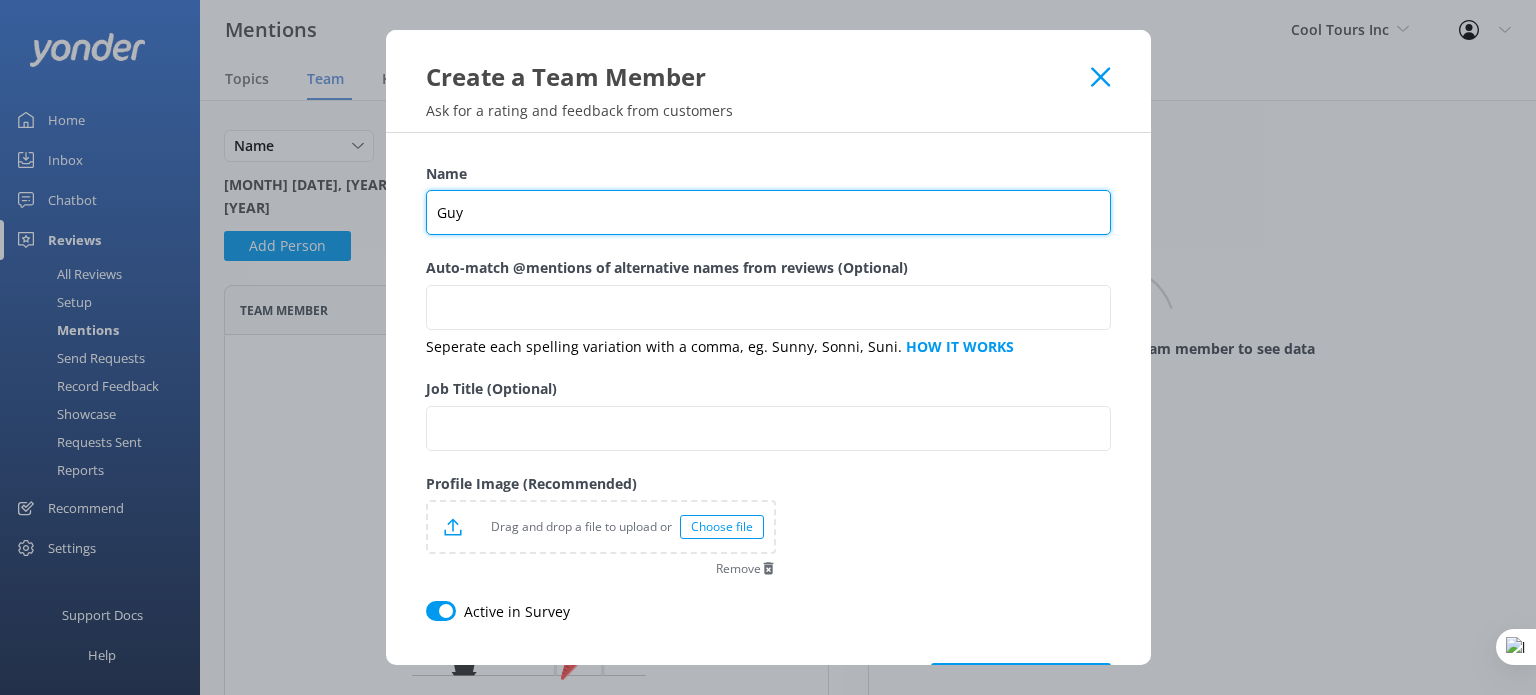 type on "Guy" 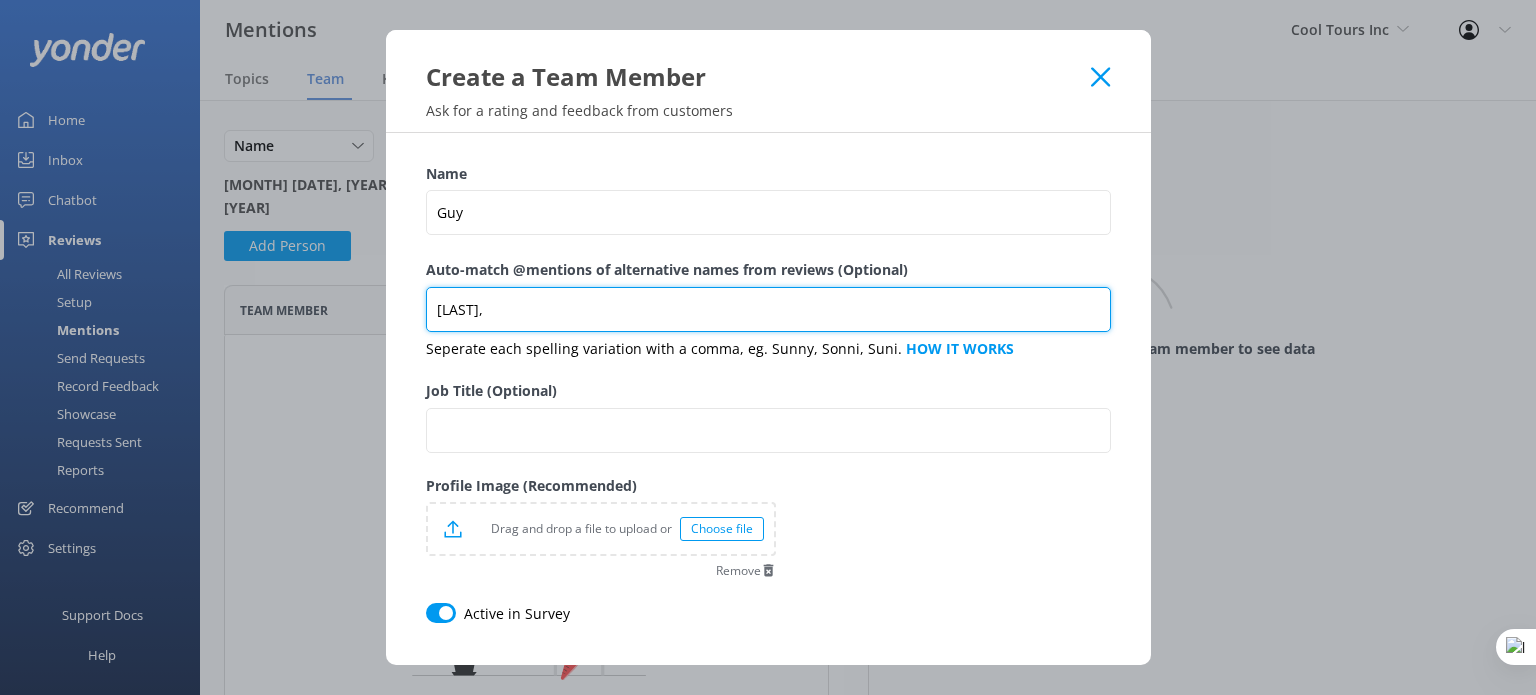 type on "Gaz, Schwik, Yonder" 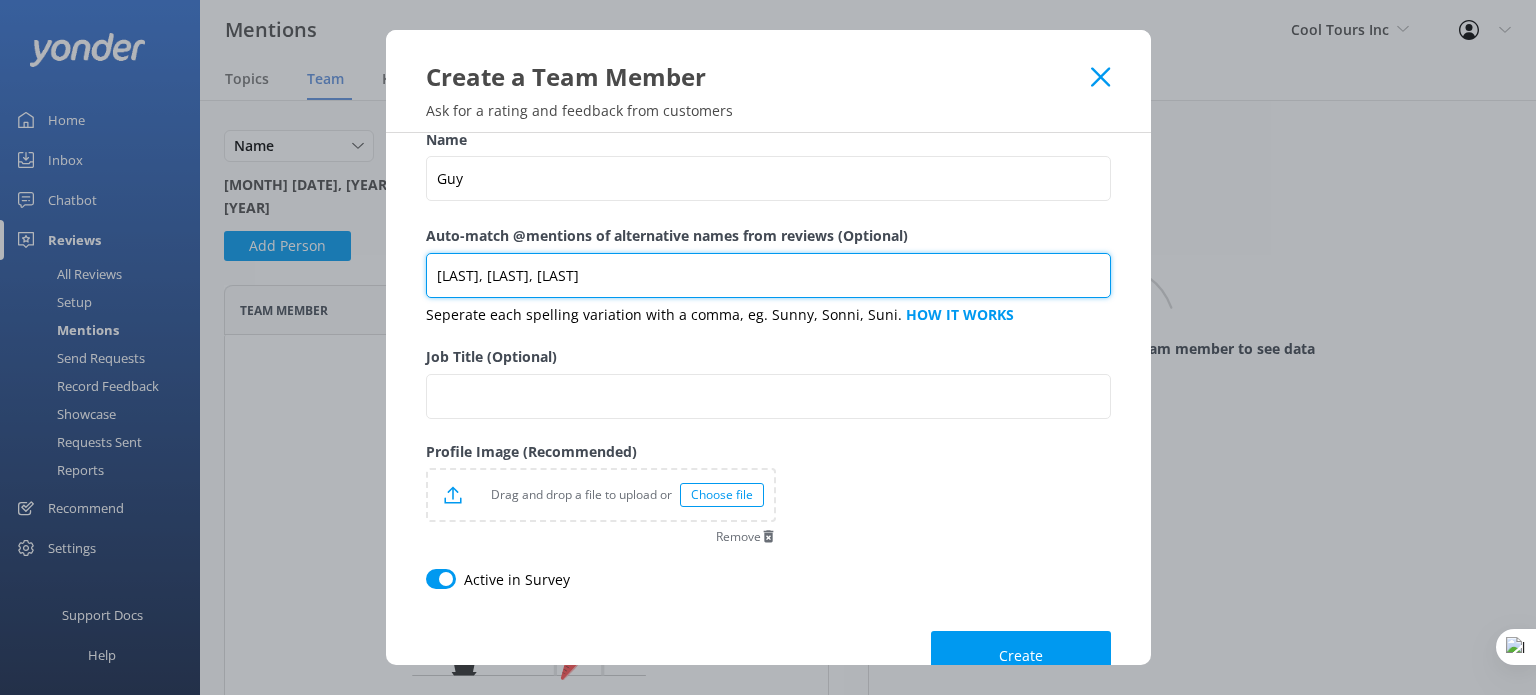 scroll, scrollTop: 79, scrollLeft: 0, axis: vertical 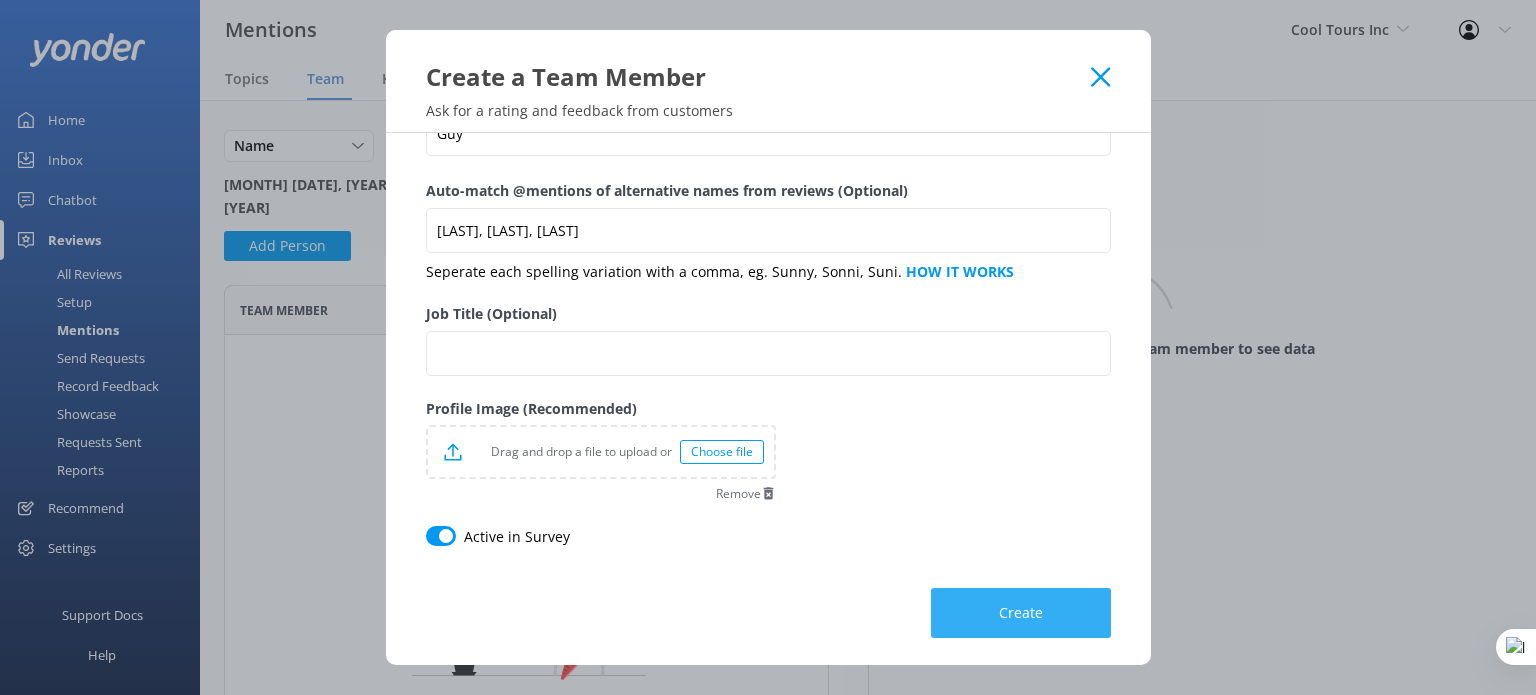 click on "Create" at bounding box center [1021, 613] 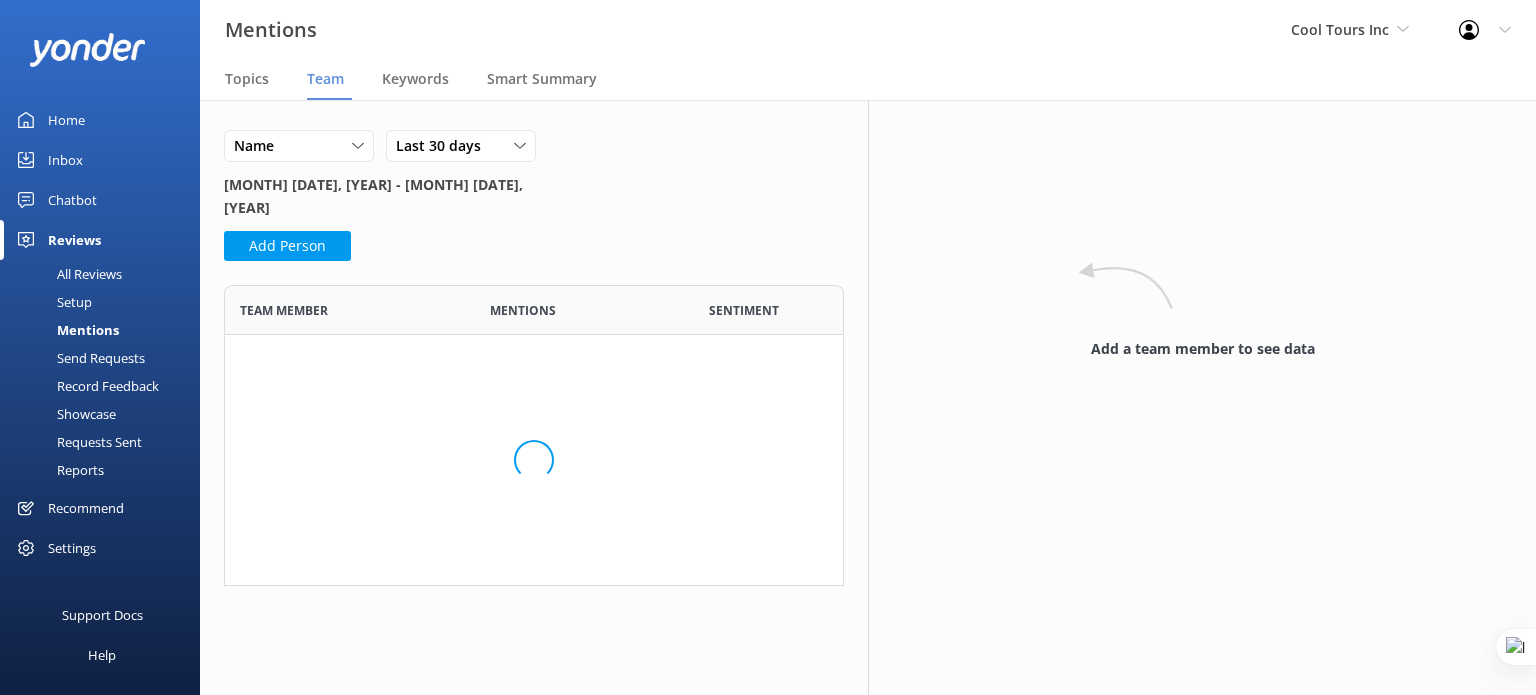scroll, scrollTop: 16, scrollLeft: 16, axis: both 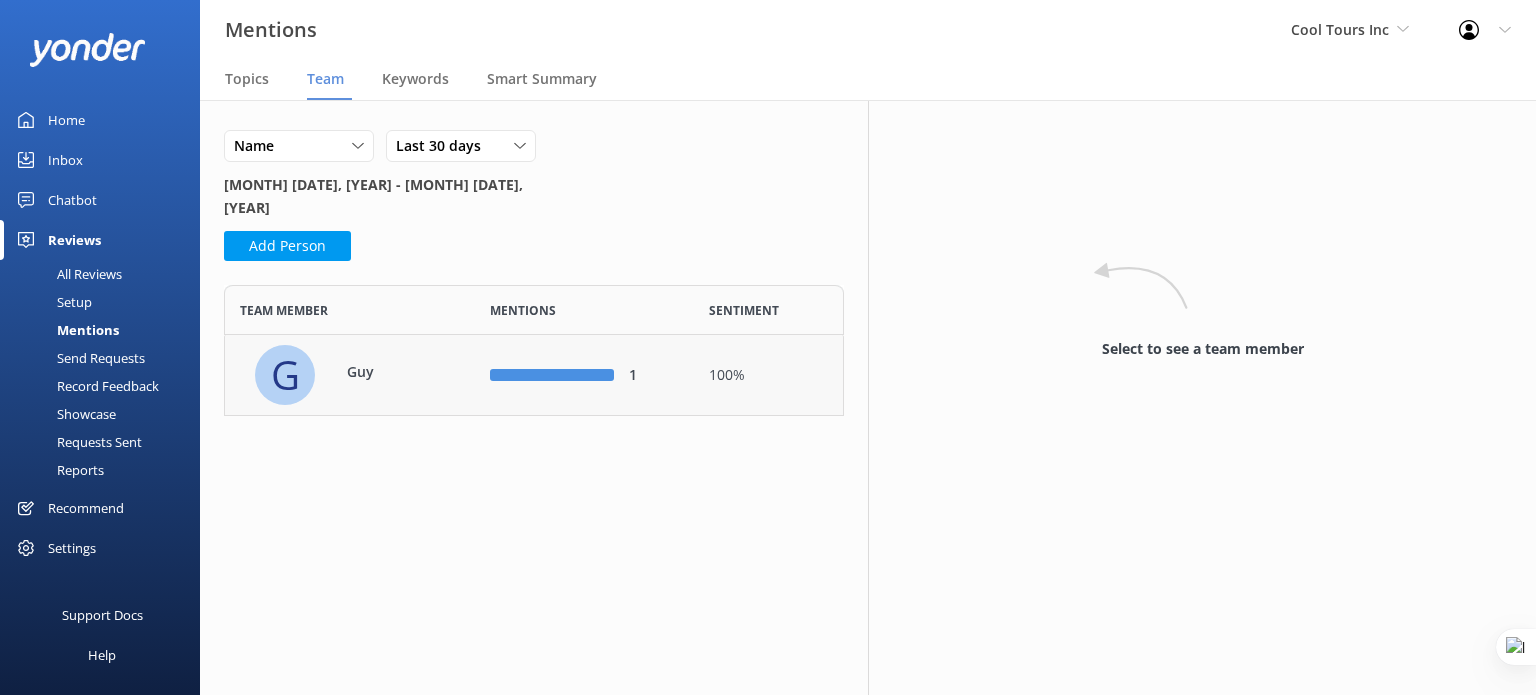 click on "Guy" at bounding box center (412, 372) 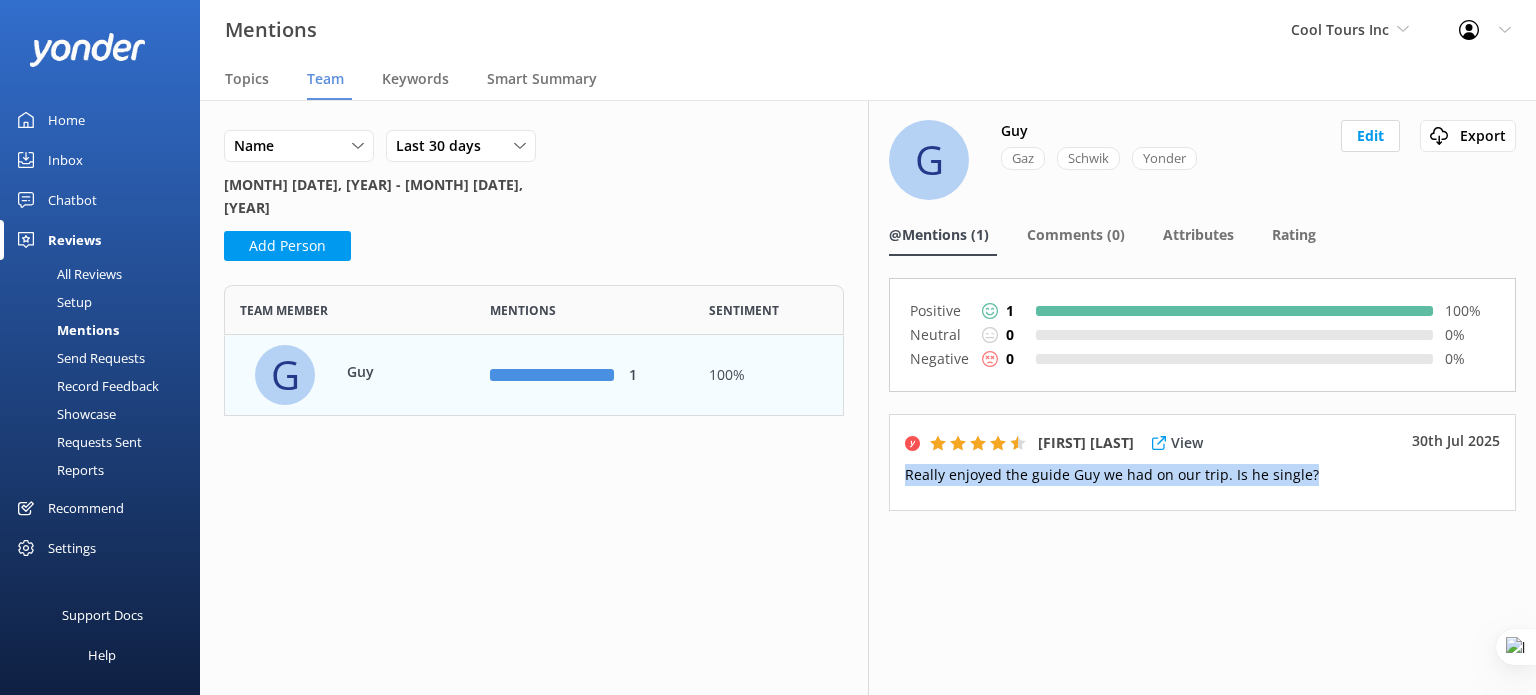 drag, startPoint x: 904, startPoint y: 478, endPoint x: 1360, endPoint y: 477, distance: 456.0011 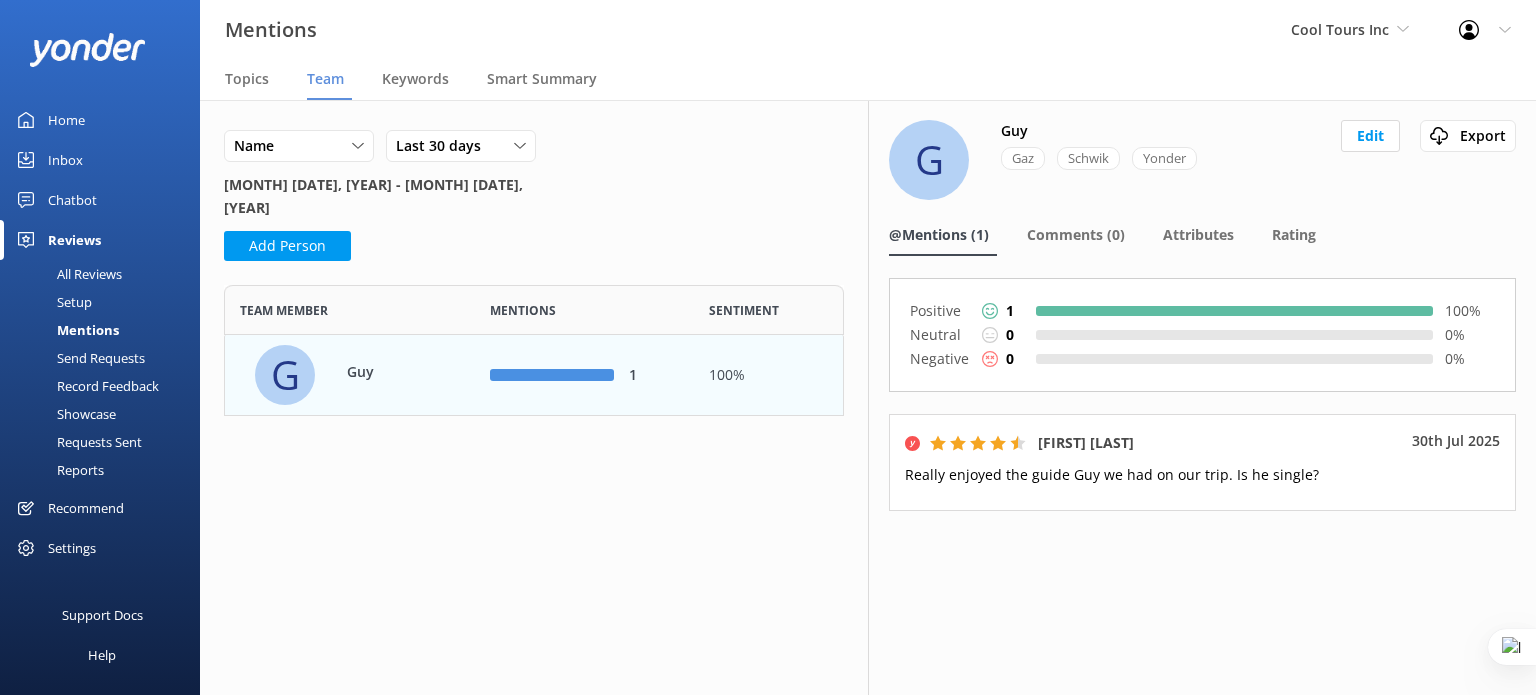 click on "Name Name Highest mentions Lowest mentions Last 30 days Last 7 days Last 30 days Last 90 days Last 180 days Custom July 7, 2025 - August 6, 2025 Add Person Team member Mentions Sentiment G Guy 1 100%" at bounding box center [534, 397] 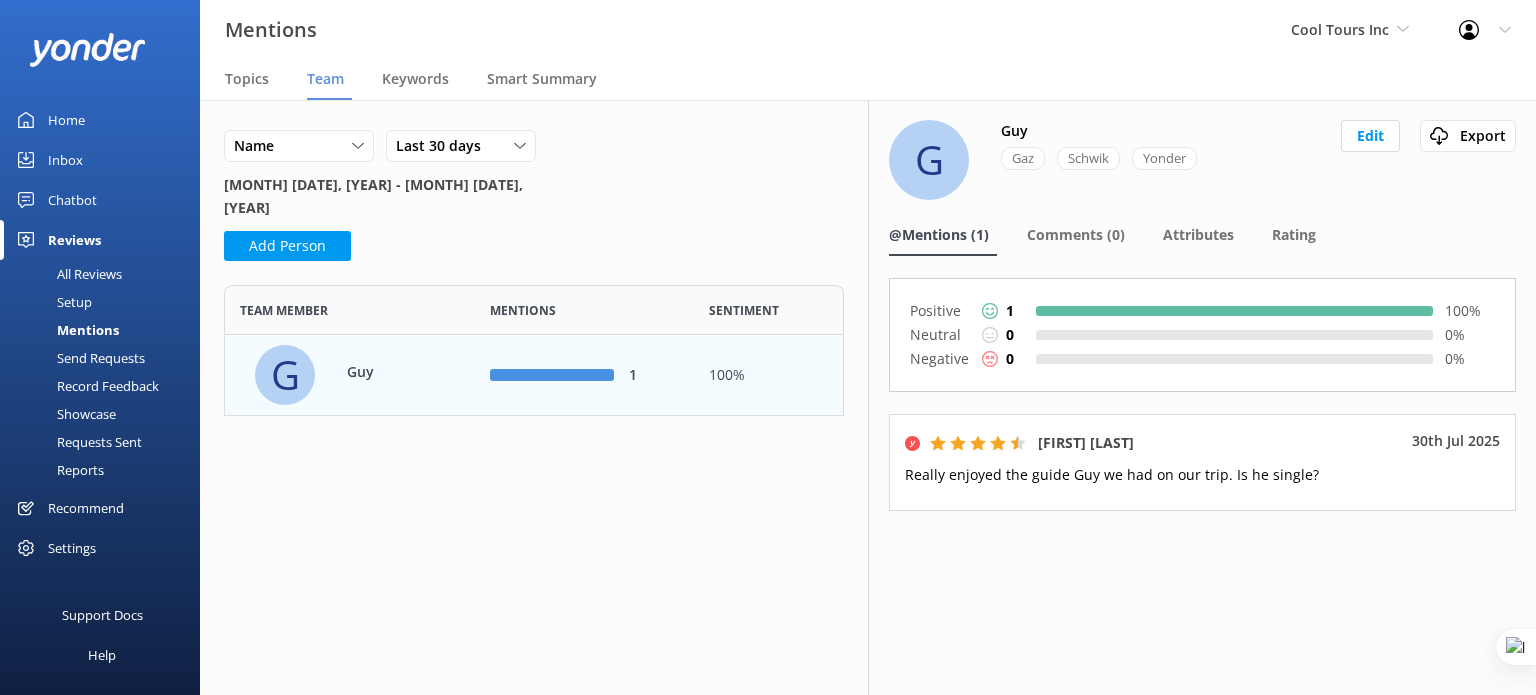 click on "Showcase" at bounding box center [64, 414] 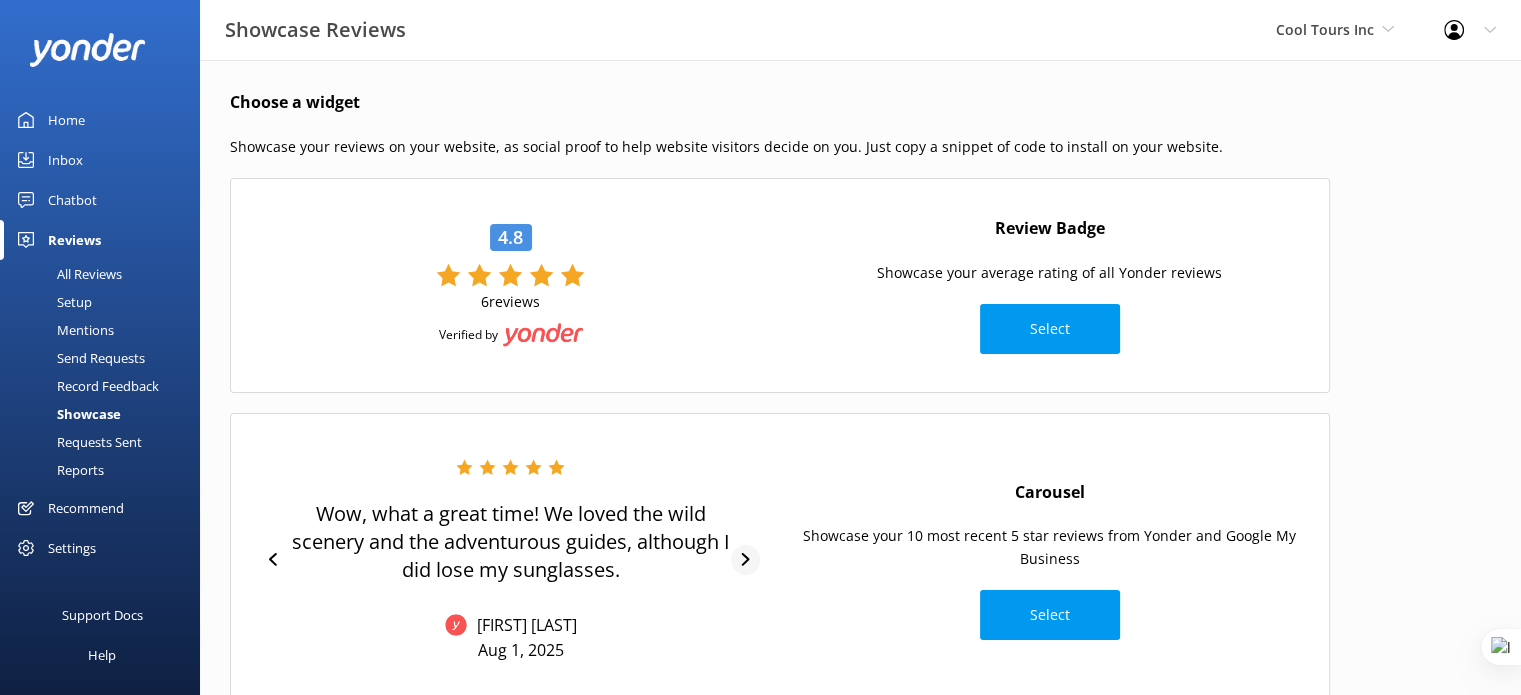 click 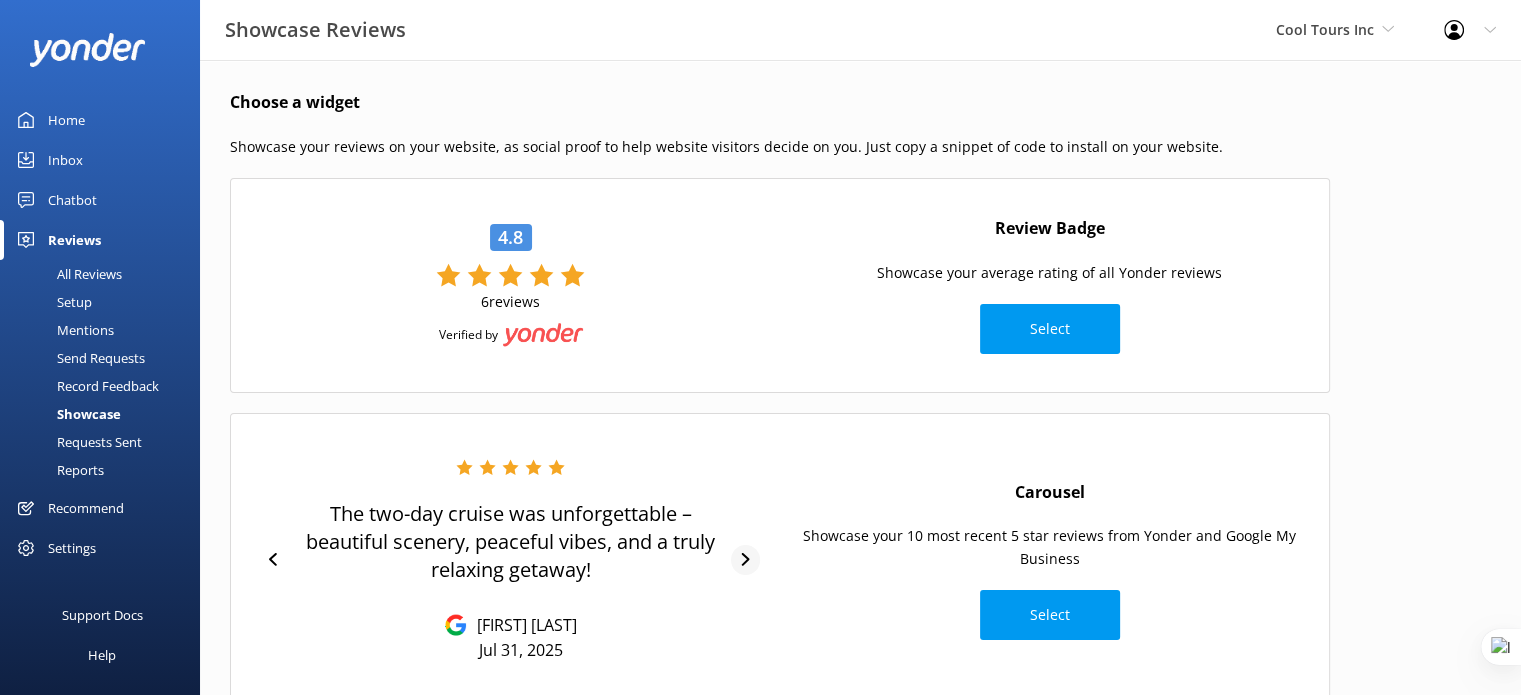 click 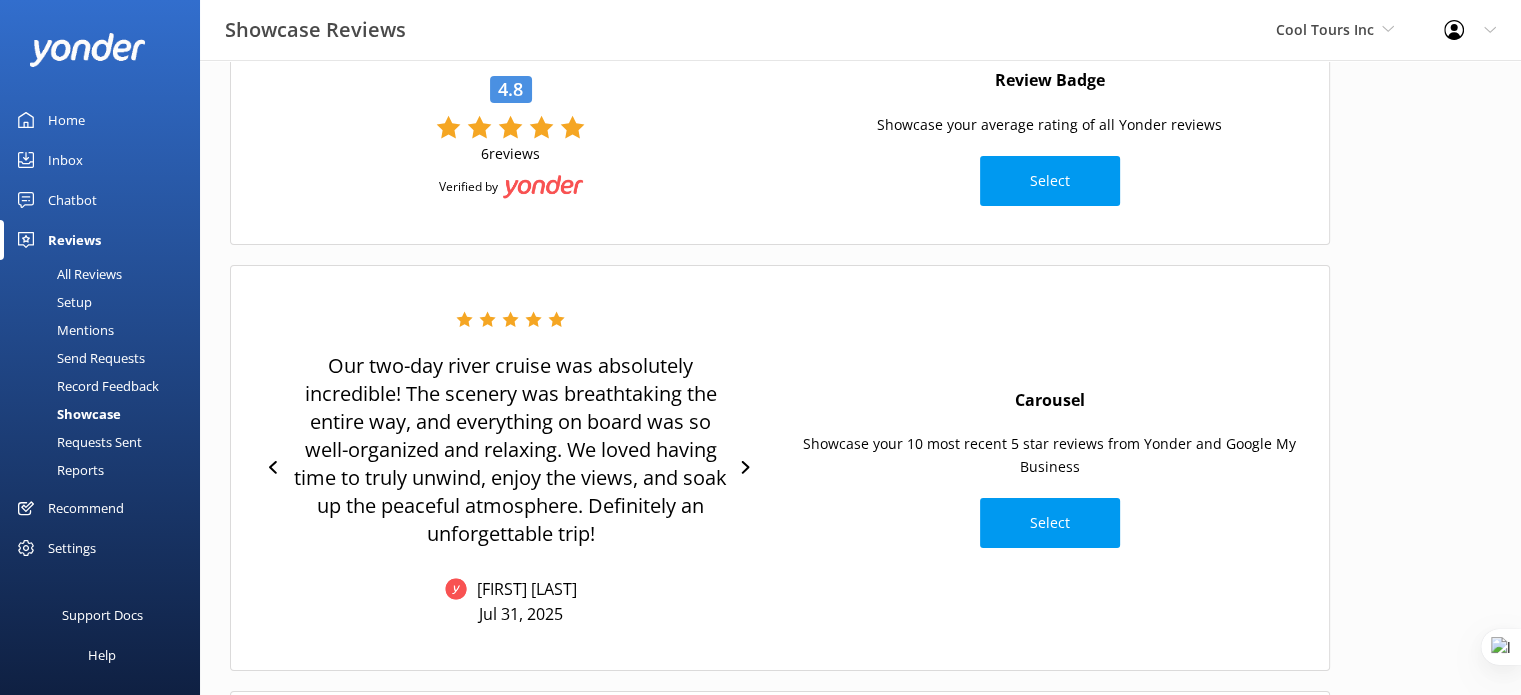 scroll, scrollTop: 150, scrollLeft: 0, axis: vertical 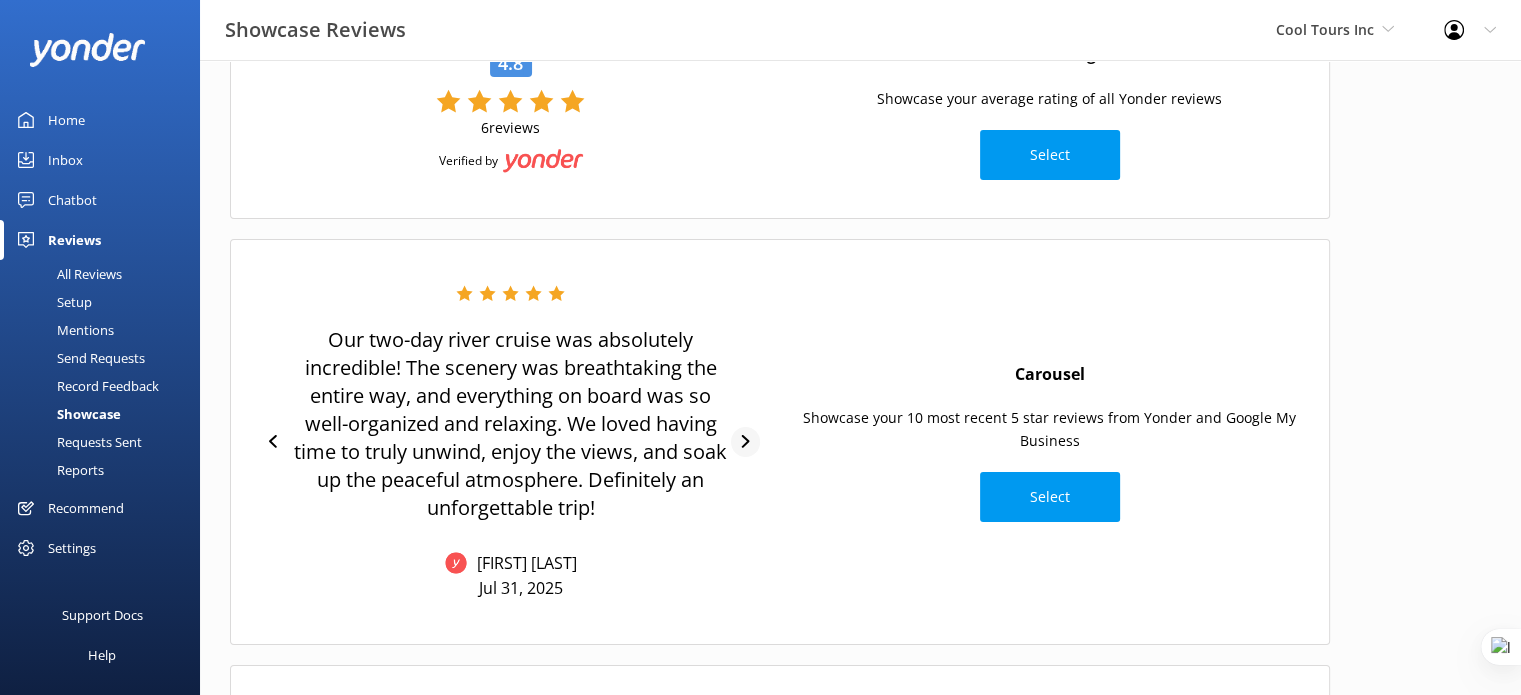 click on "Our two-day river cruise was absolutely incredible! The scenery was breathtaking the entire way, and everything on board was so well-organized and relaxing. We loved having time to truly unwind, enjoy the views, and soak up the peaceful atmosphere. Definitely an unforgettable trip! Jeff W Jul 31, 2025" at bounding box center [510, 442] 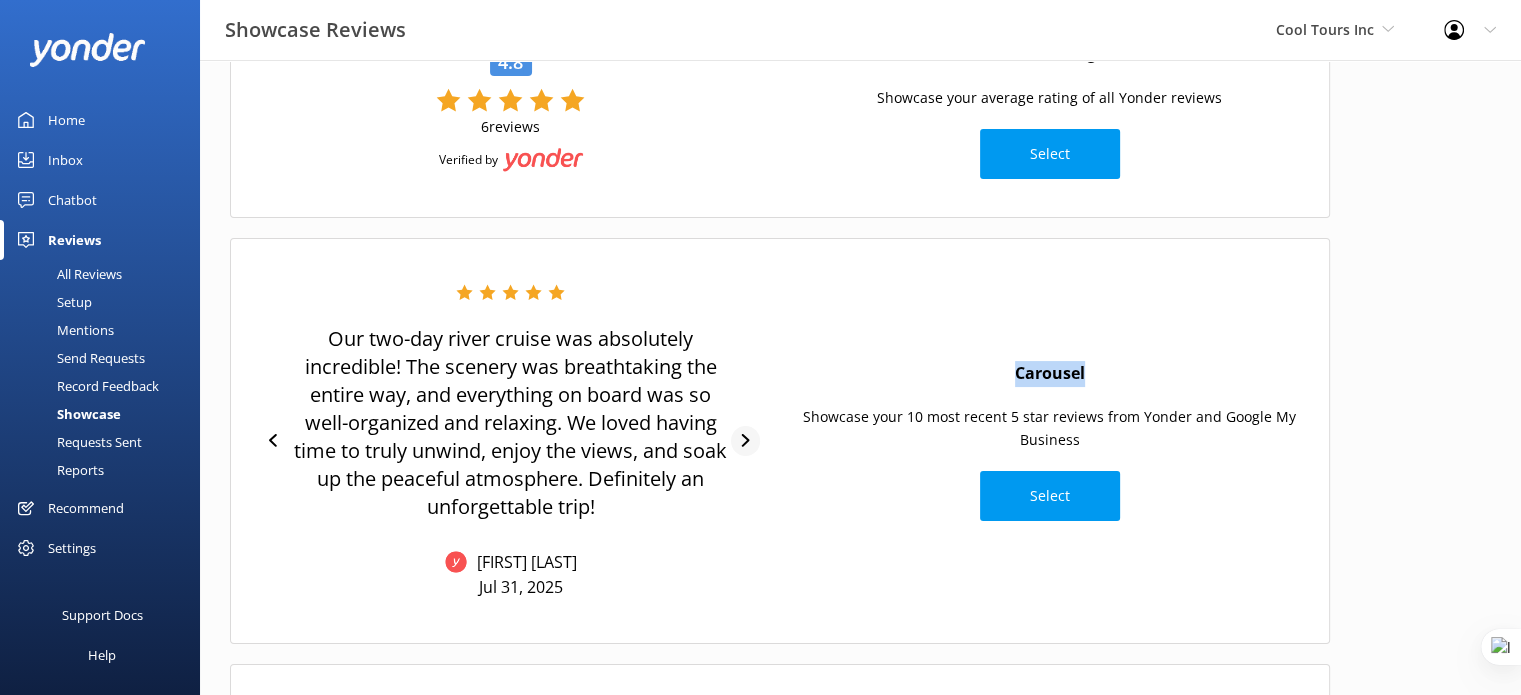 click on "Our two-day river cruise was absolutely incredible! The scenery was breathtaking the entire way, and everything on board was so well-organized and relaxing. We loved having time to truly unwind, enjoy the views, and soak up the peaceful atmosphere. Definitely an unforgettable trip! Jeff W Jul 31, 2025" at bounding box center (510, 441) 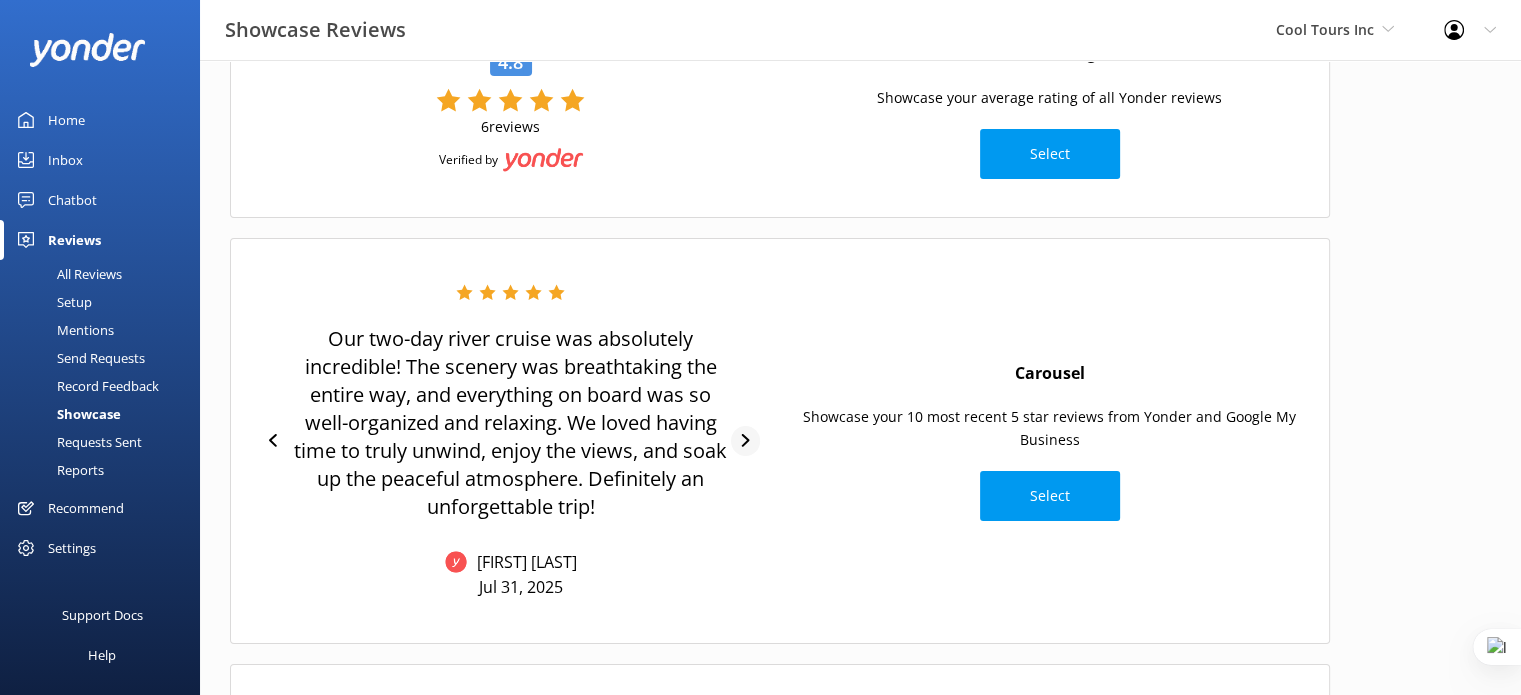 click 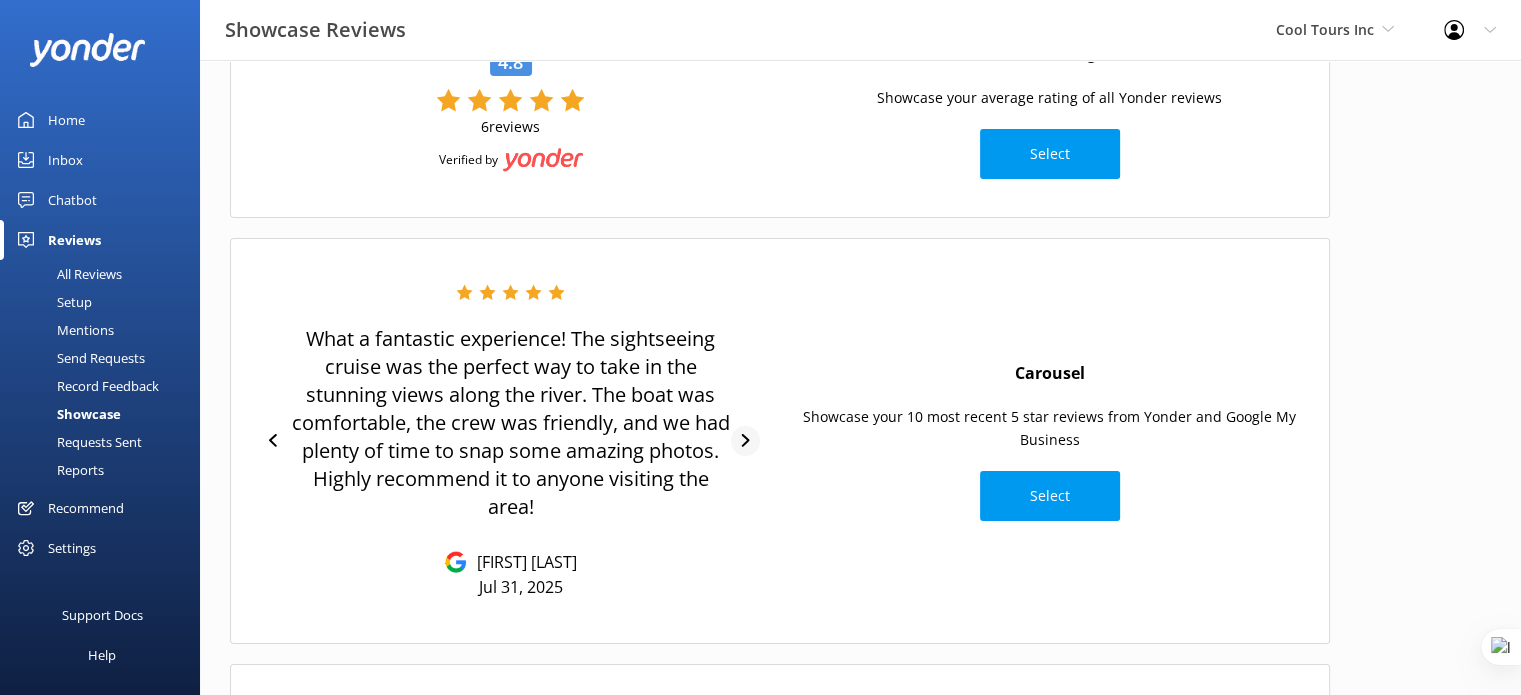 click at bounding box center [745, 441] 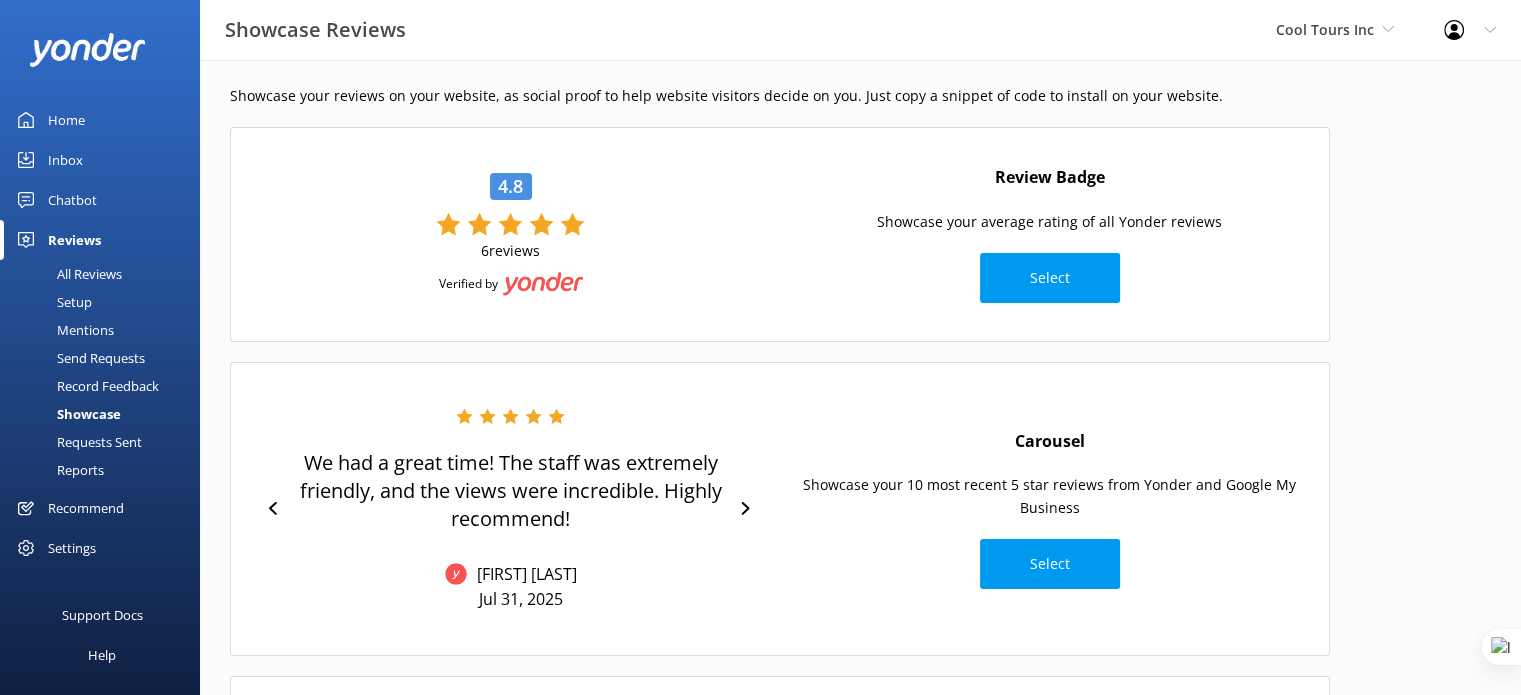 scroll, scrollTop: 0, scrollLeft: 0, axis: both 